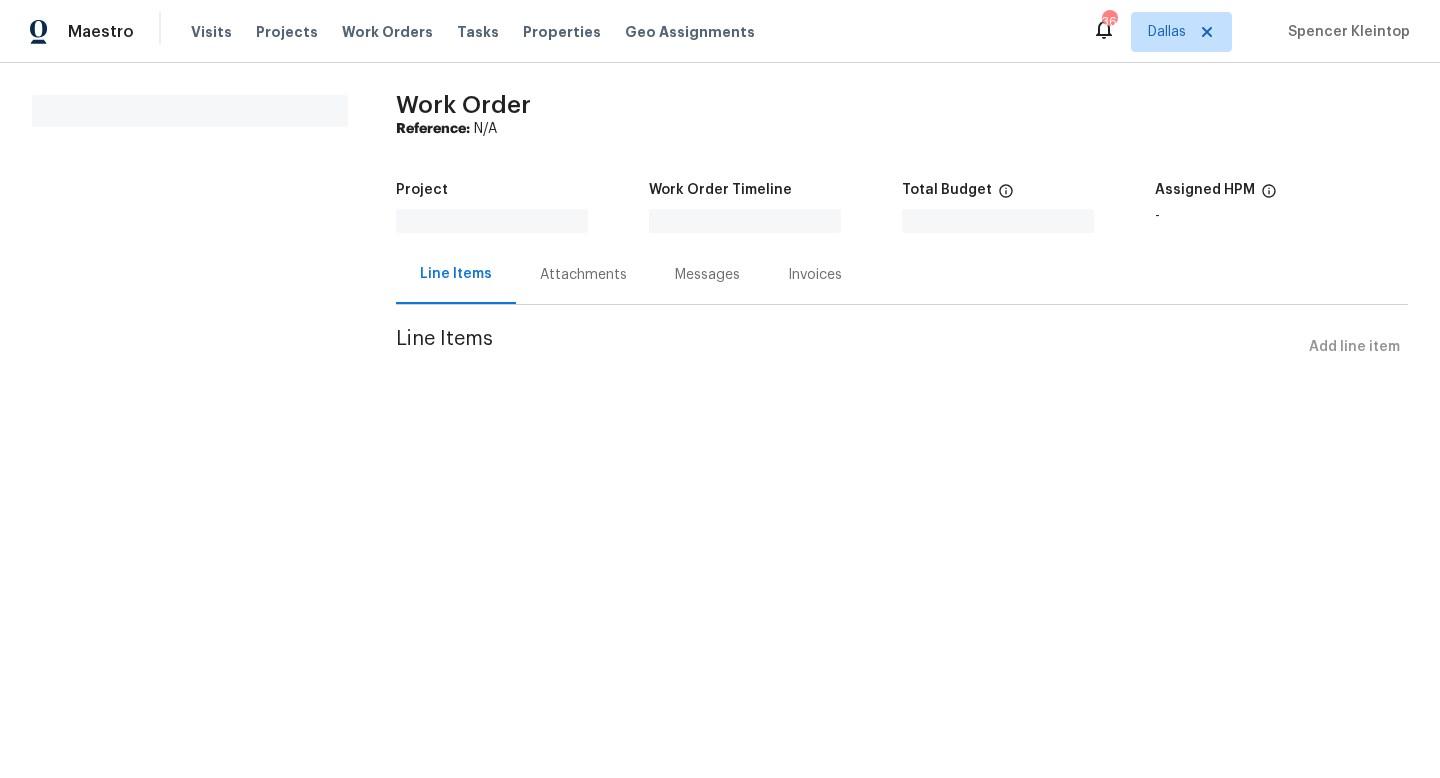 scroll, scrollTop: 0, scrollLeft: 0, axis: both 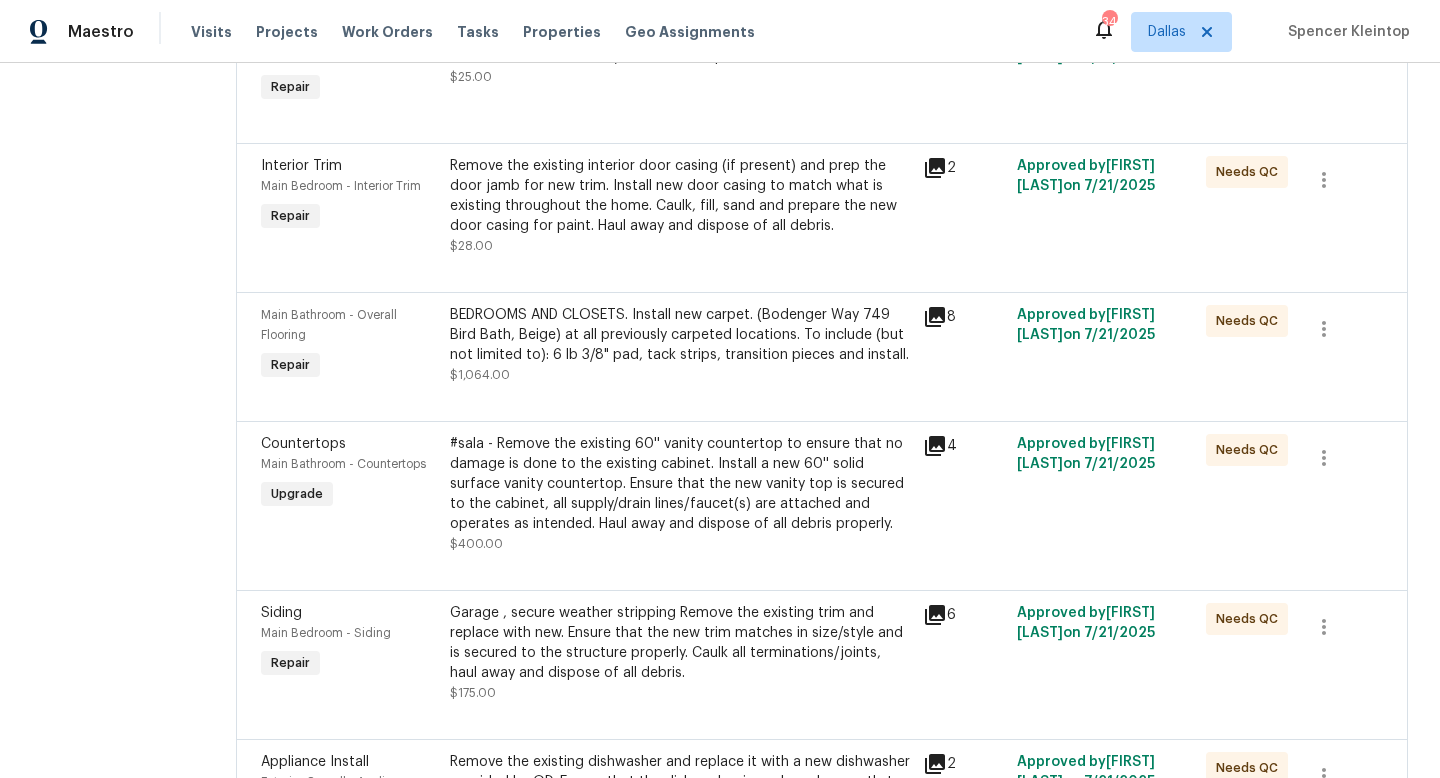 click on "BEDROOMS AND CLOSETS.
Install new carpet. (Bodenger Way 749 Bird Bath, Beige) at all previously carpeted locations. To include (but not limited to): 6 lb 3/8" pad, tack strips, transition pieces and install." at bounding box center [680, 335] 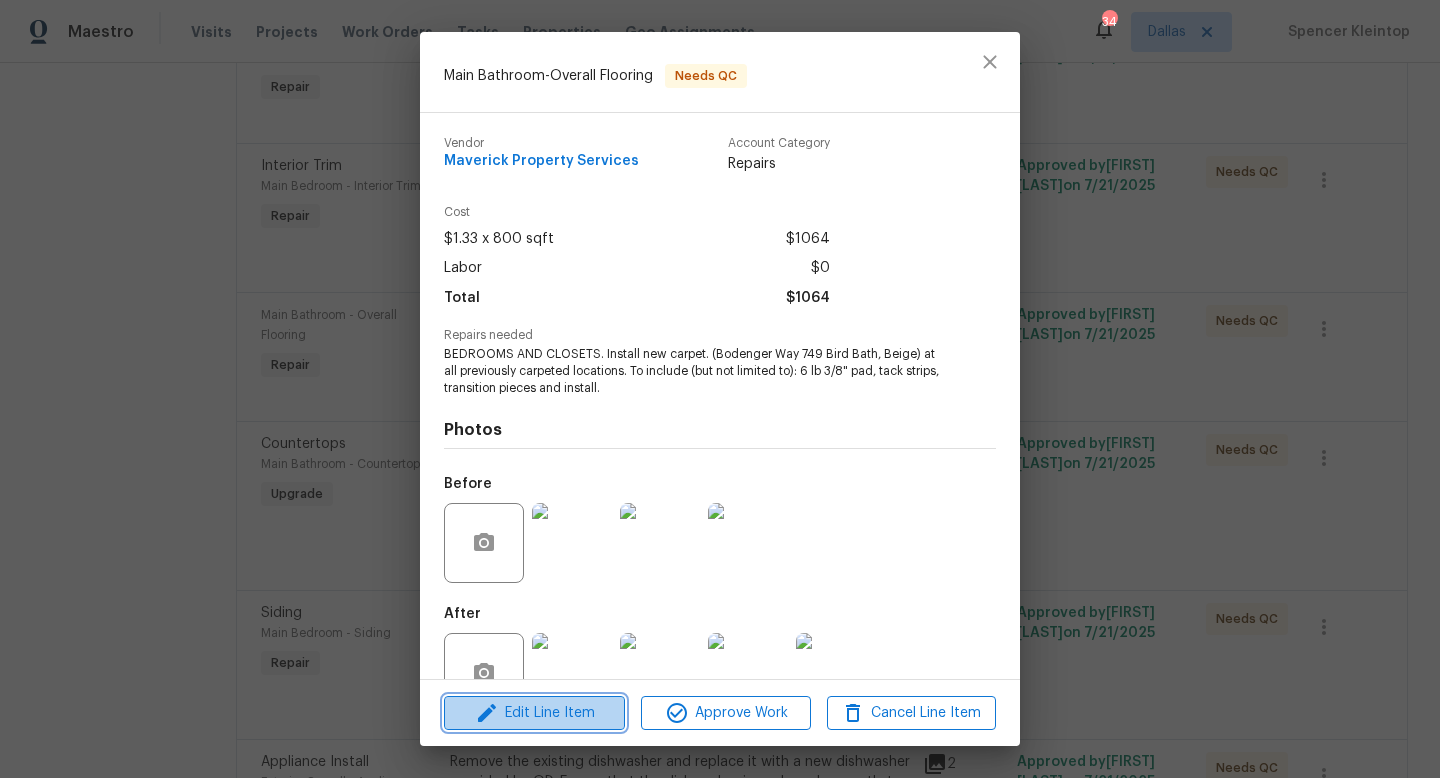 click on "Edit Line Item" at bounding box center (534, 713) 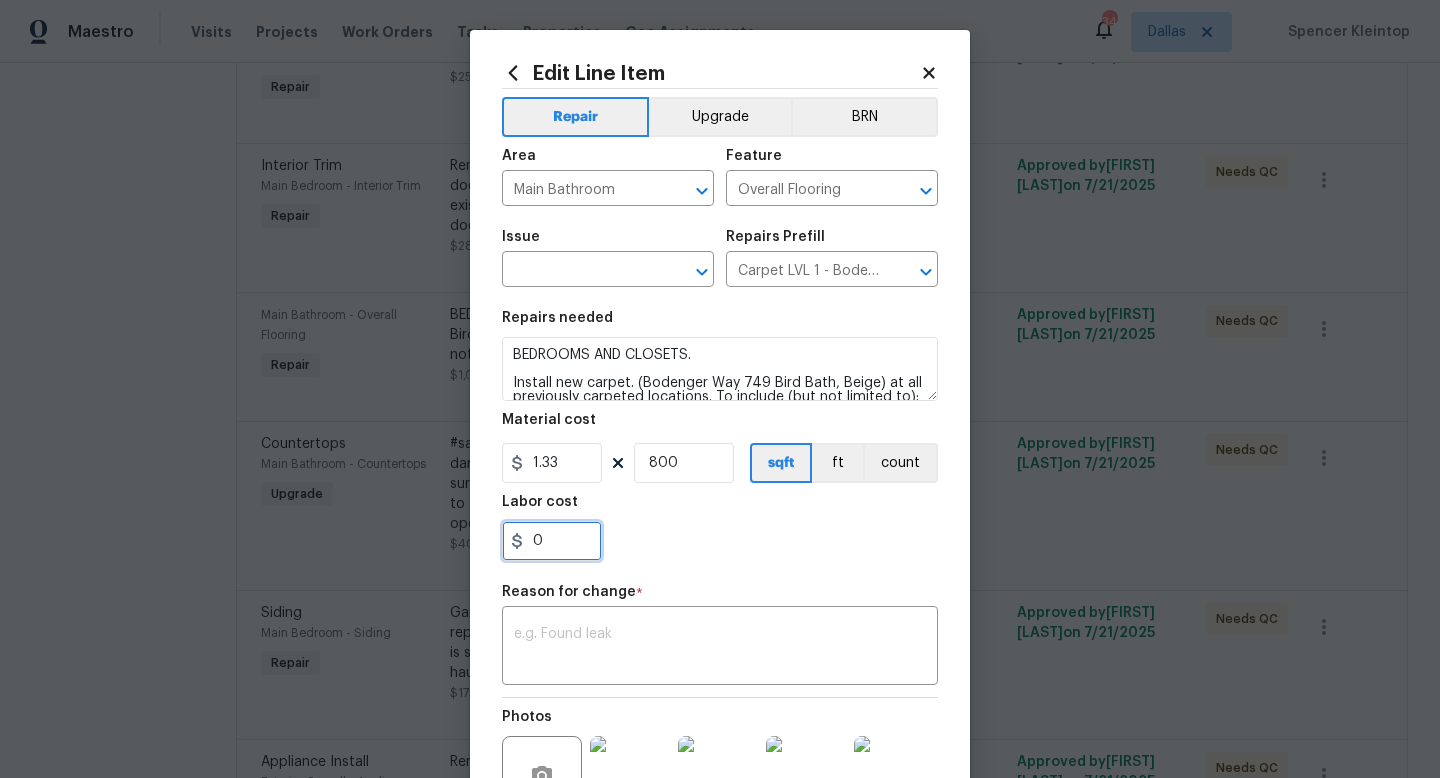 drag, startPoint x: 549, startPoint y: 541, endPoint x: 353, endPoint y: 541, distance: 196 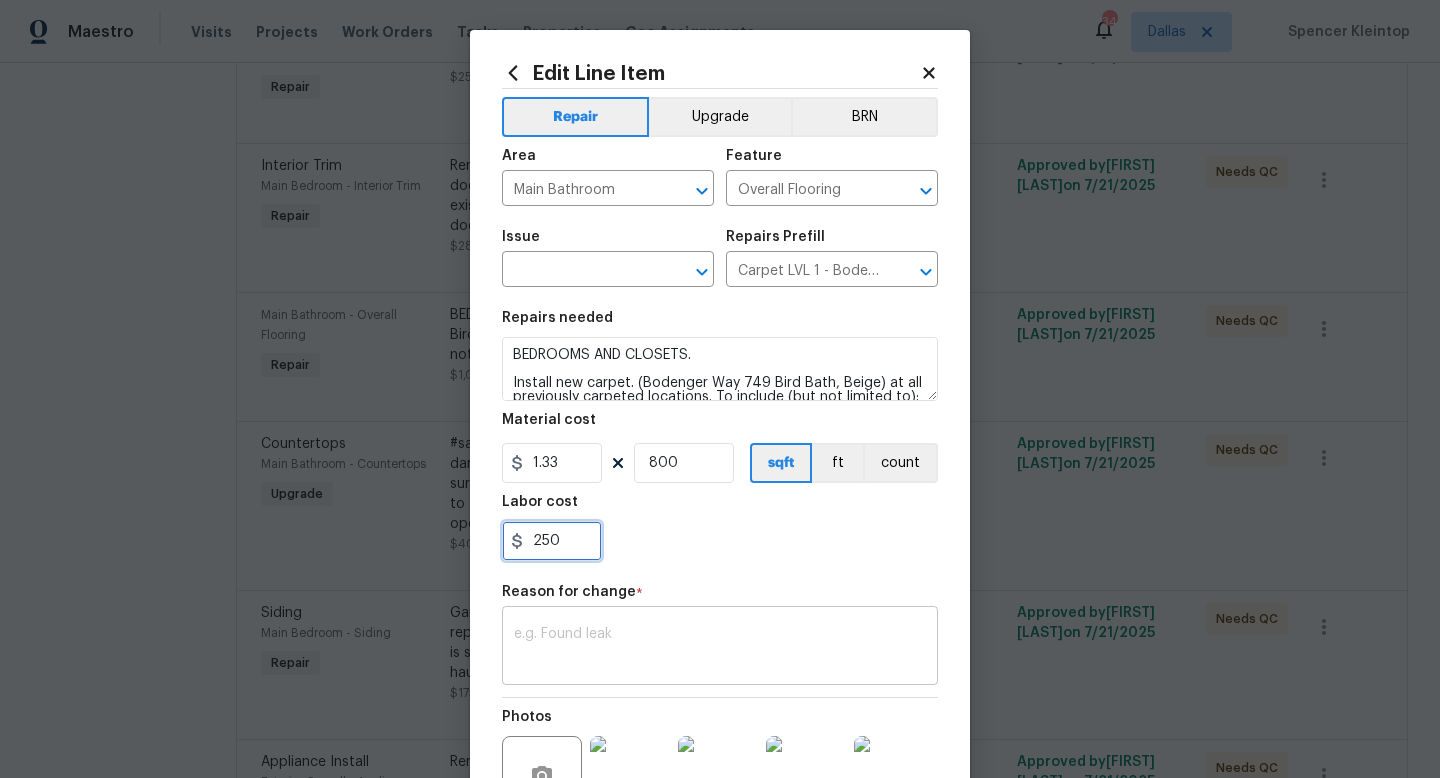 type on "250" 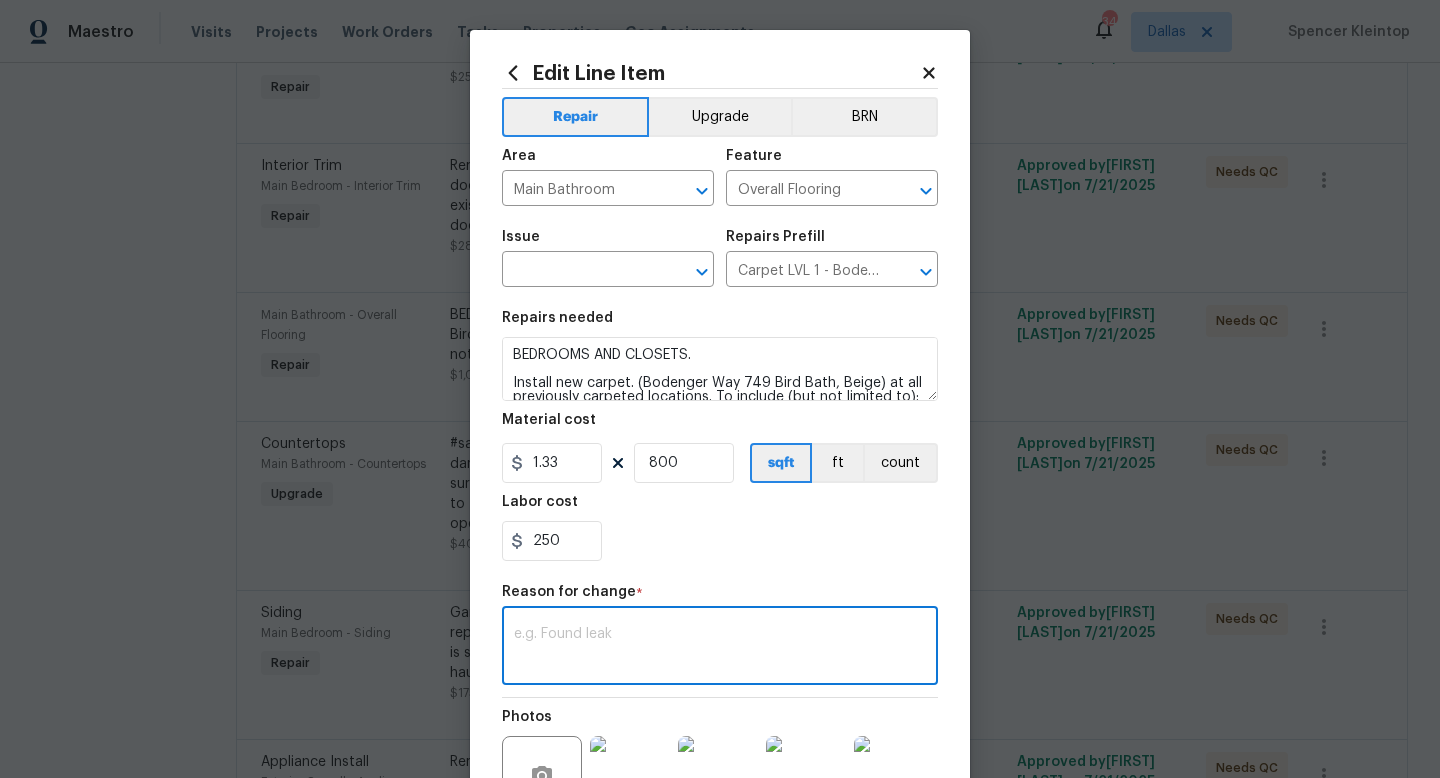 click at bounding box center (720, 648) 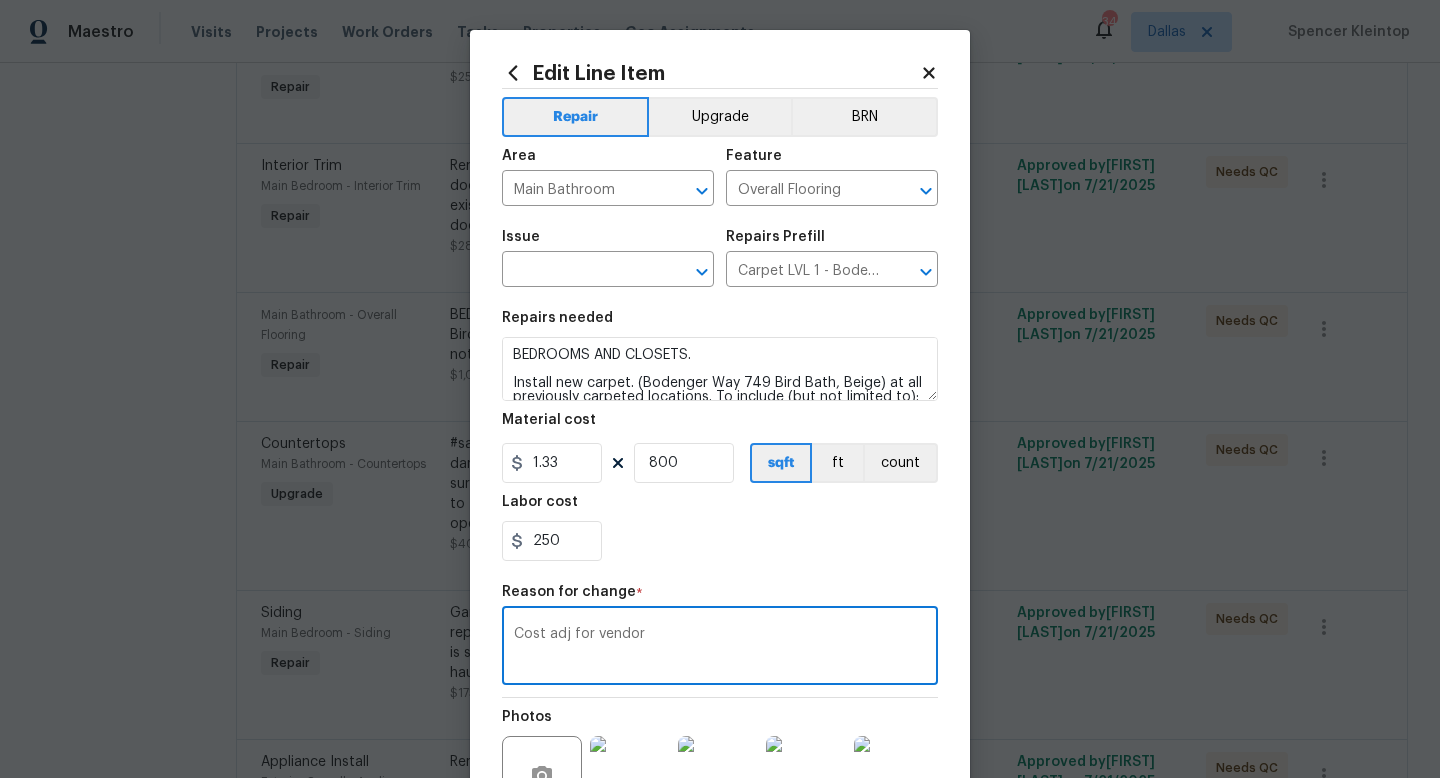 scroll, scrollTop: 228, scrollLeft: 0, axis: vertical 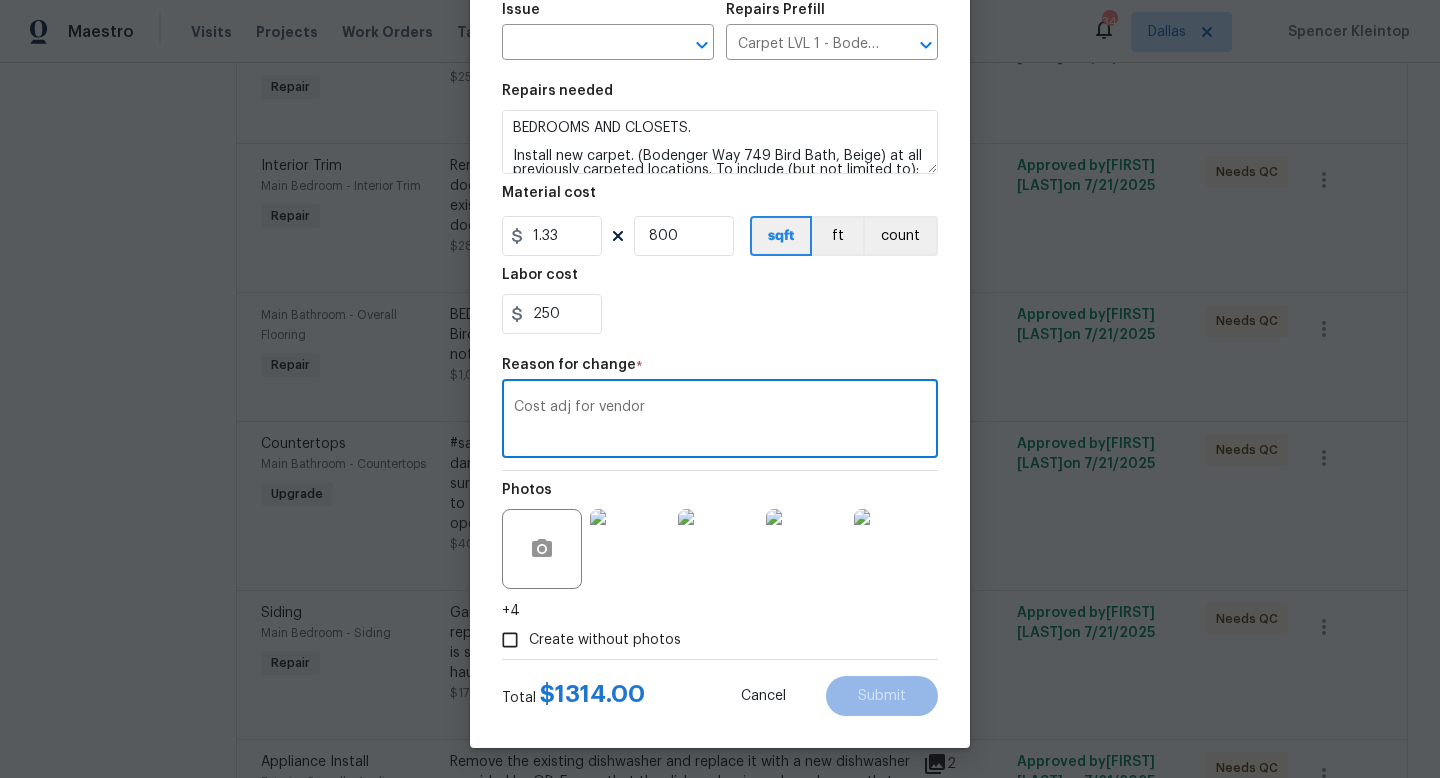 type on "Cost adj for vendor" 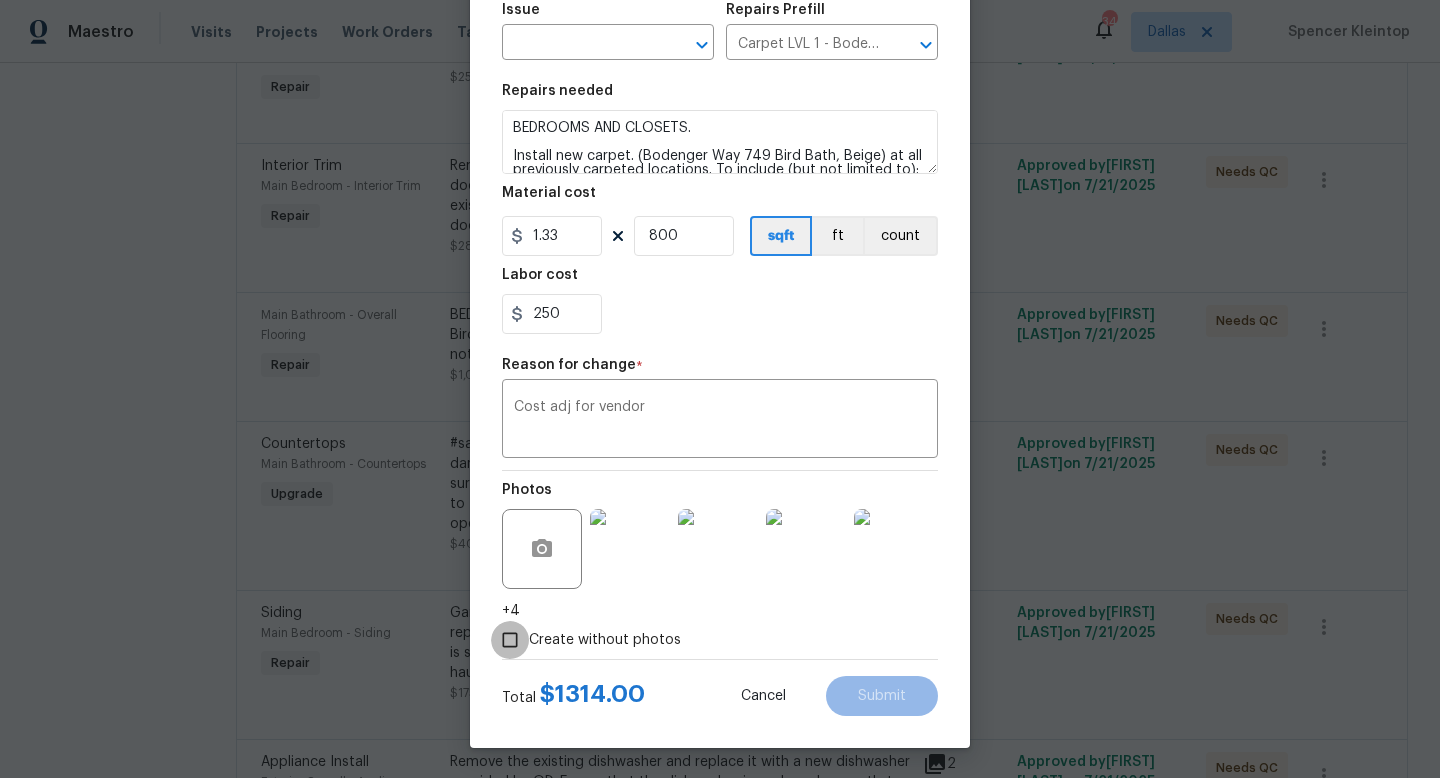 click on "Create without photos" at bounding box center [510, 640] 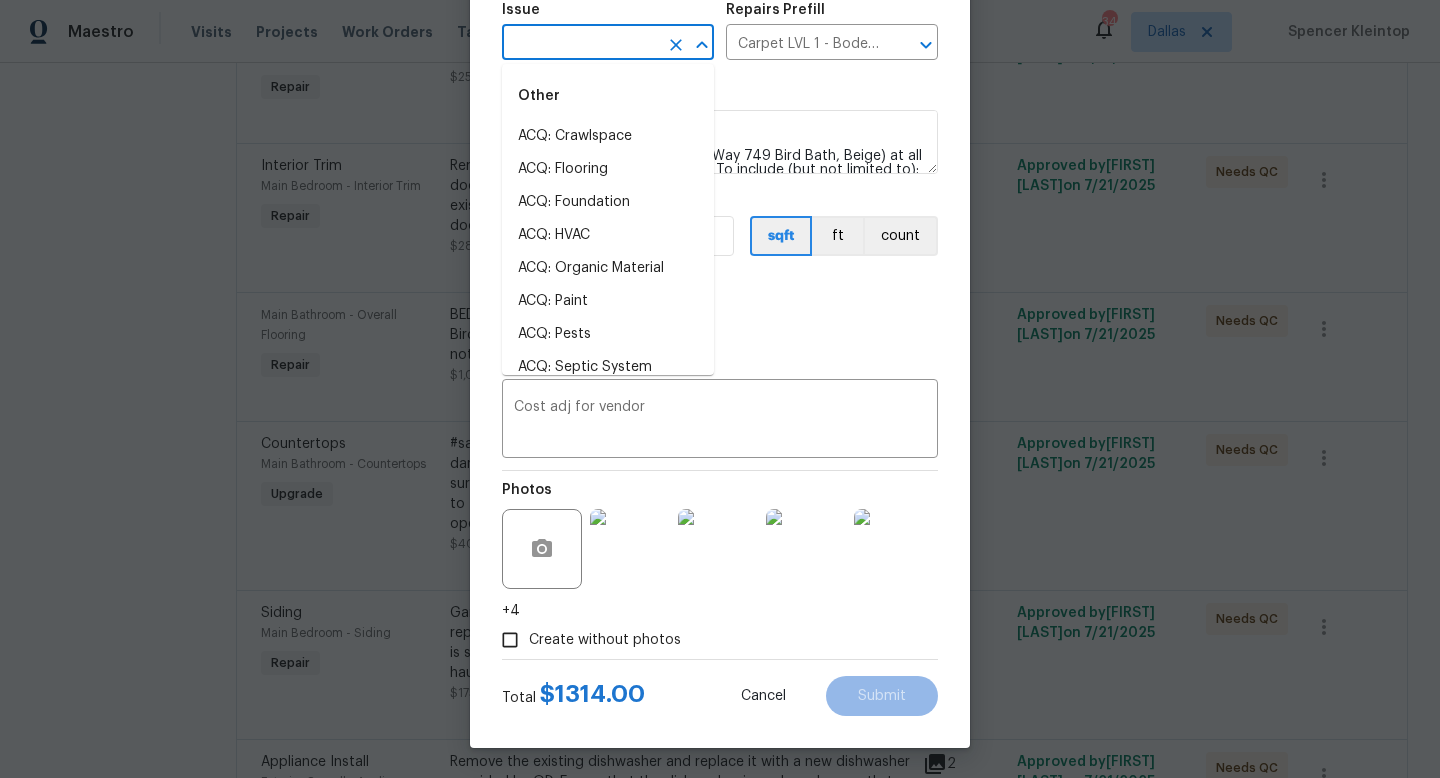 click at bounding box center [580, 44] 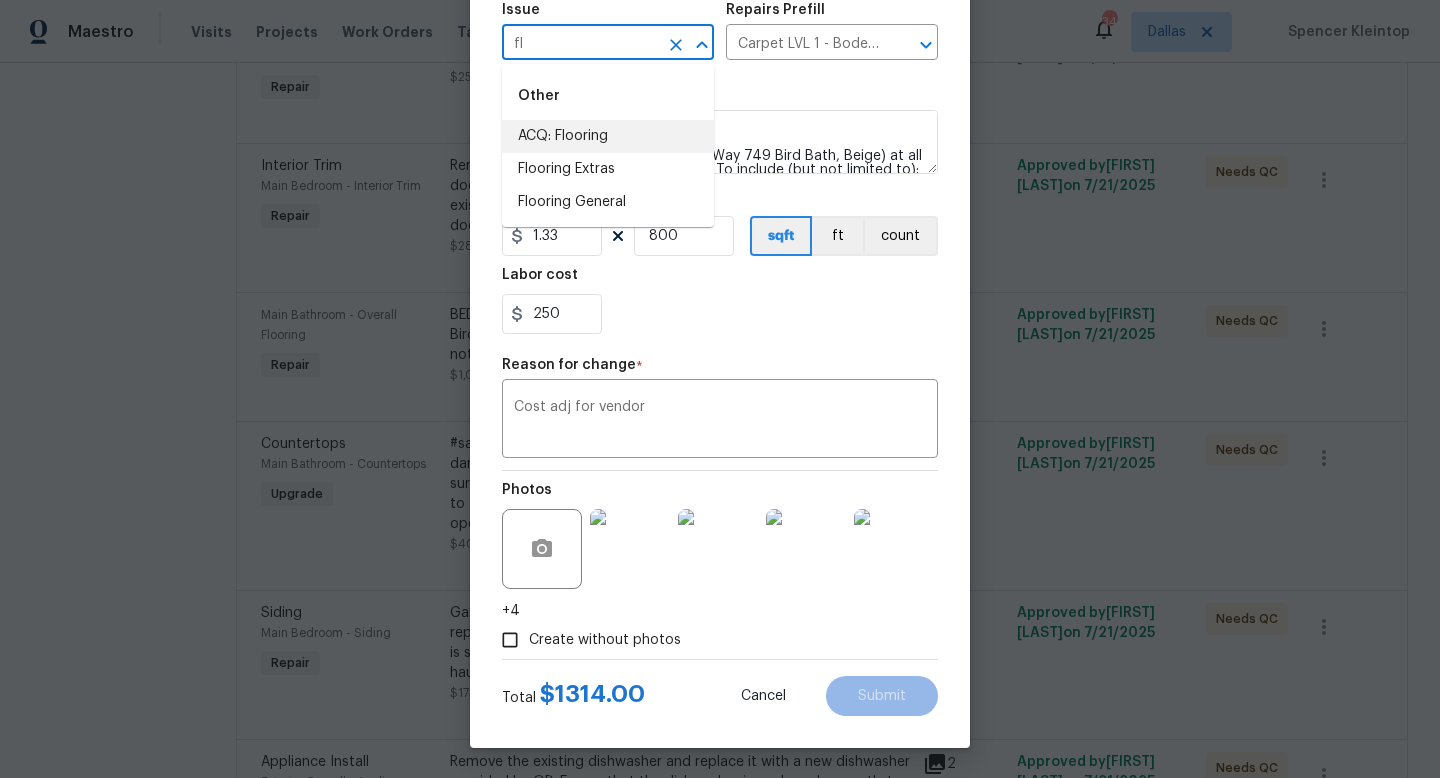 click on "ACQ: Flooring" at bounding box center [608, 136] 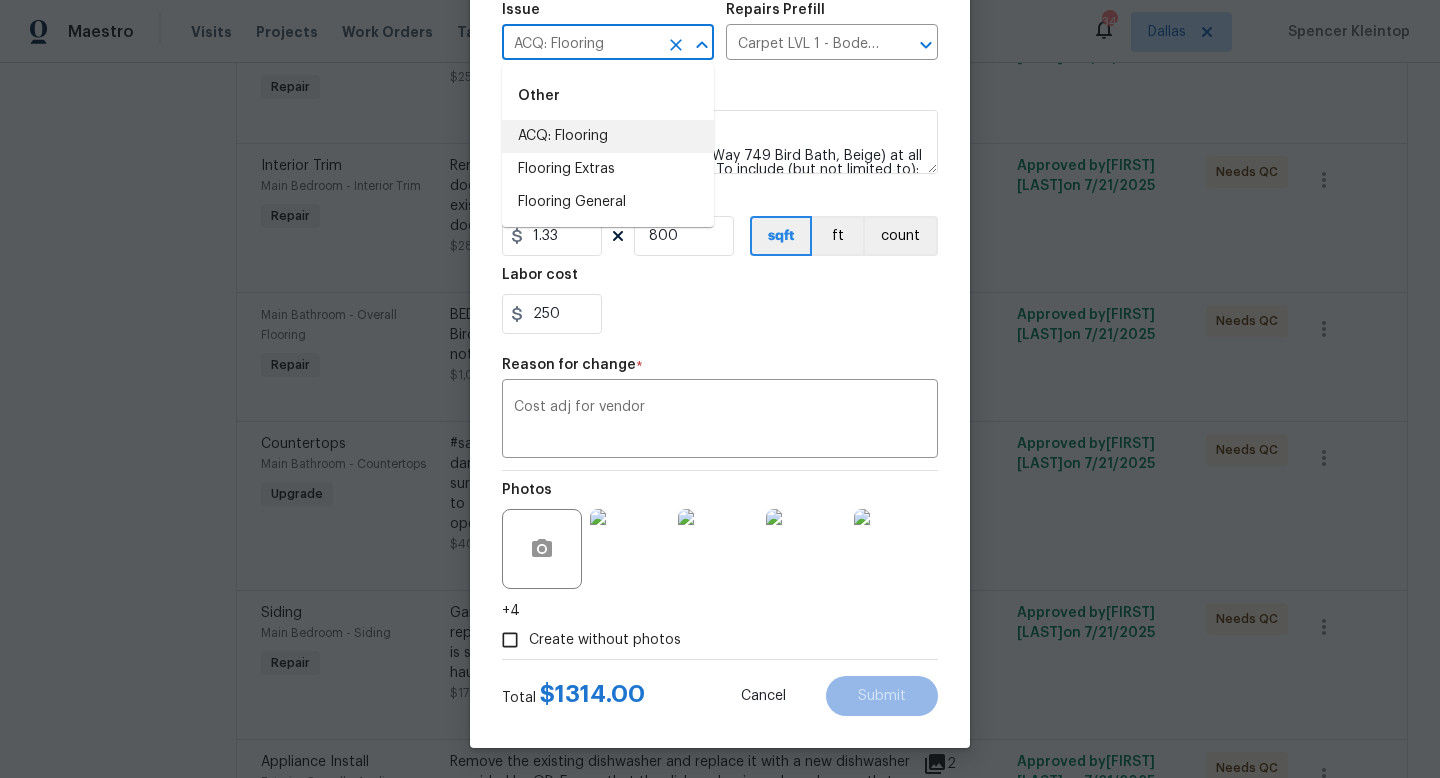 type 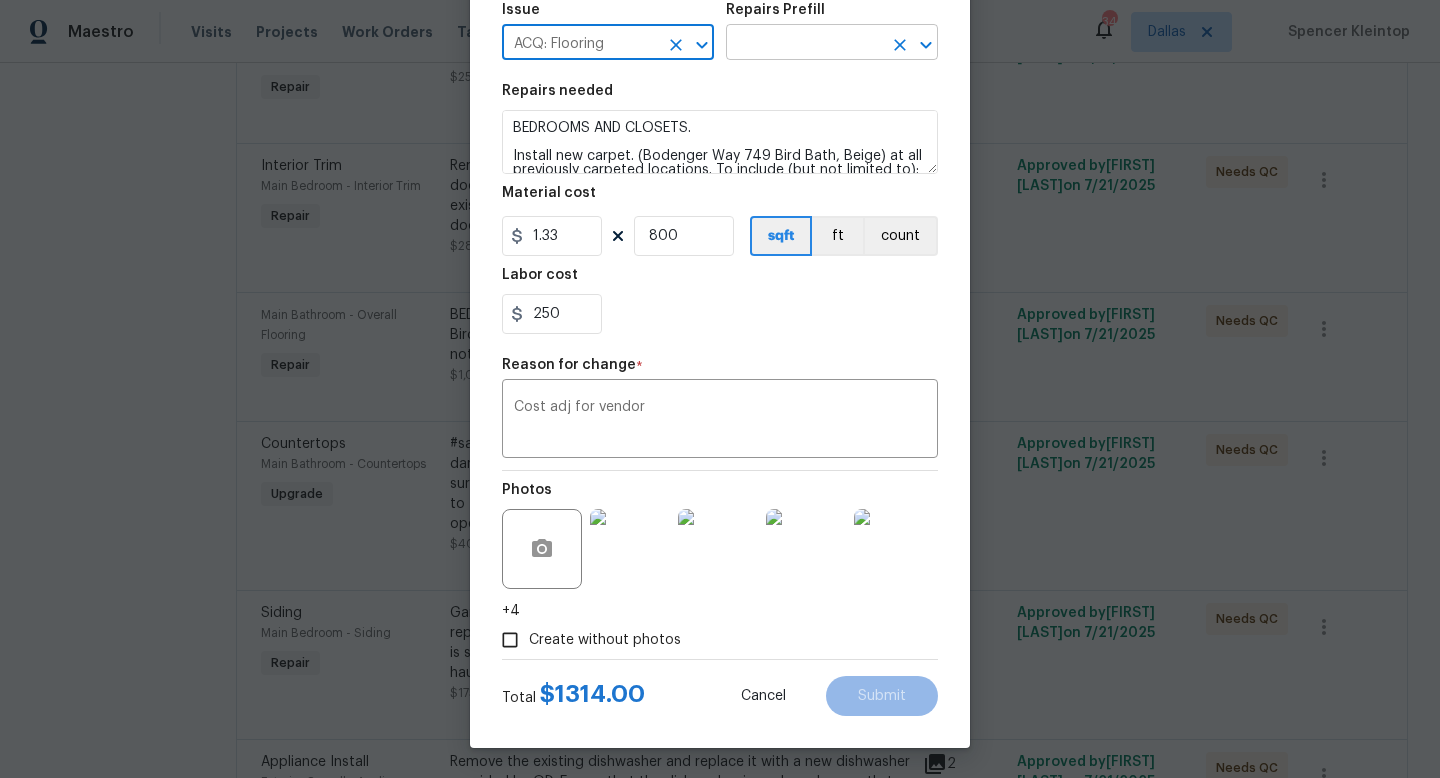 type on "ACQ: Flooring" 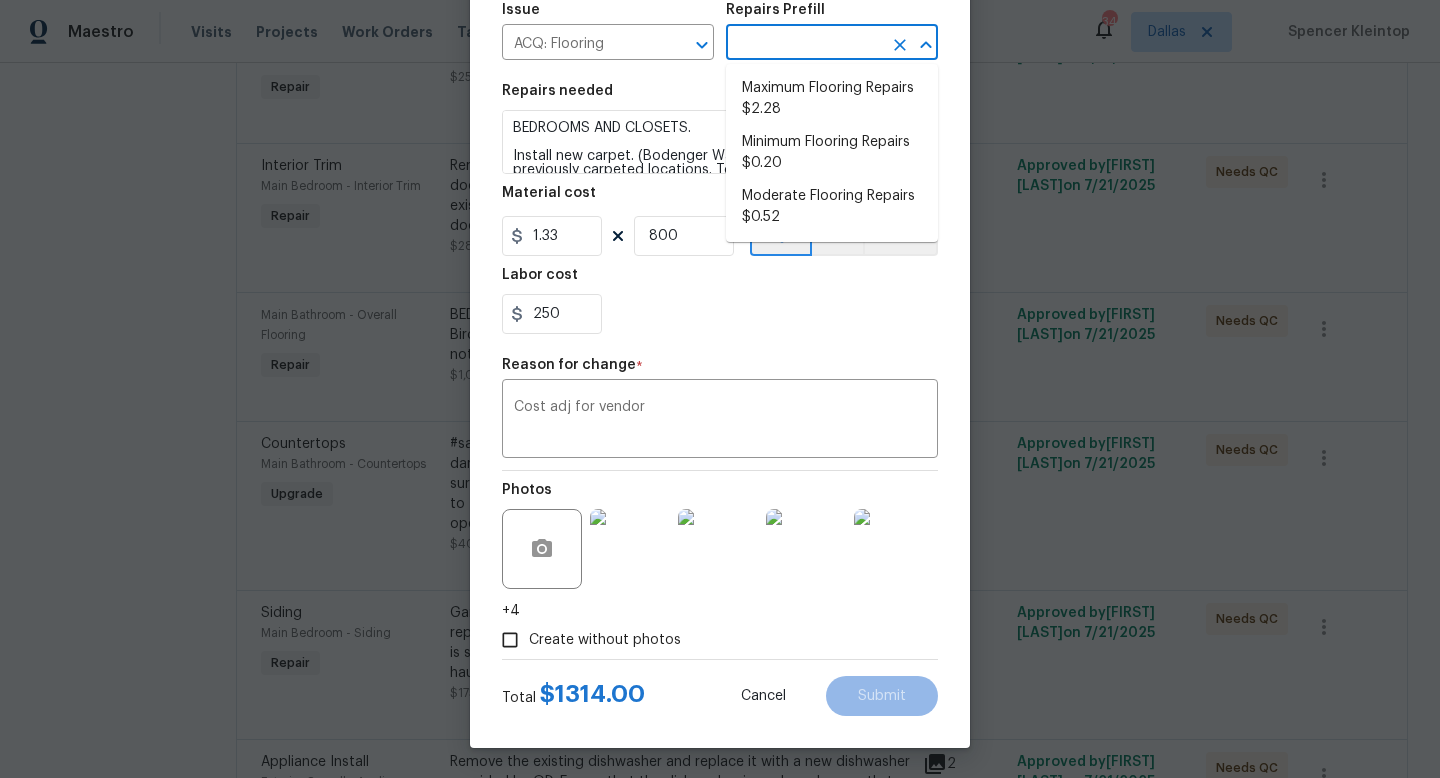 click at bounding box center (804, 44) 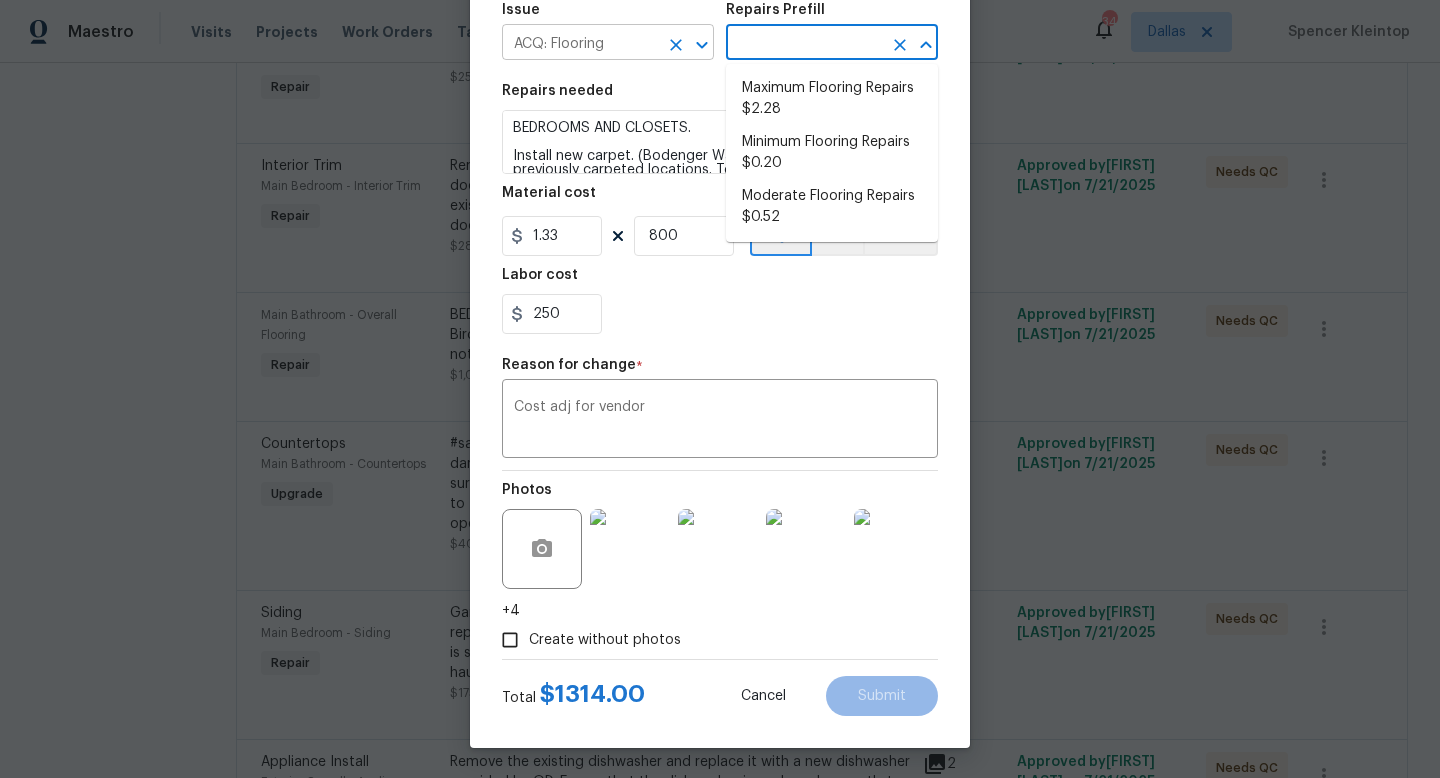 click 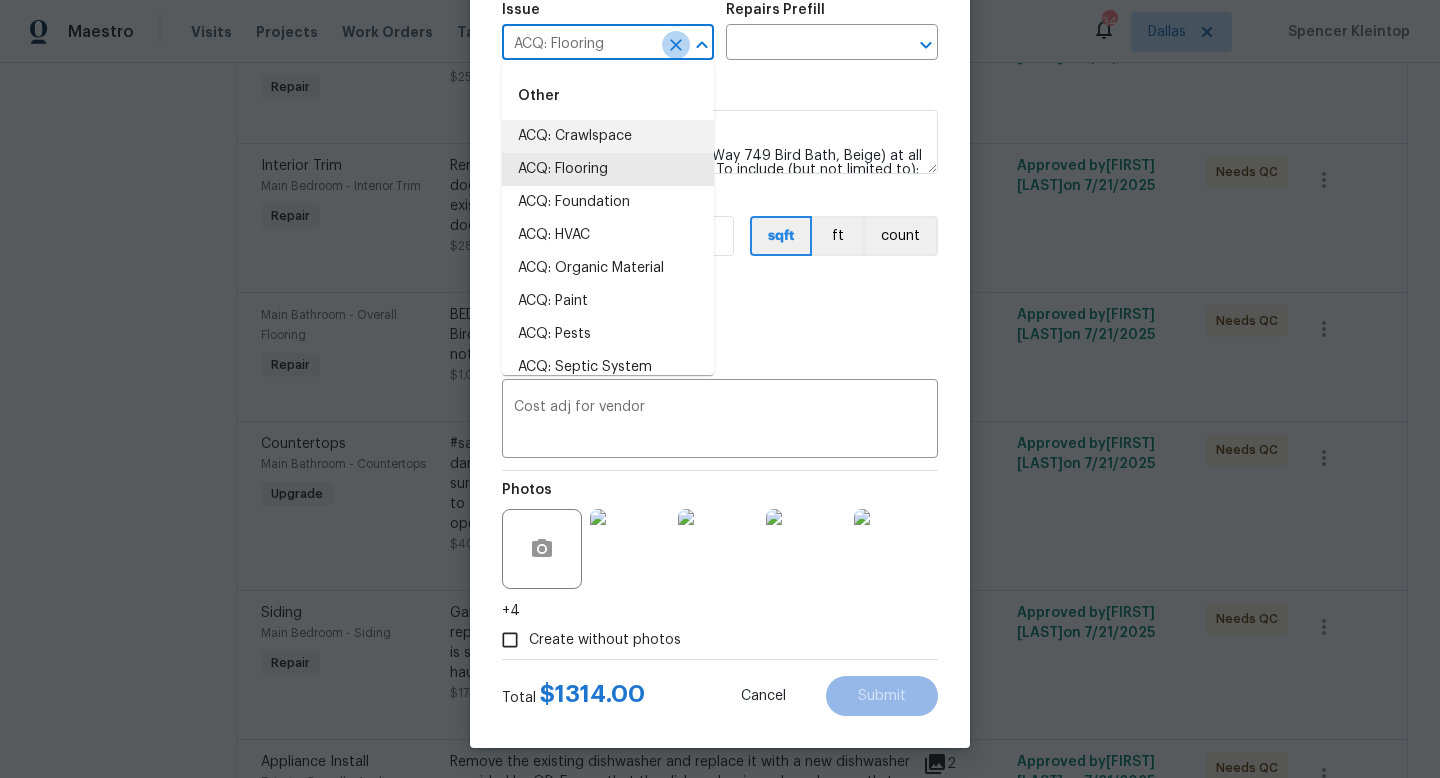 click 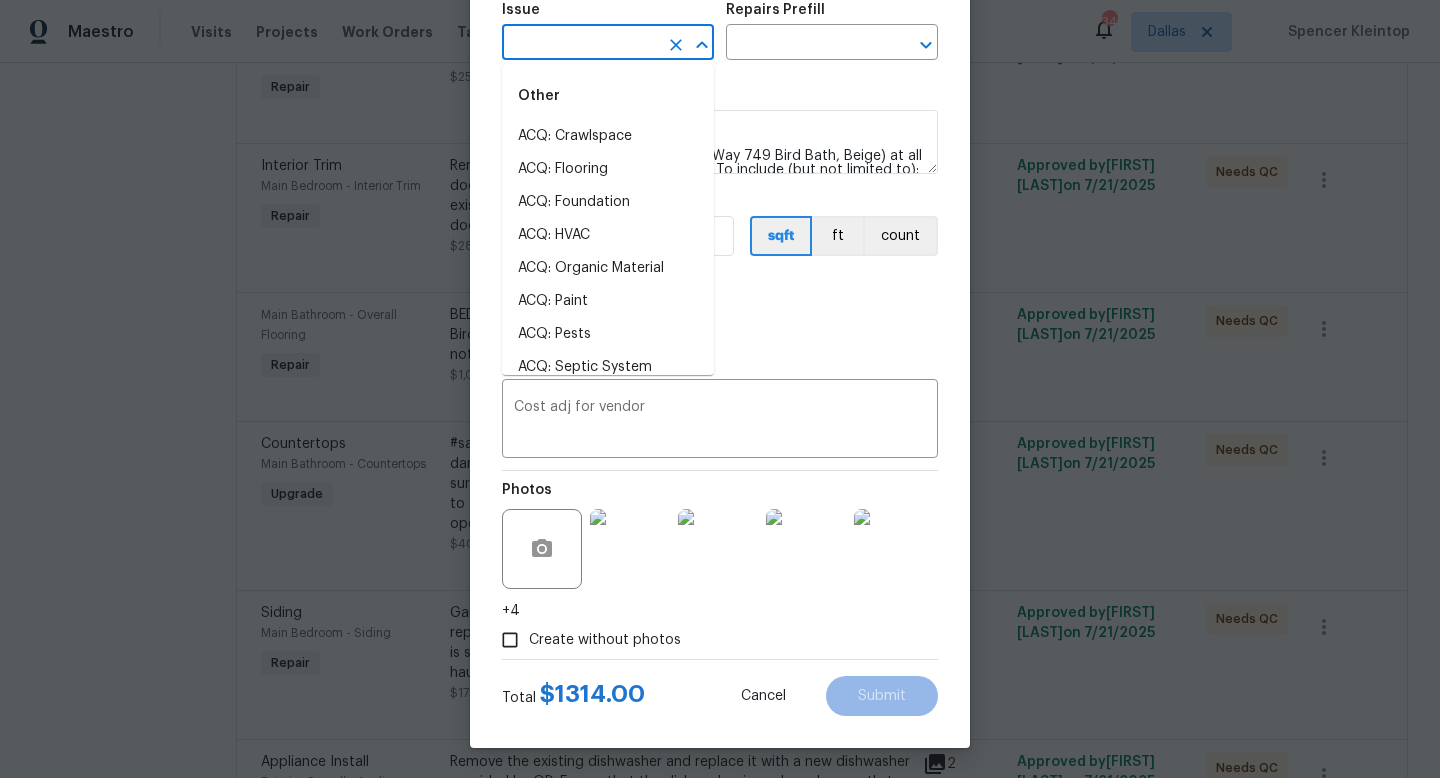 click at bounding box center (580, 44) 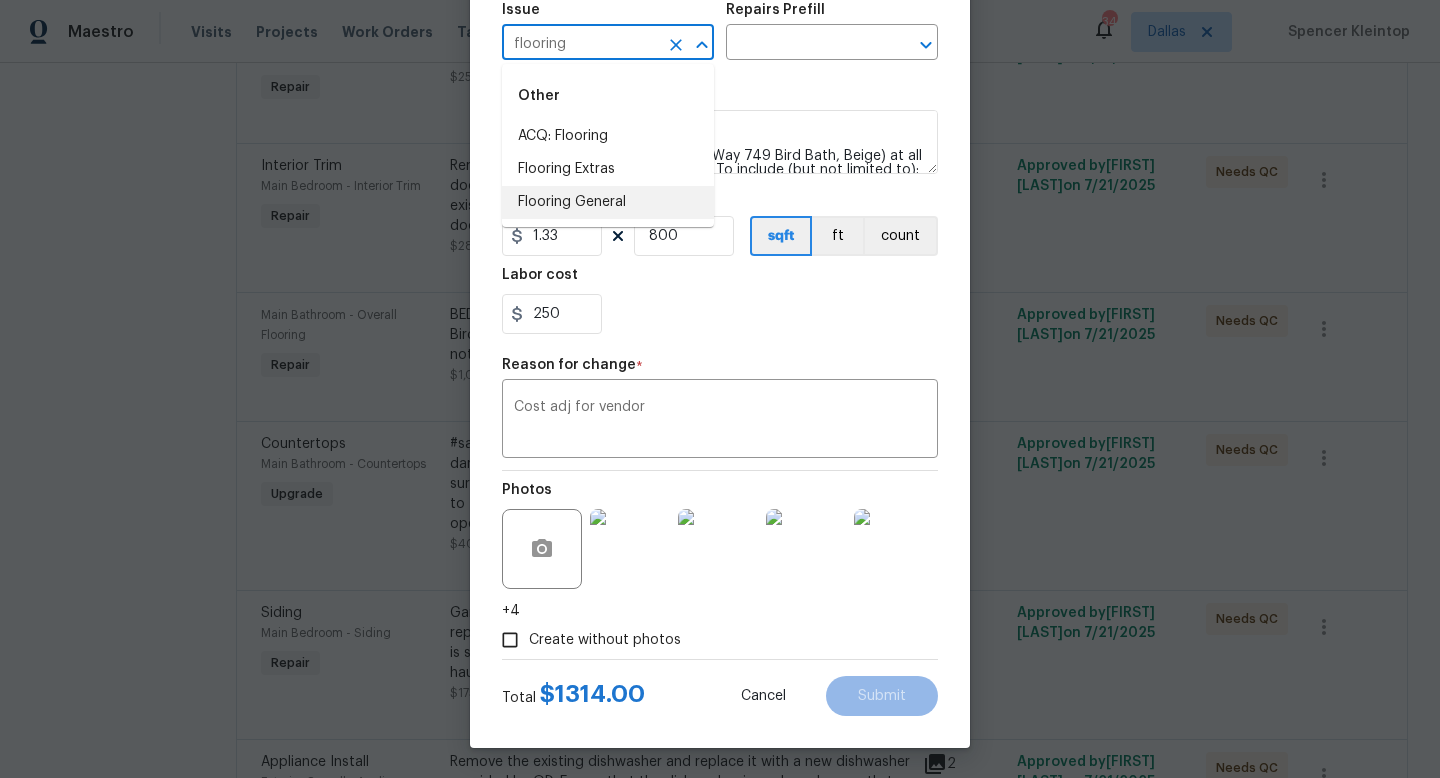 click on "Flooring General" at bounding box center [608, 202] 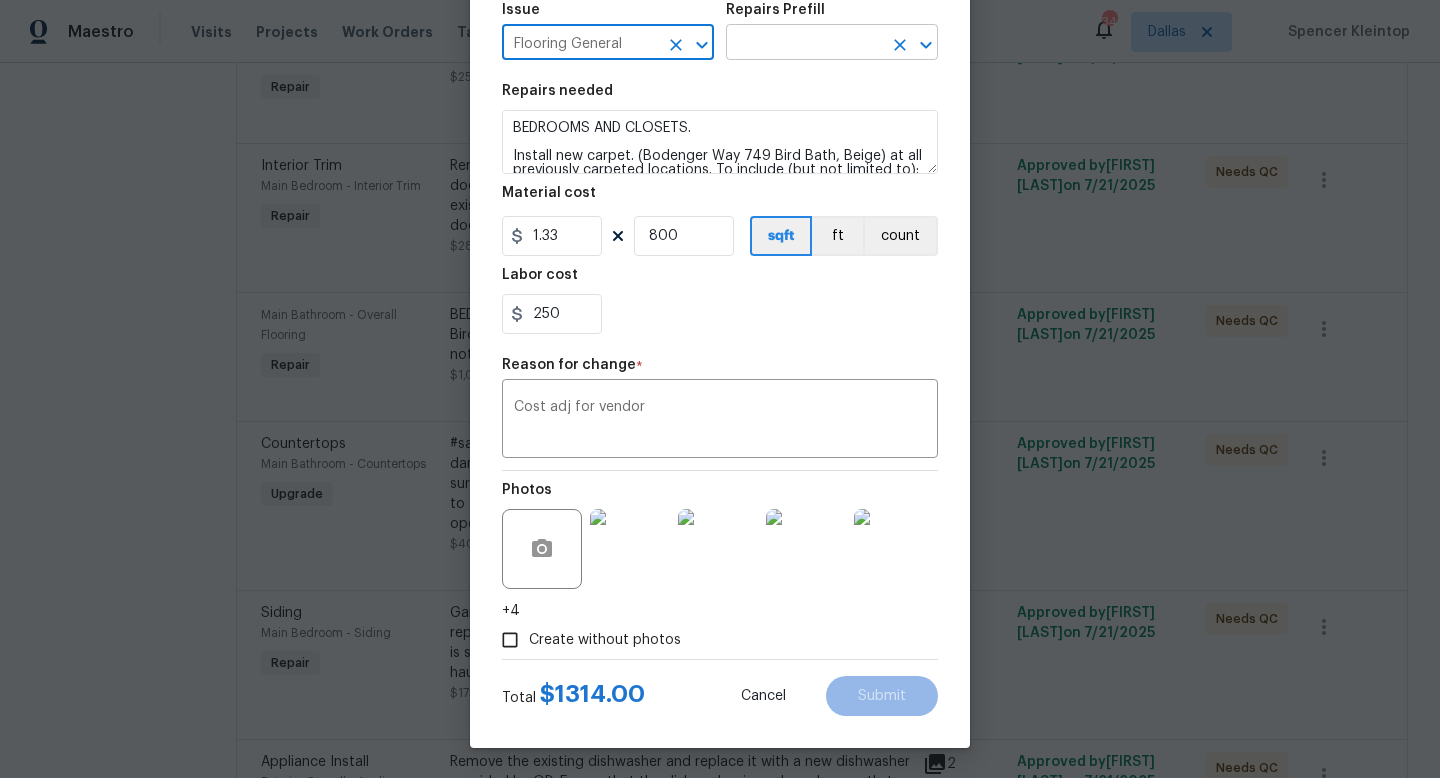 type on "Flooring General" 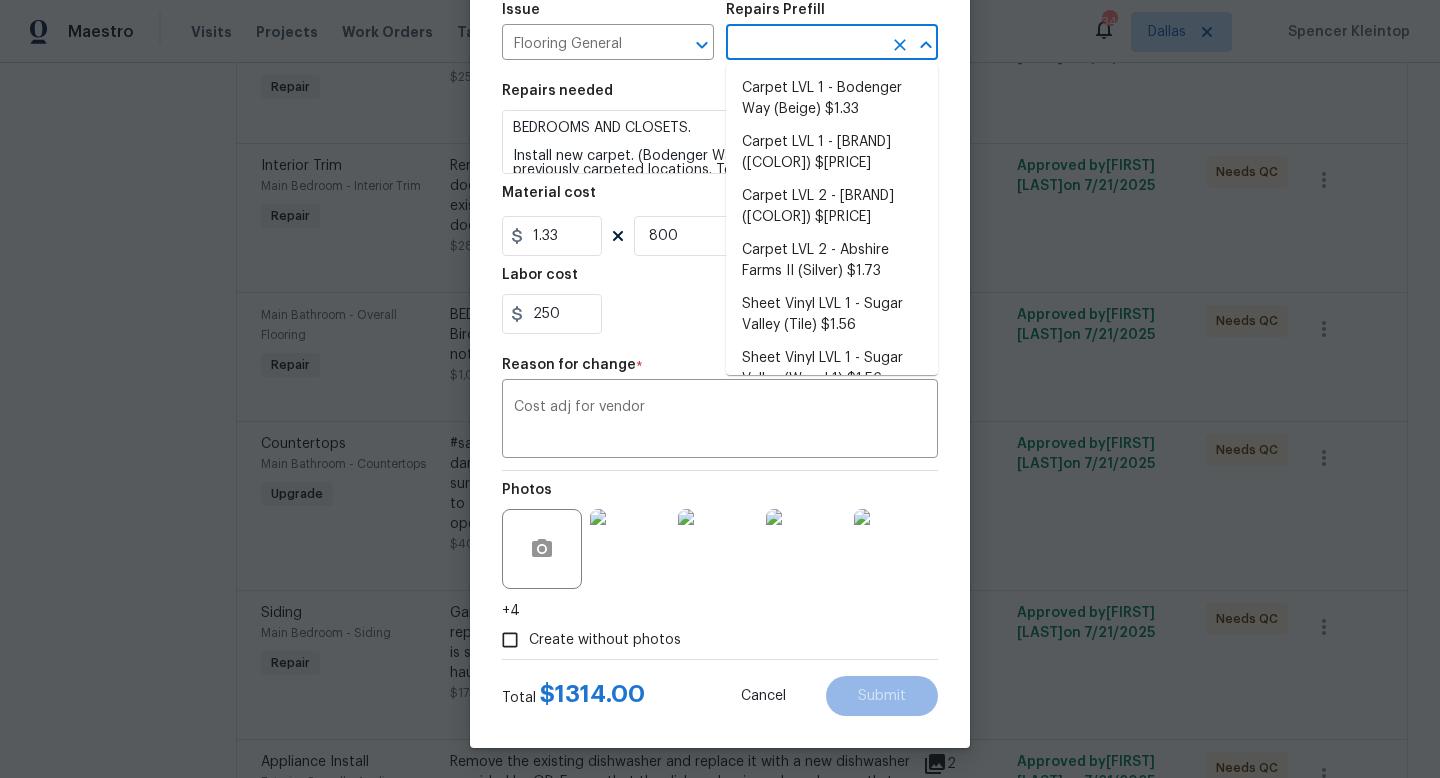 click at bounding box center (804, 44) 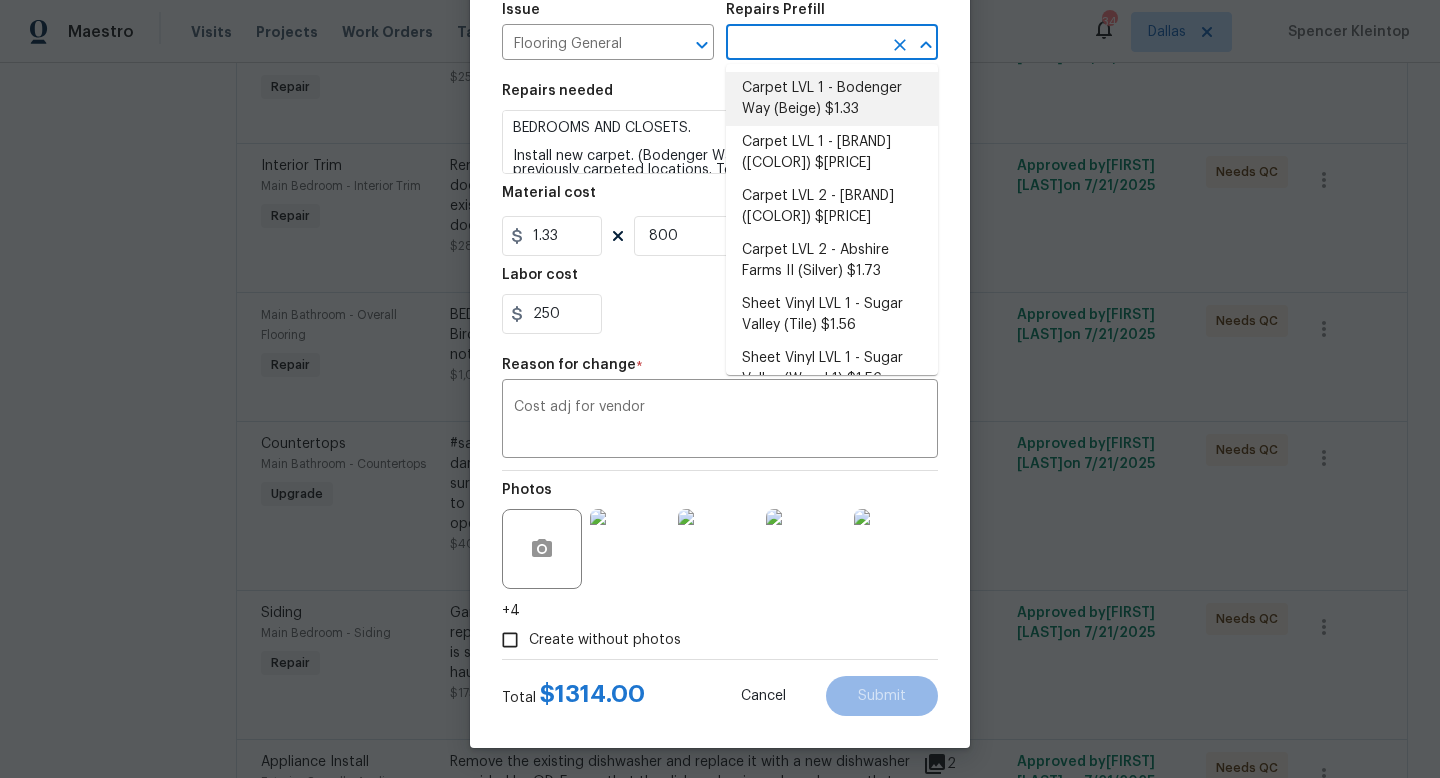 click on "Carpet LVL 1 - Bodenger Way (Beige) $1.33" at bounding box center (832, 99) 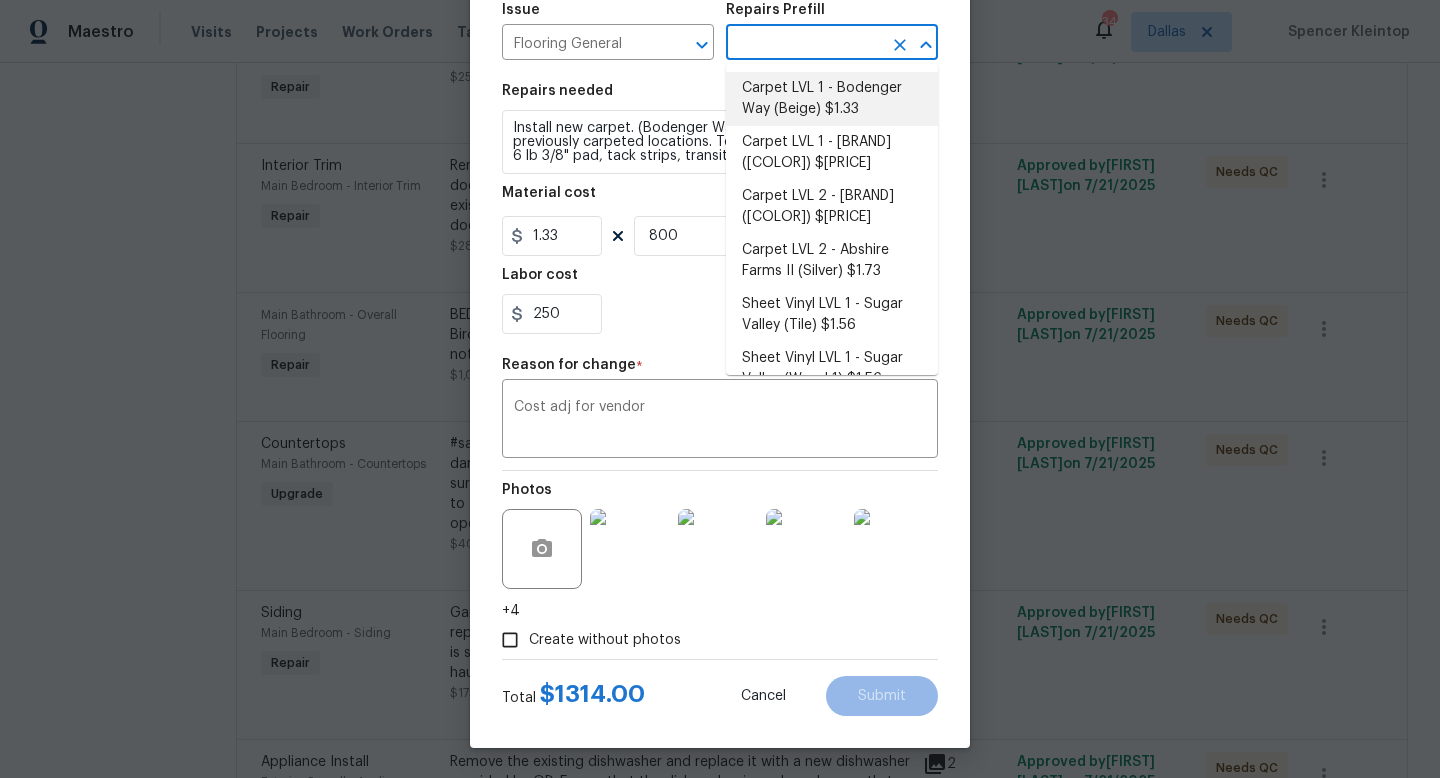 type on "Carpet LVL 1 - Bodenger Way (Beige) $1.33" 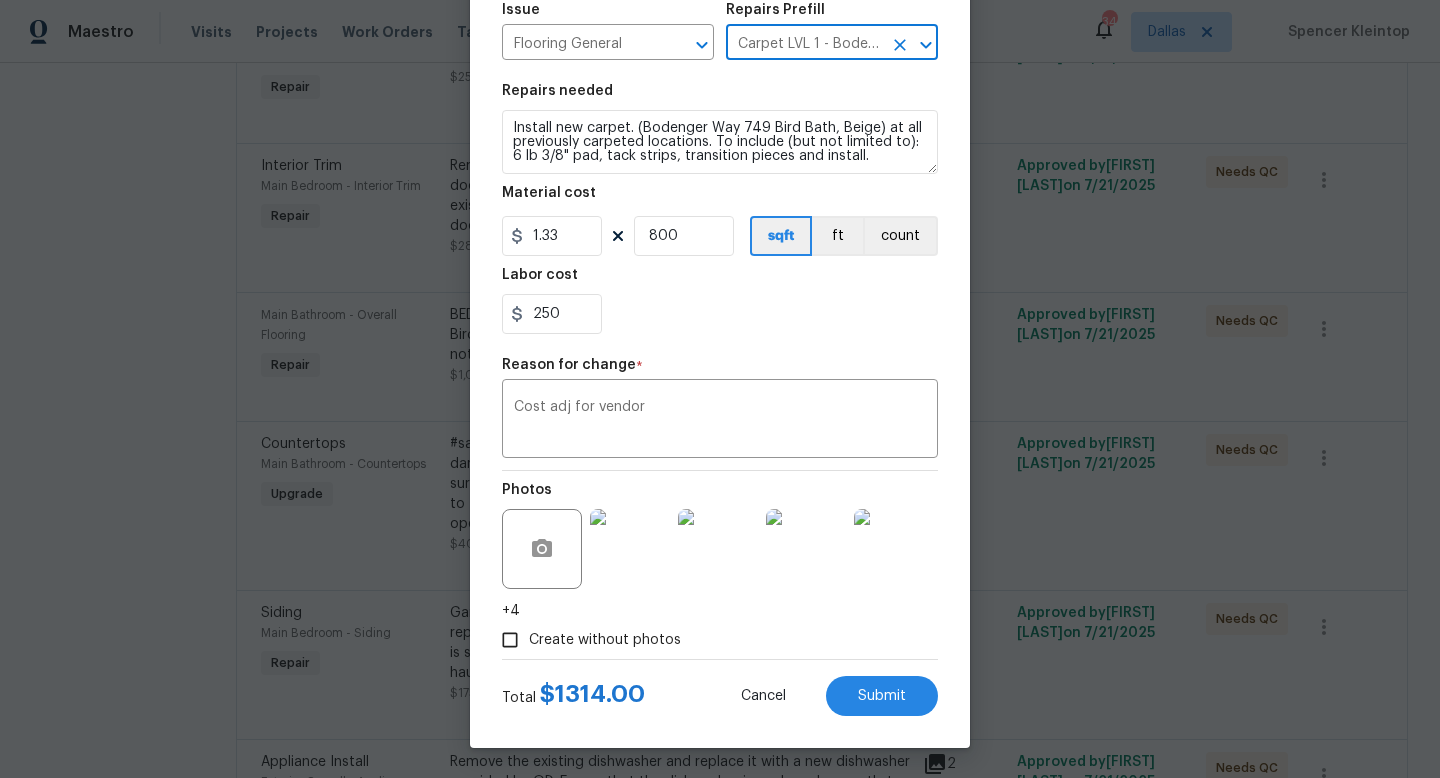 click on "250" at bounding box center [720, 314] 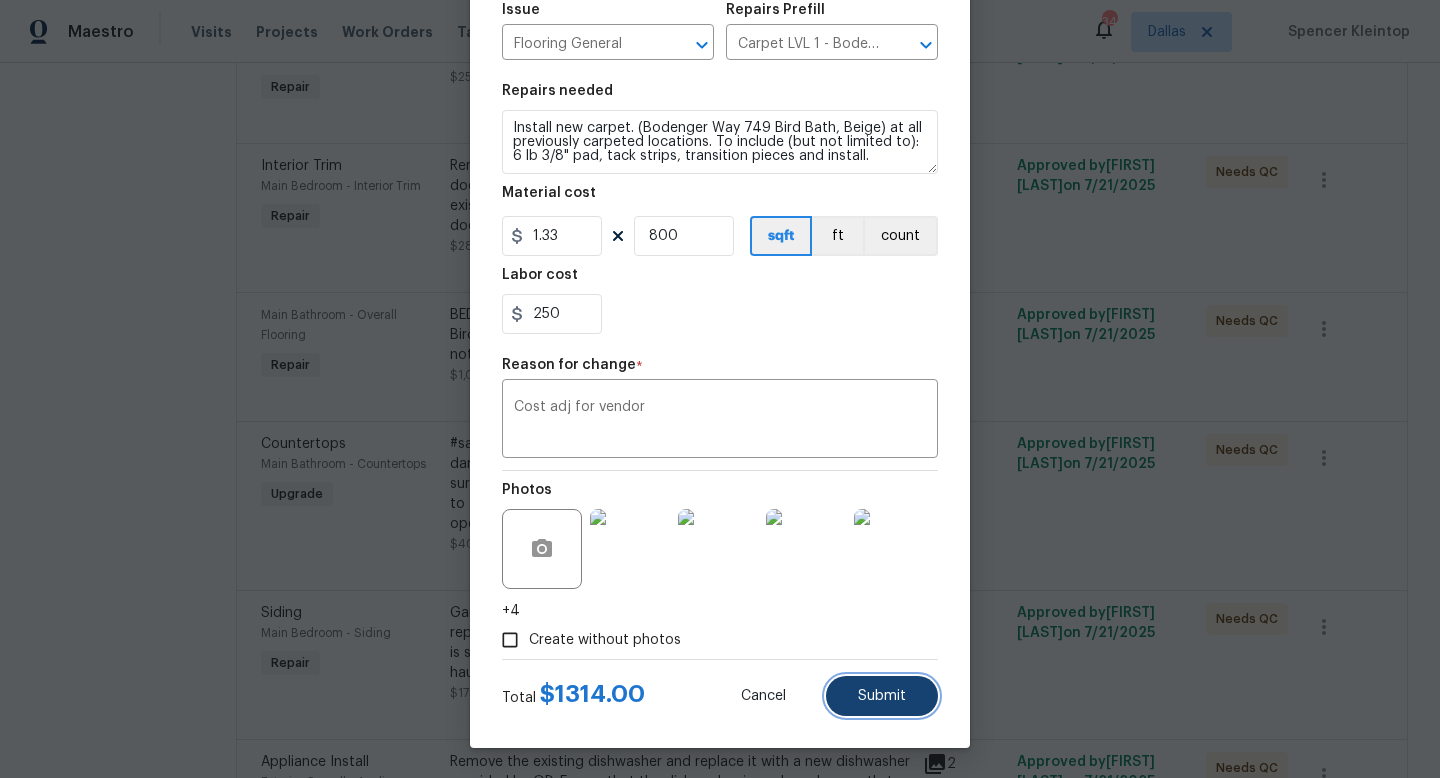 click on "Submit" at bounding box center [882, 696] 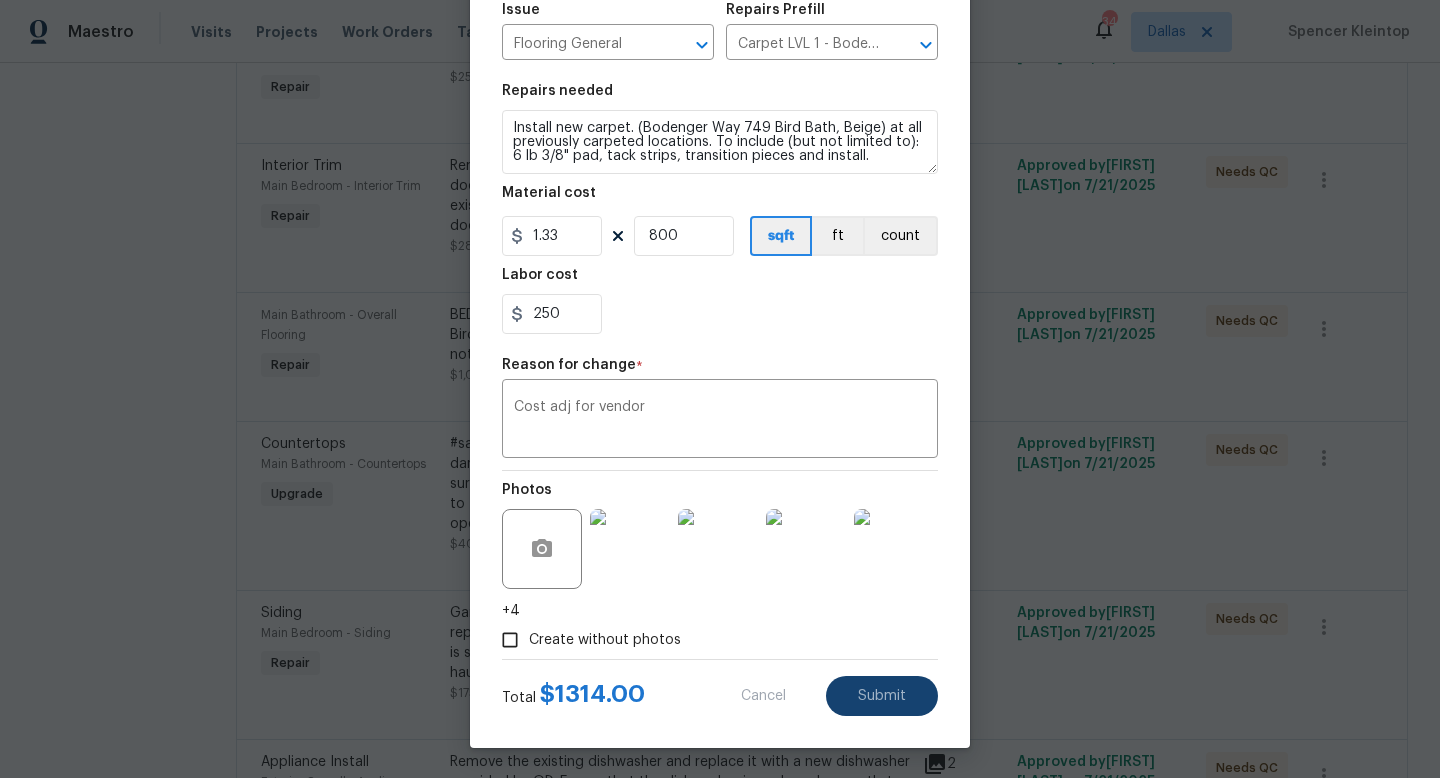 type on "BEDROOMS AND CLOSETS.
Install new carpet. (Bodenger Way 749 Bird Bath, Beige) at all previously carpeted locations. To include (but not limited to): 6 lb 3/8" pad, tack strips, transition pieces and install." 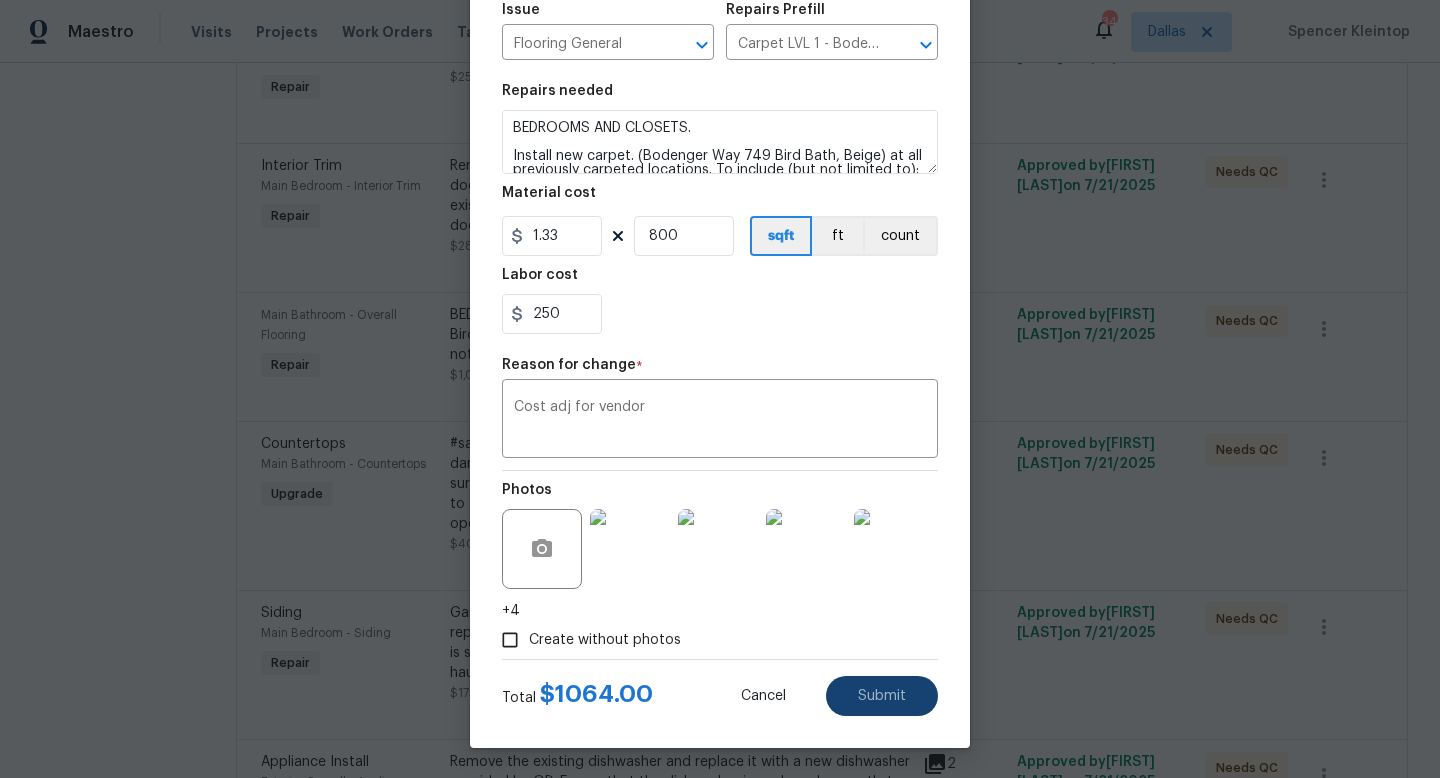 type 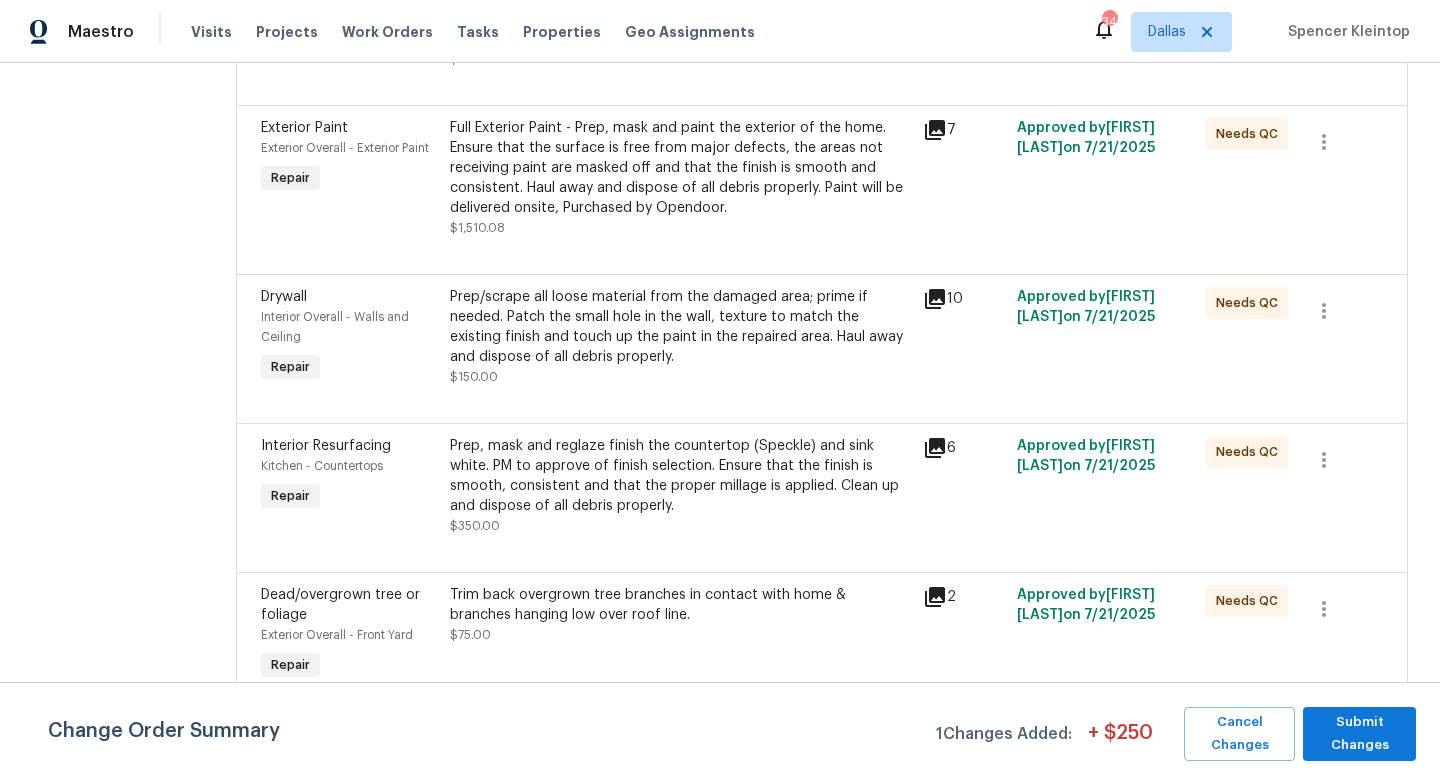 scroll, scrollTop: 4243, scrollLeft: 0, axis: vertical 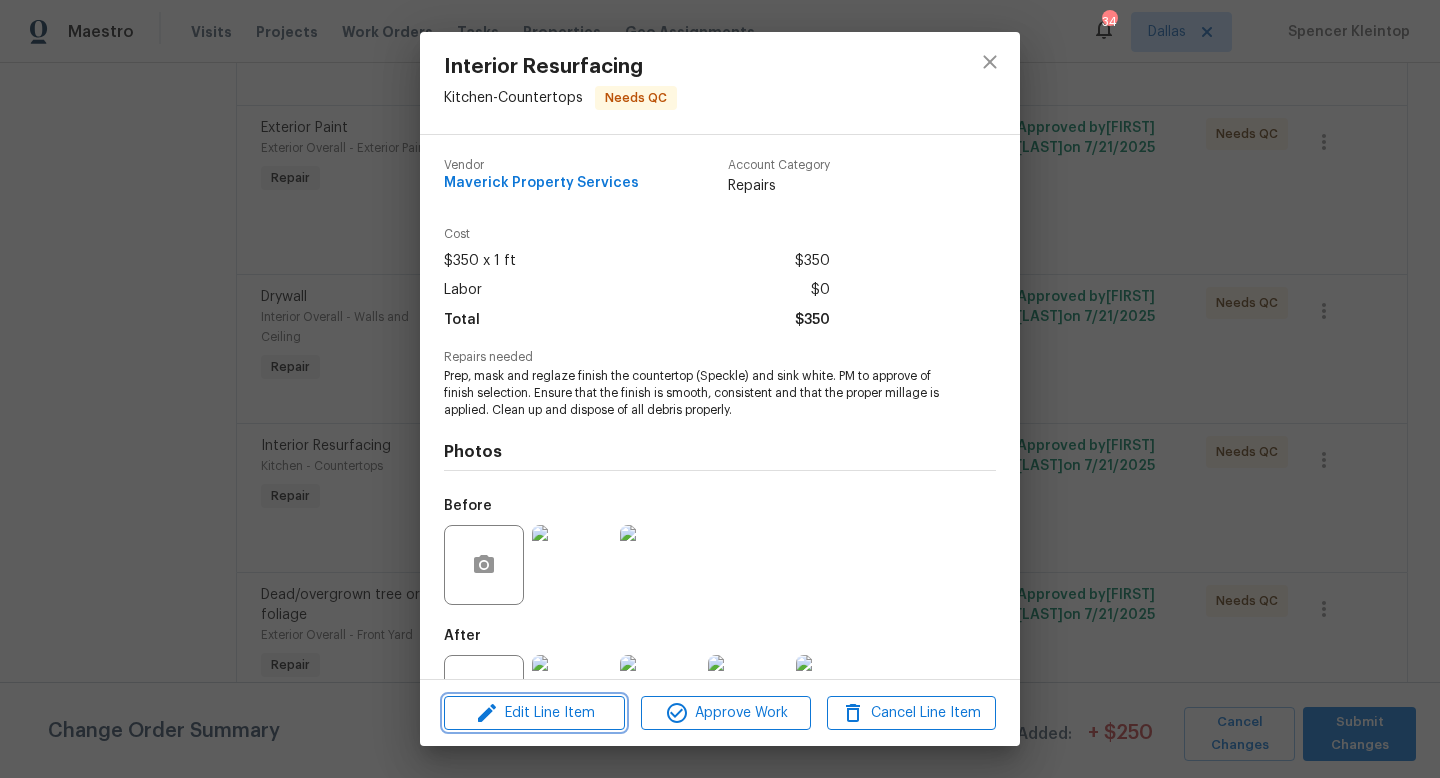 click on "Edit Line Item" at bounding box center [534, 713] 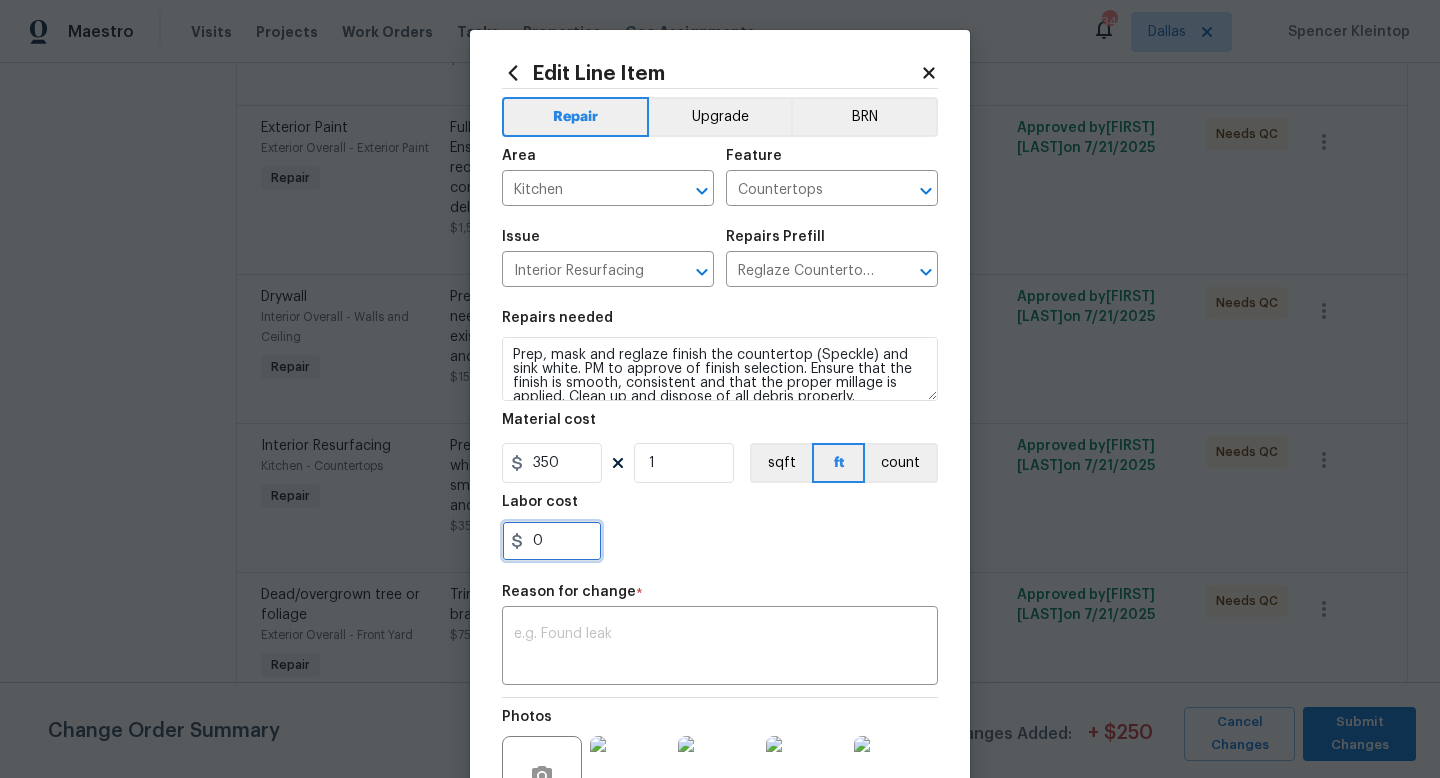 drag, startPoint x: 567, startPoint y: 551, endPoint x: 465, endPoint y: 543, distance: 102.31325 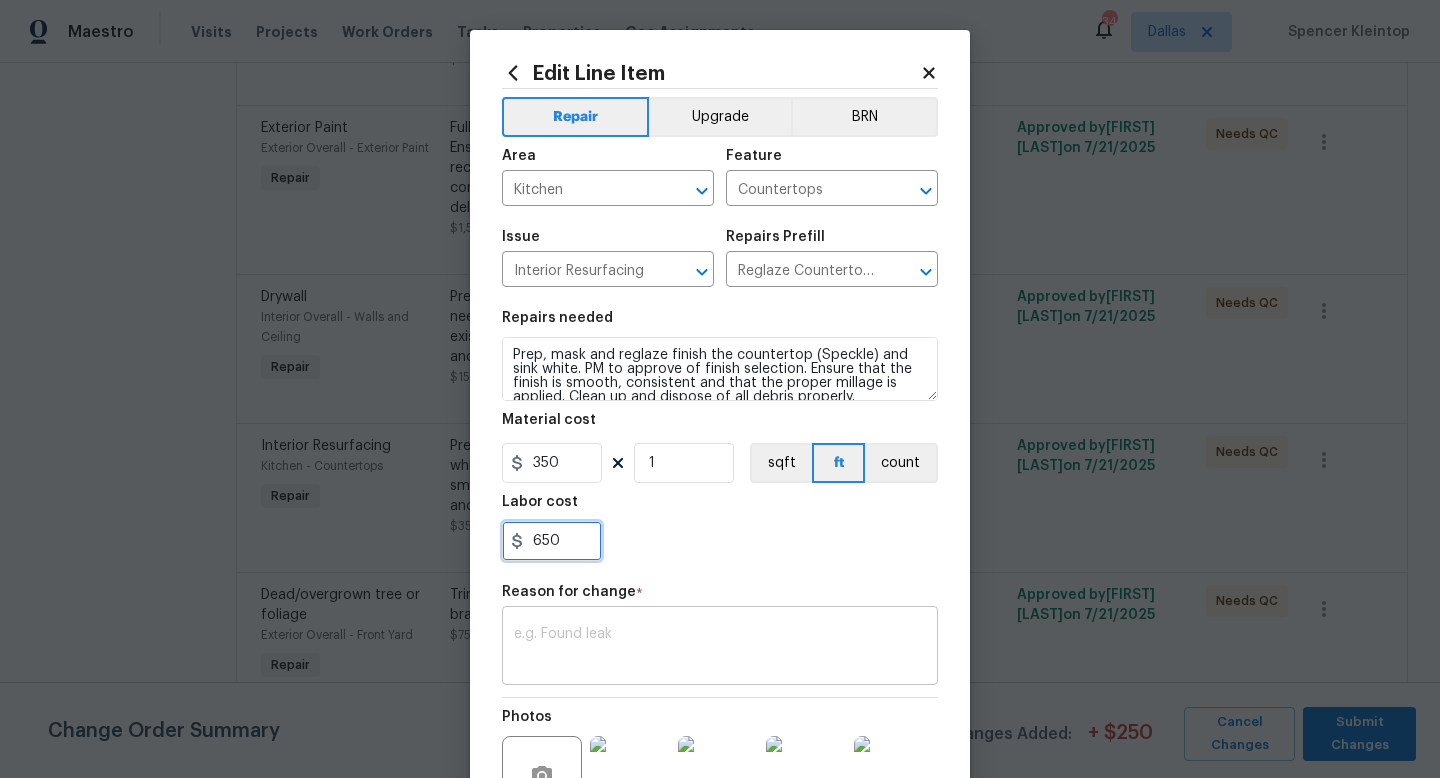type on "650" 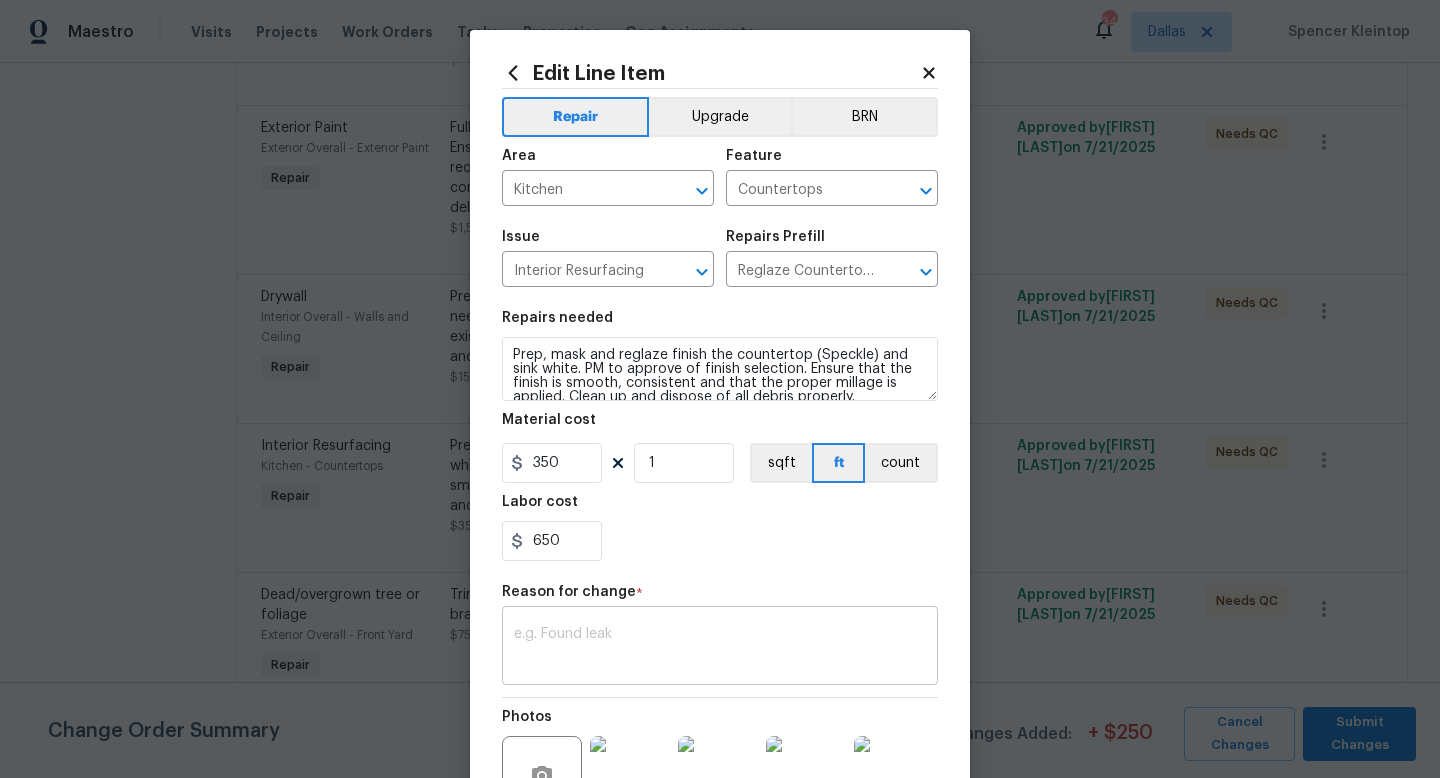click at bounding box center [720, 648] 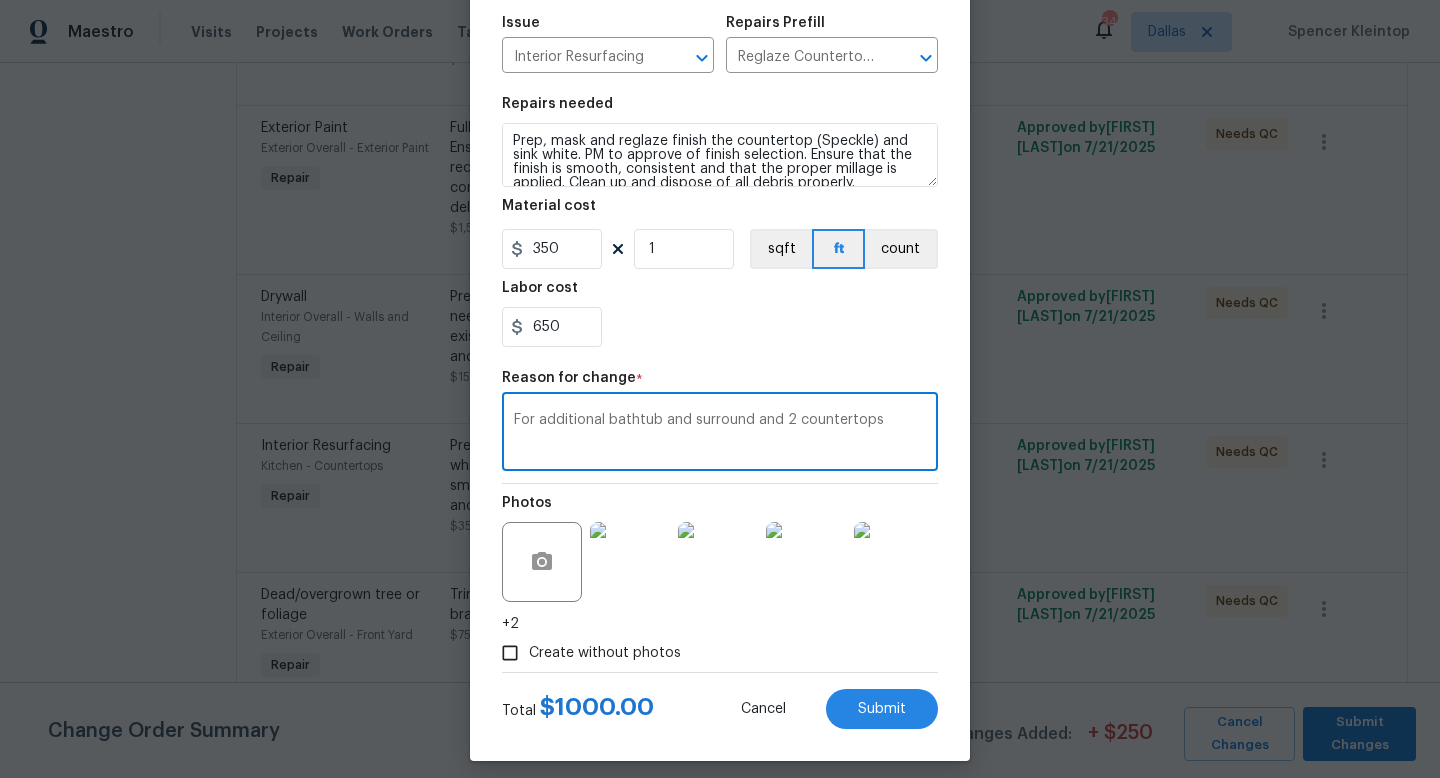 scroll, scrollTop: 228, scrollLeft: 0, axis: vertical 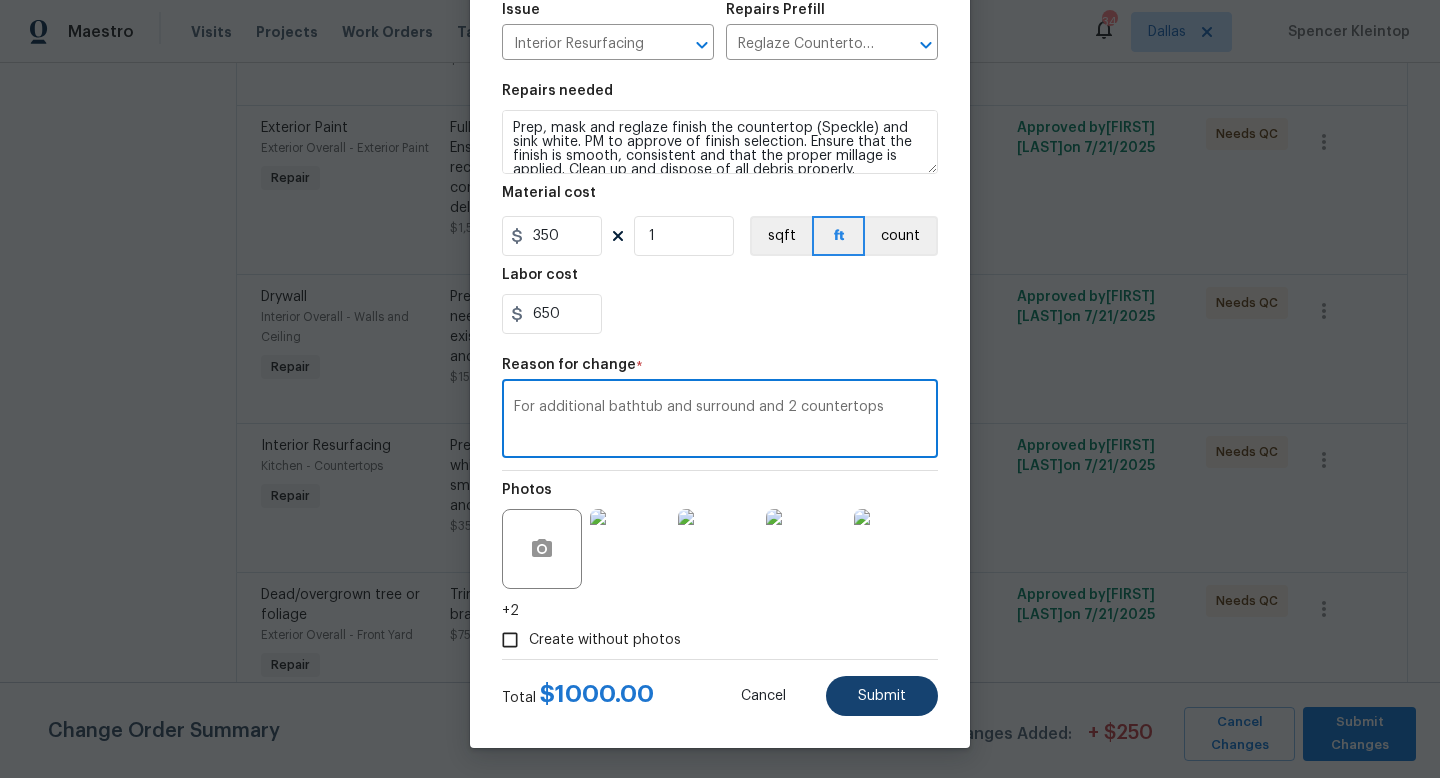 type on "For additional bathtub and surround and 2 countertops" 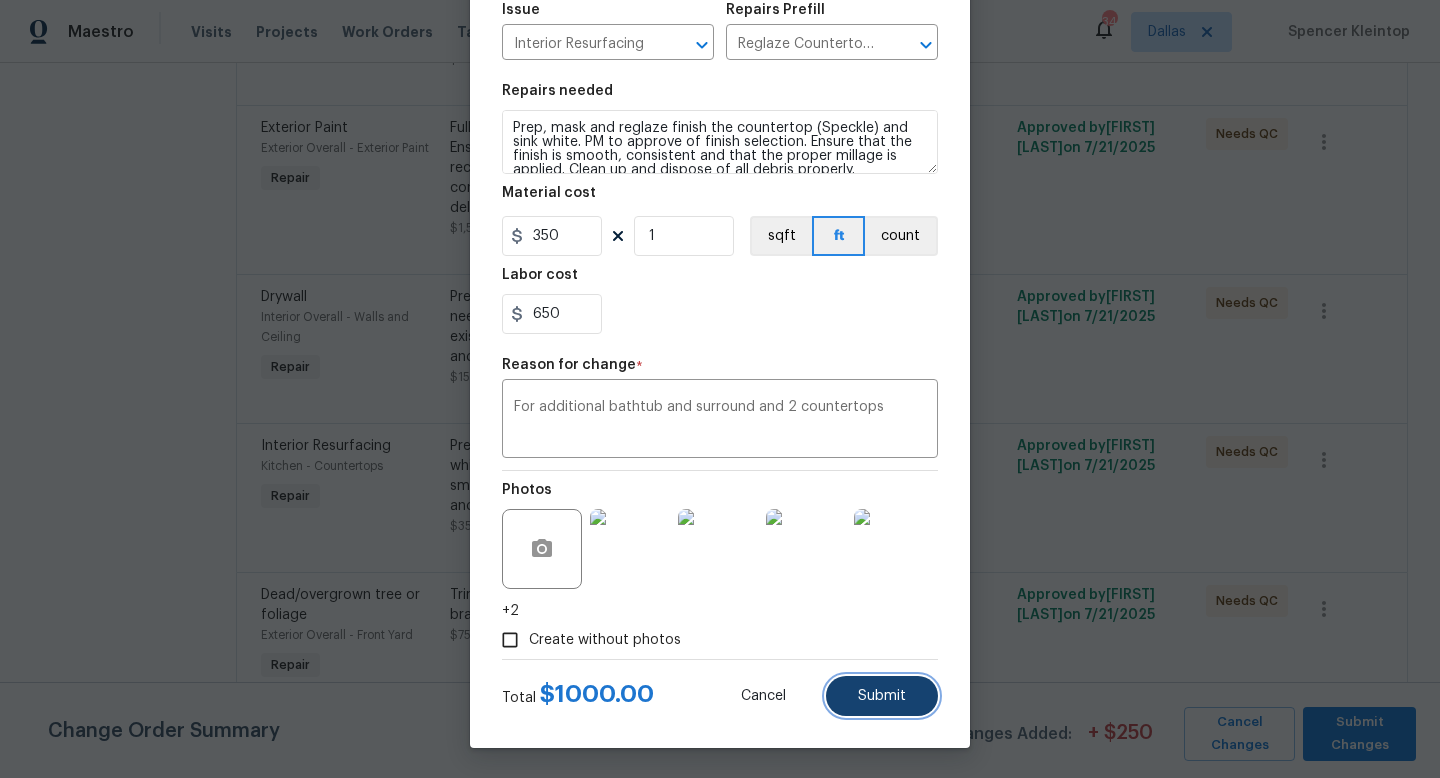 click on "Submit" at bounding box center [882, 696] 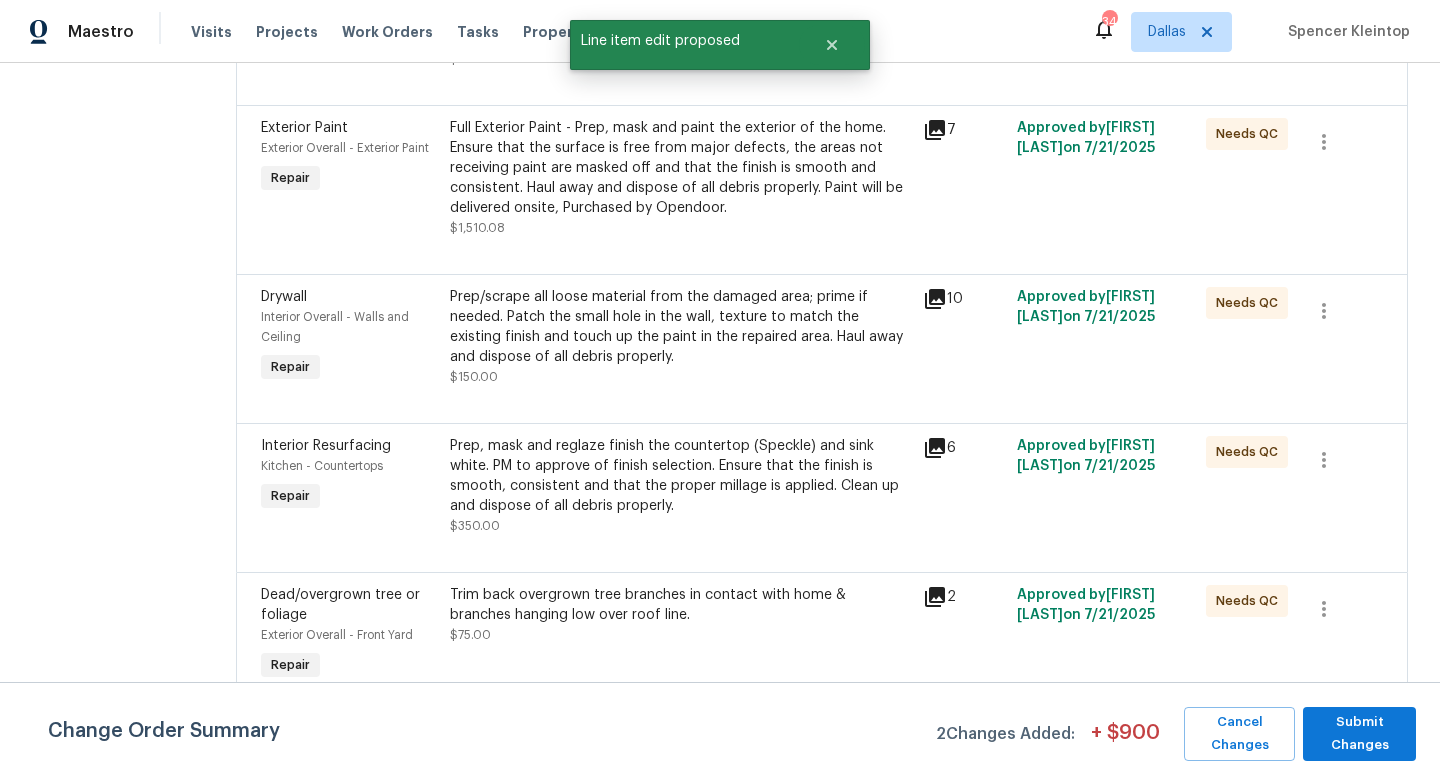 scroll, scrollTop: 0, scrollLeft: 0, axis: both 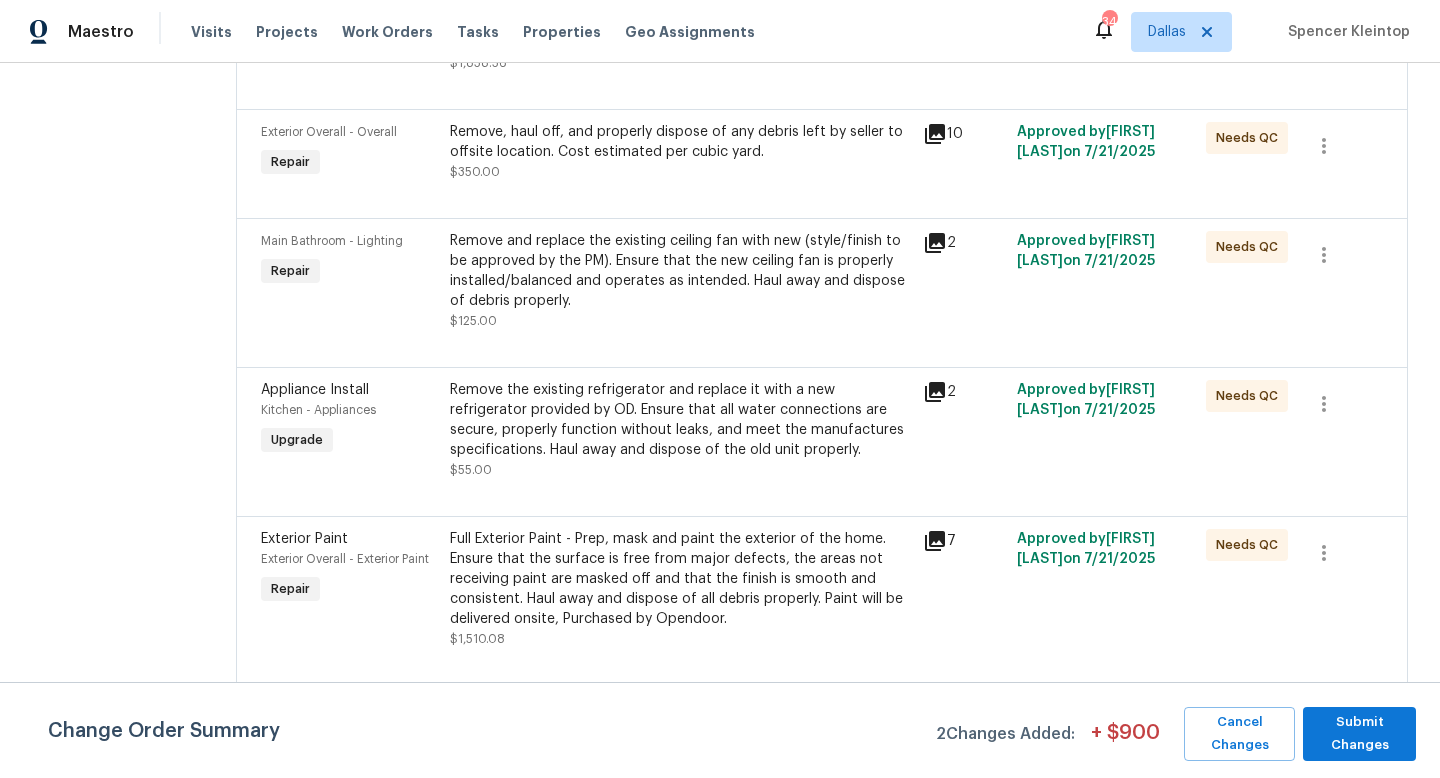 click on "Remove, haul off, and properly dispose of any debris left by seller to offsite location. Cost estimated per cubic yard." at bounding box center [680, 142] 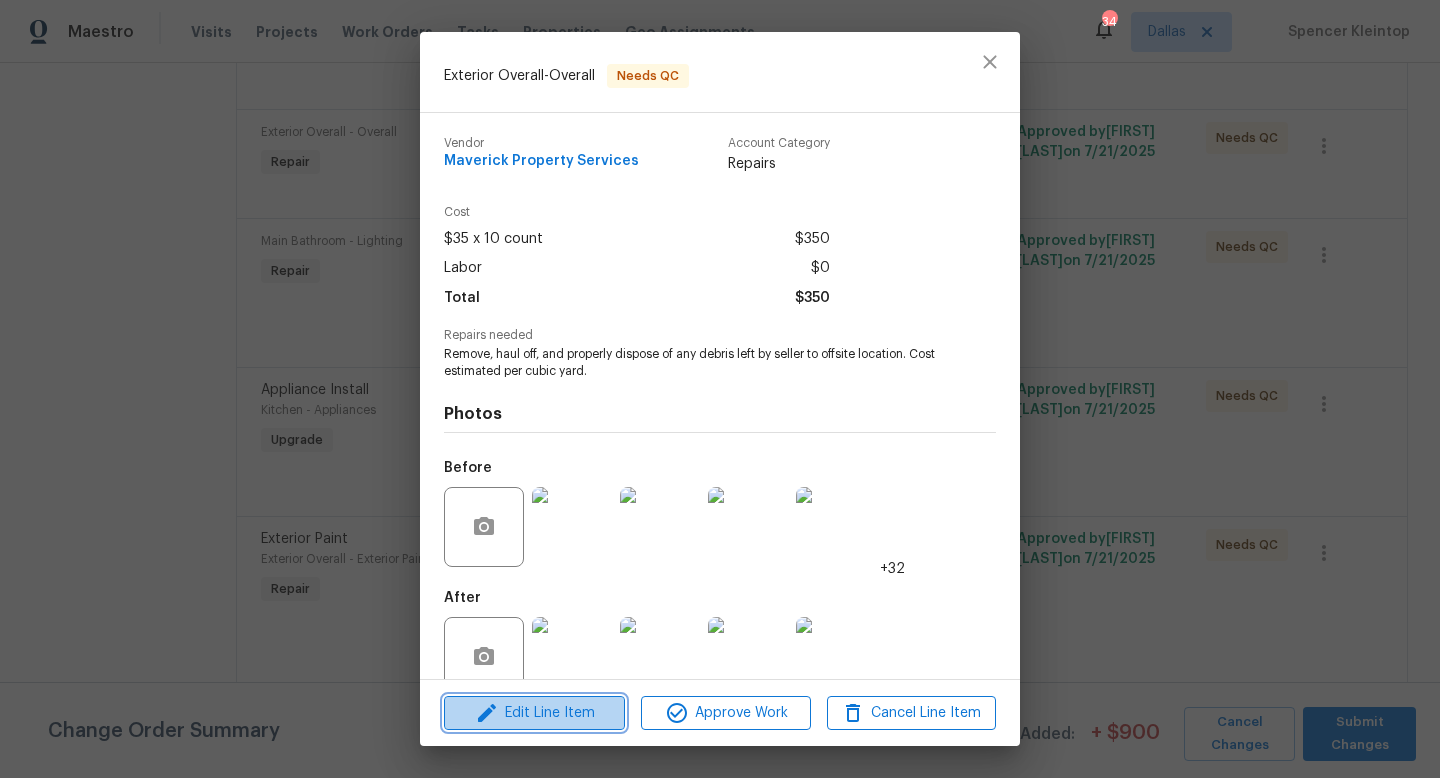 click on "Edit Line Item" at bounding box center (534, 713) 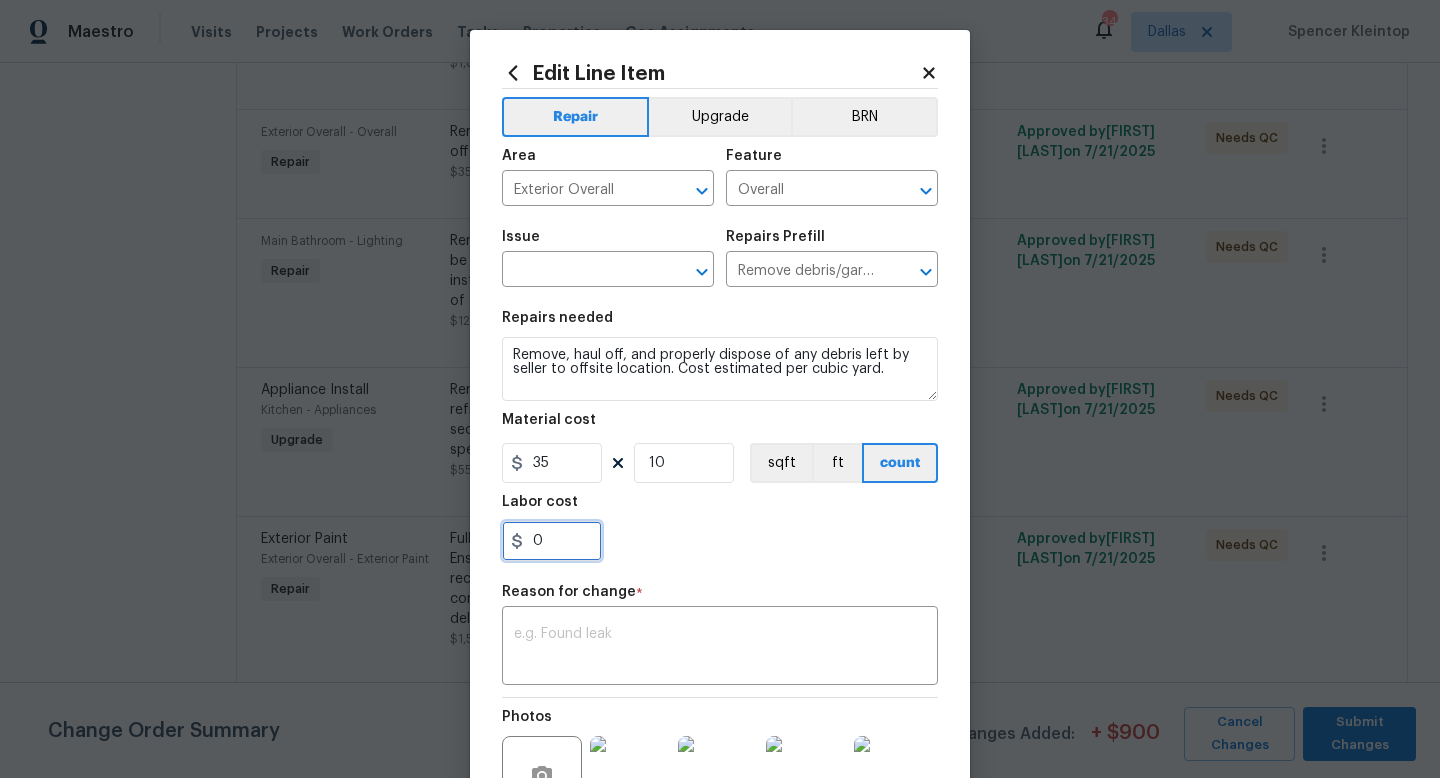drag, startPoint x: 559, startPoint y: 544, endPoint x: 428, endPoint y: 541, distance: 131.03435 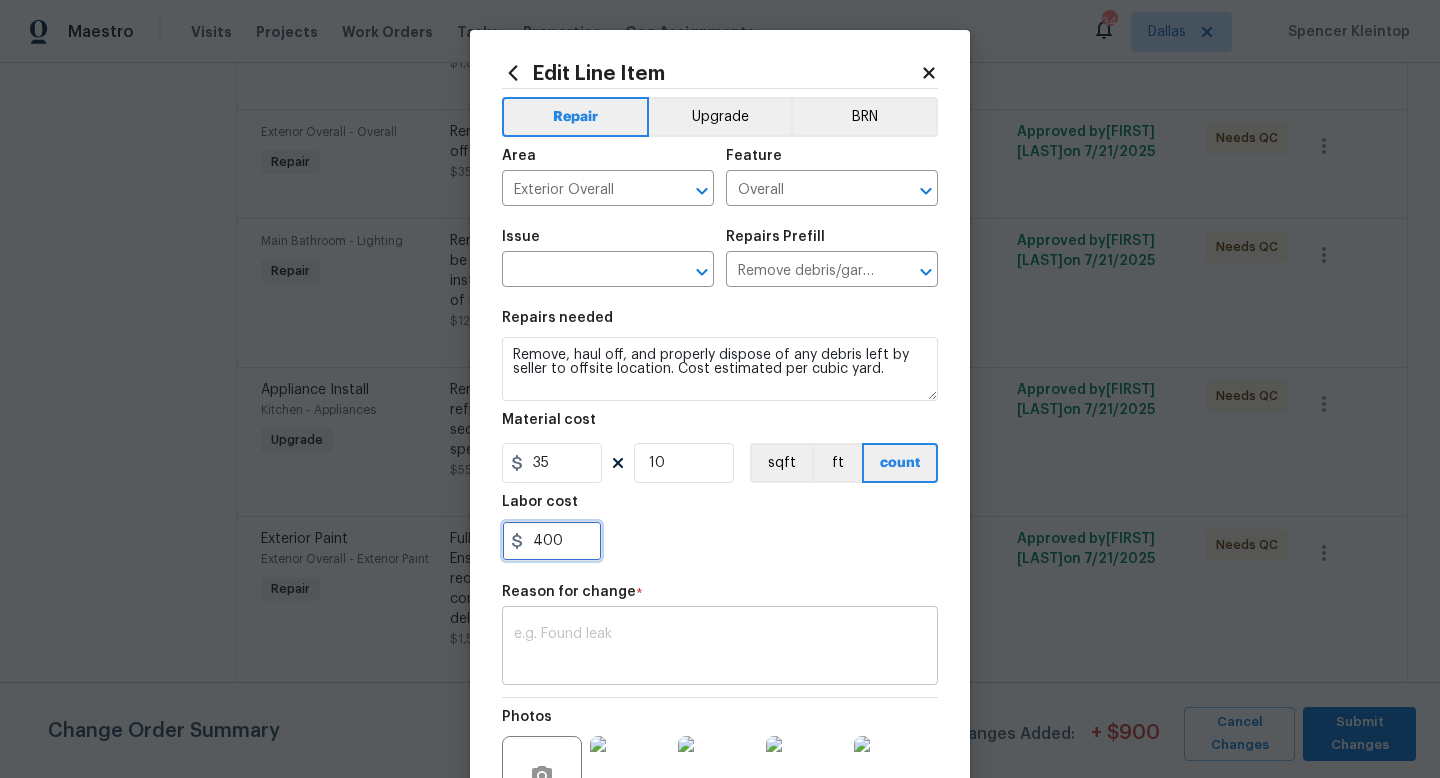type on "400" 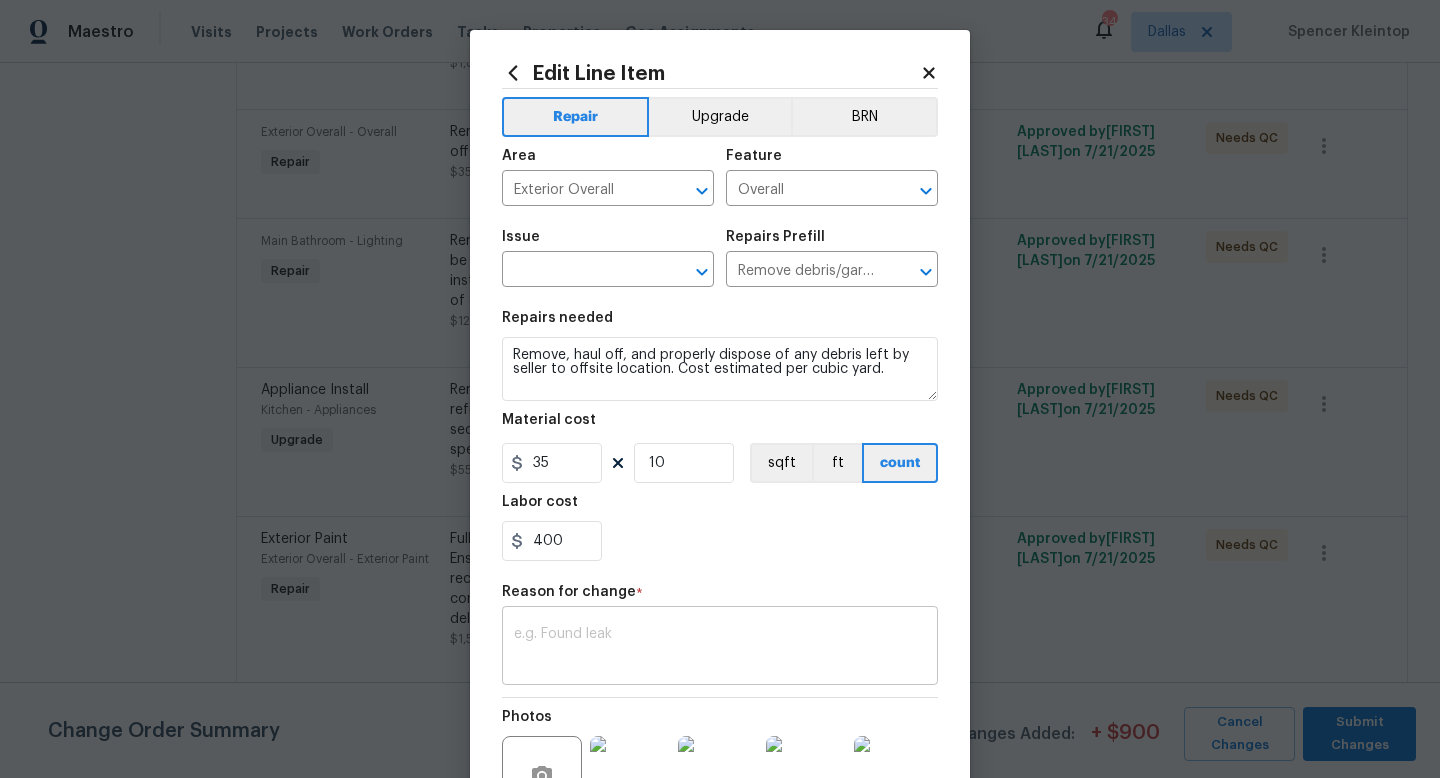 click at bounding box center (720, 648) 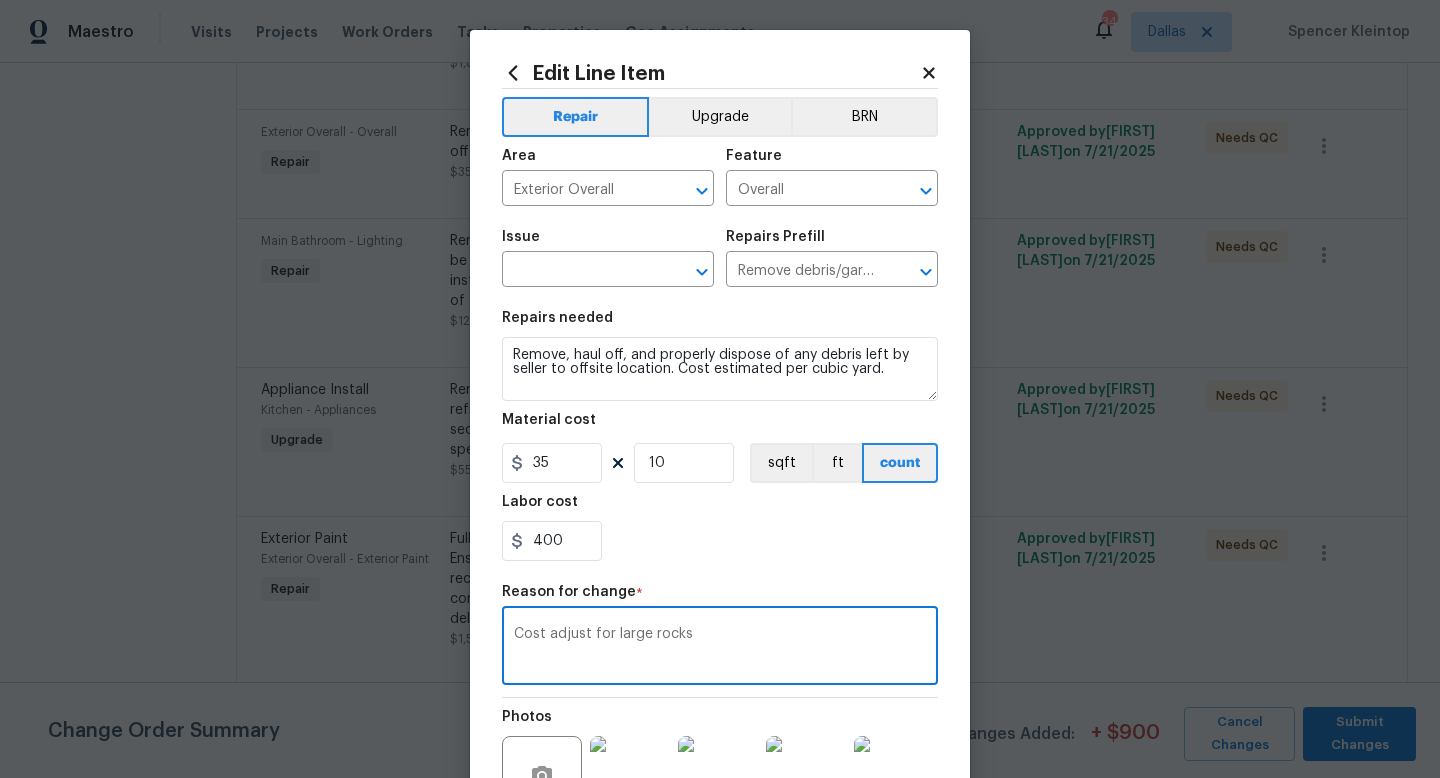 scroll, scrollTop: 228, scrollLeft: 0, axis: vertical 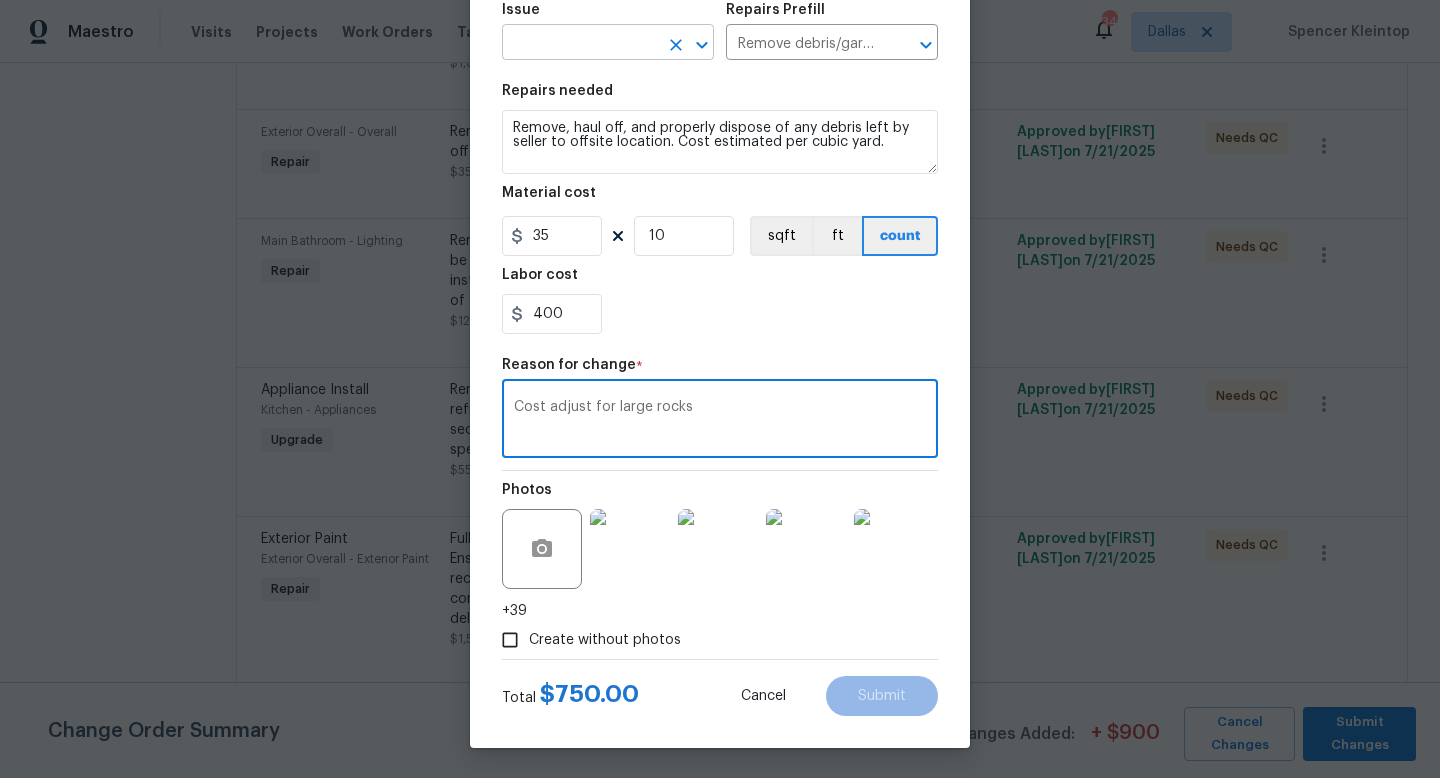 type on "Cost adjust for large rocks" 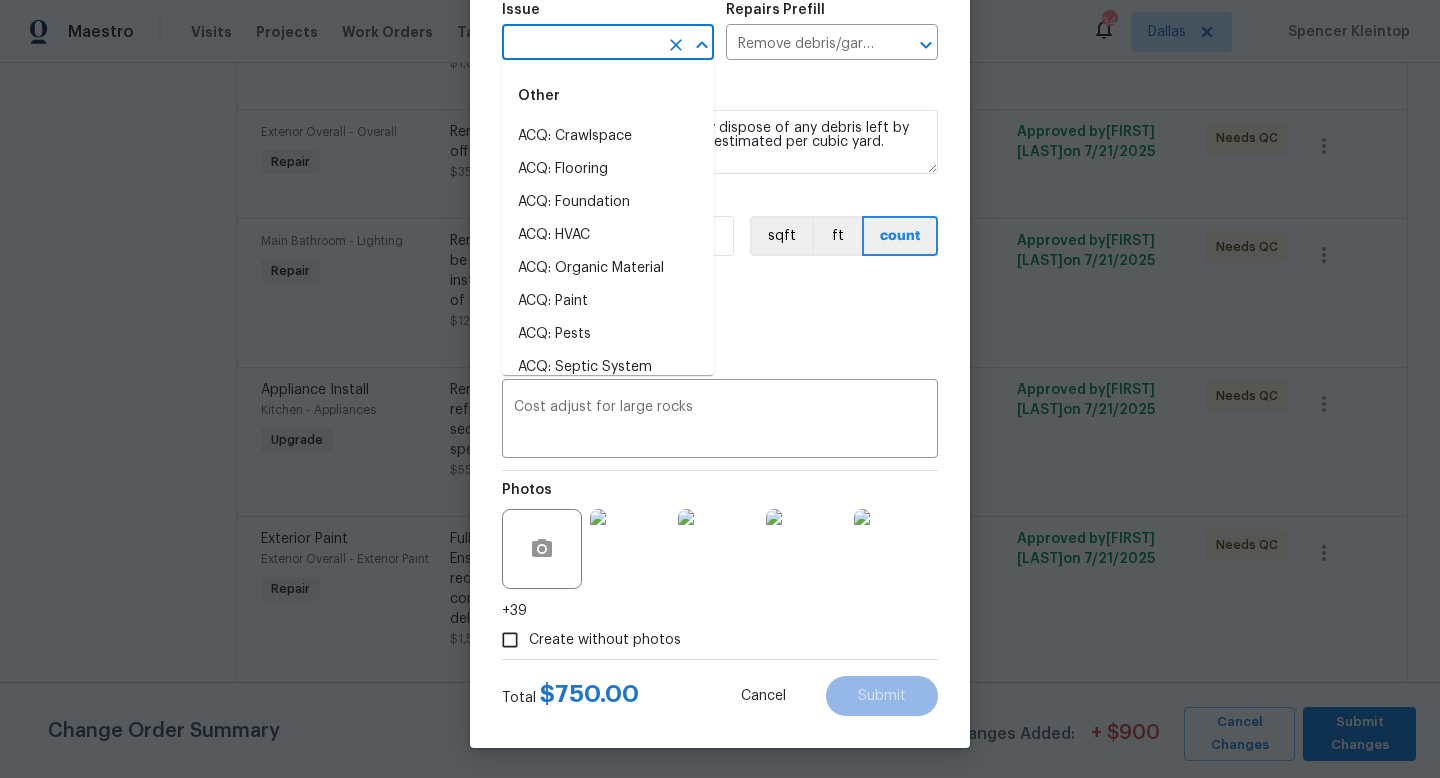 click at bounding box center (580, 44) 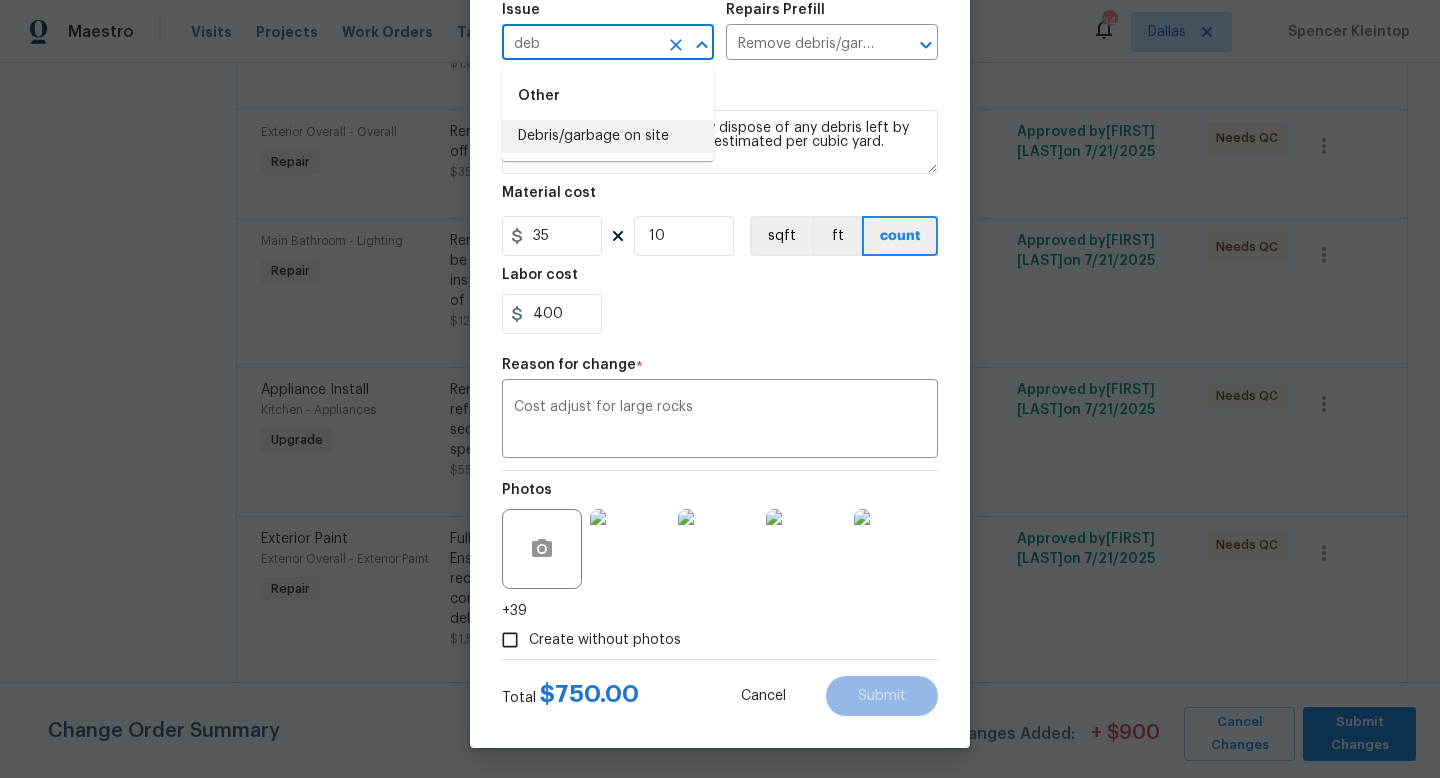 click on "Debris/garbage on site" at bounding box center (608, 136) 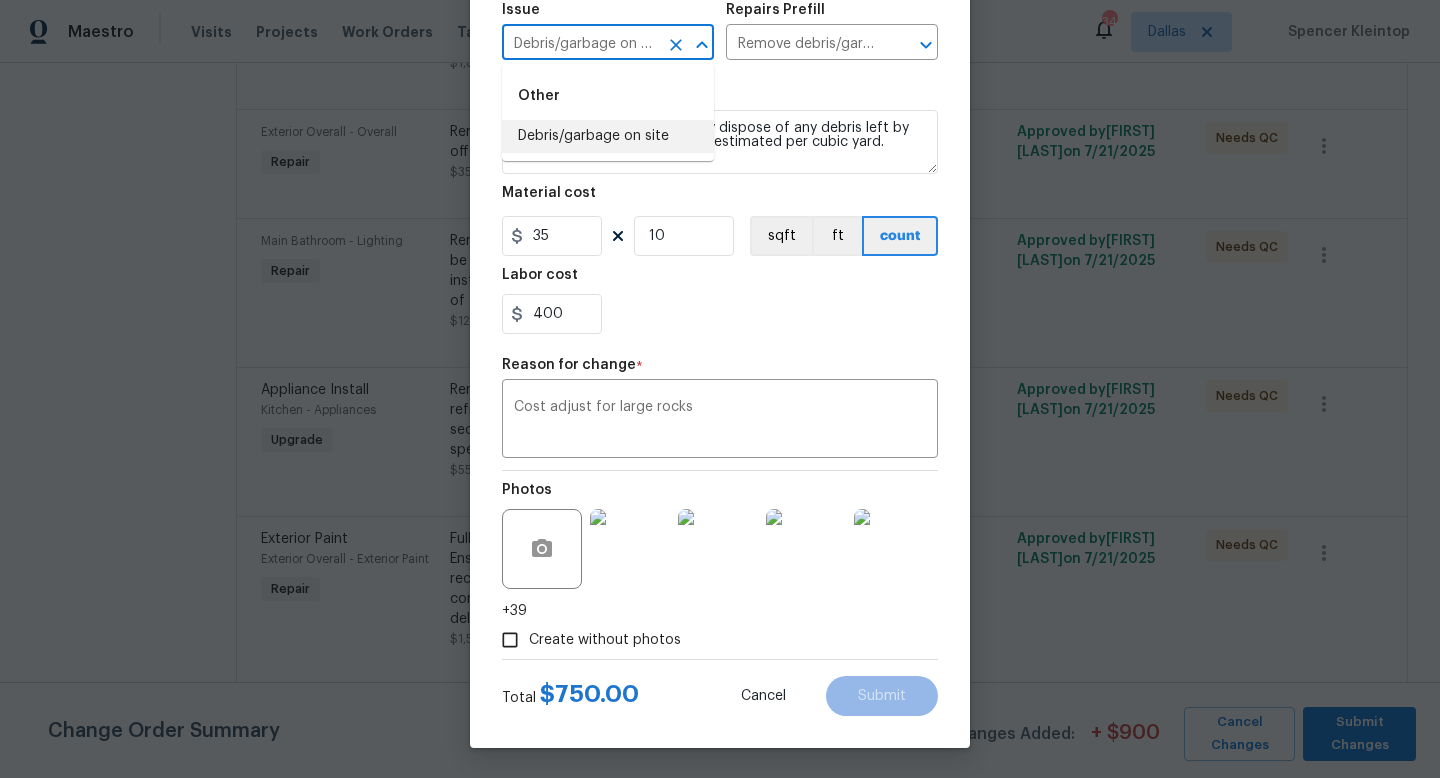 type 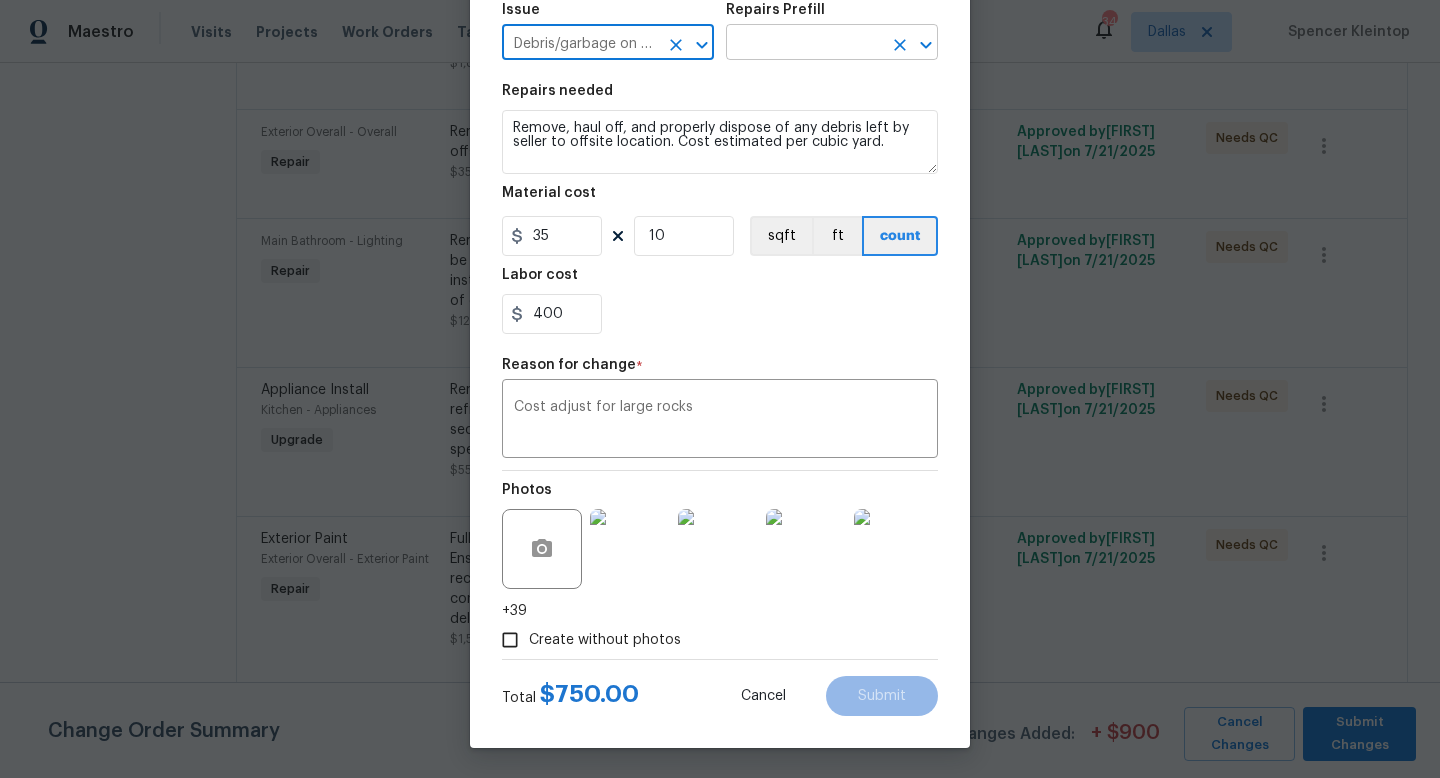 type on "Debris/garbage on site" 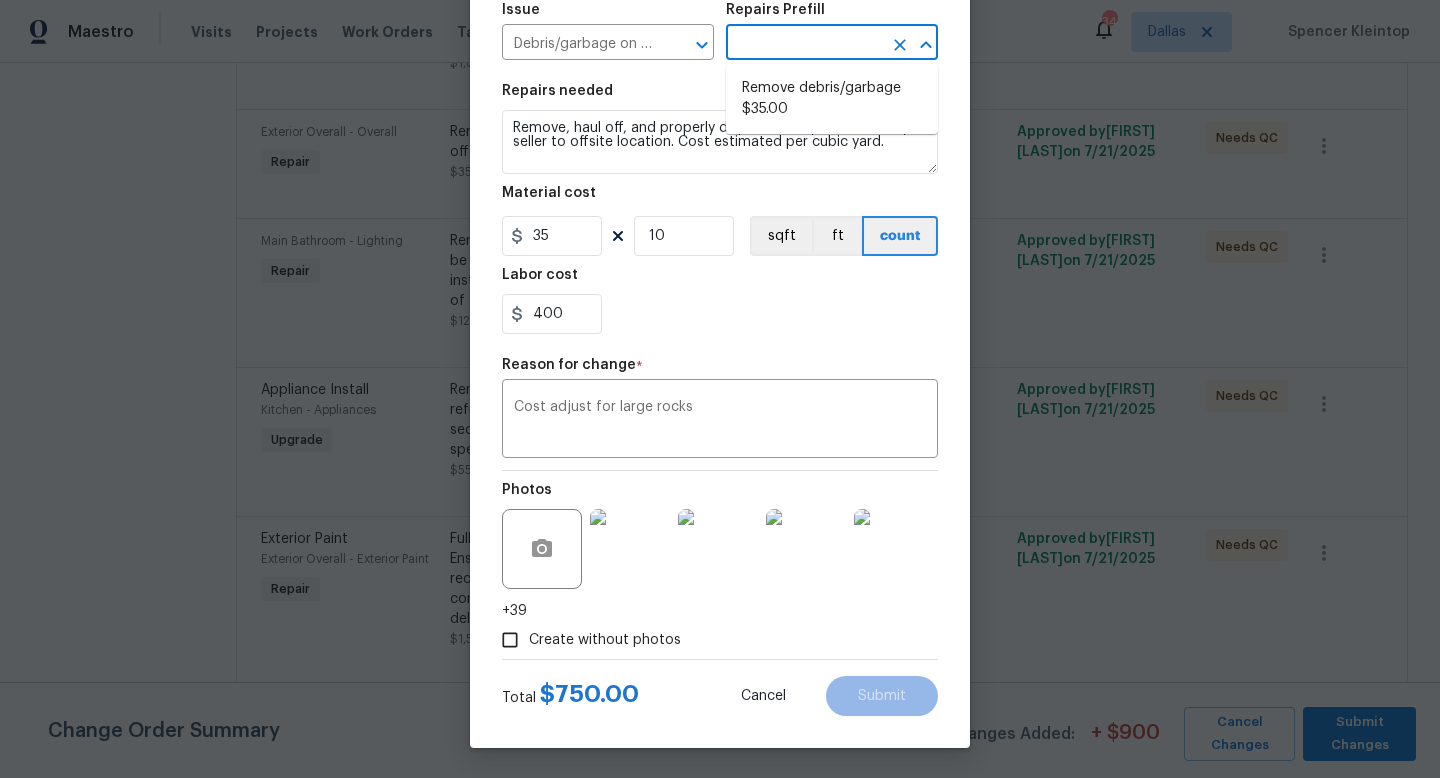 click at bounding box center [804, 44] 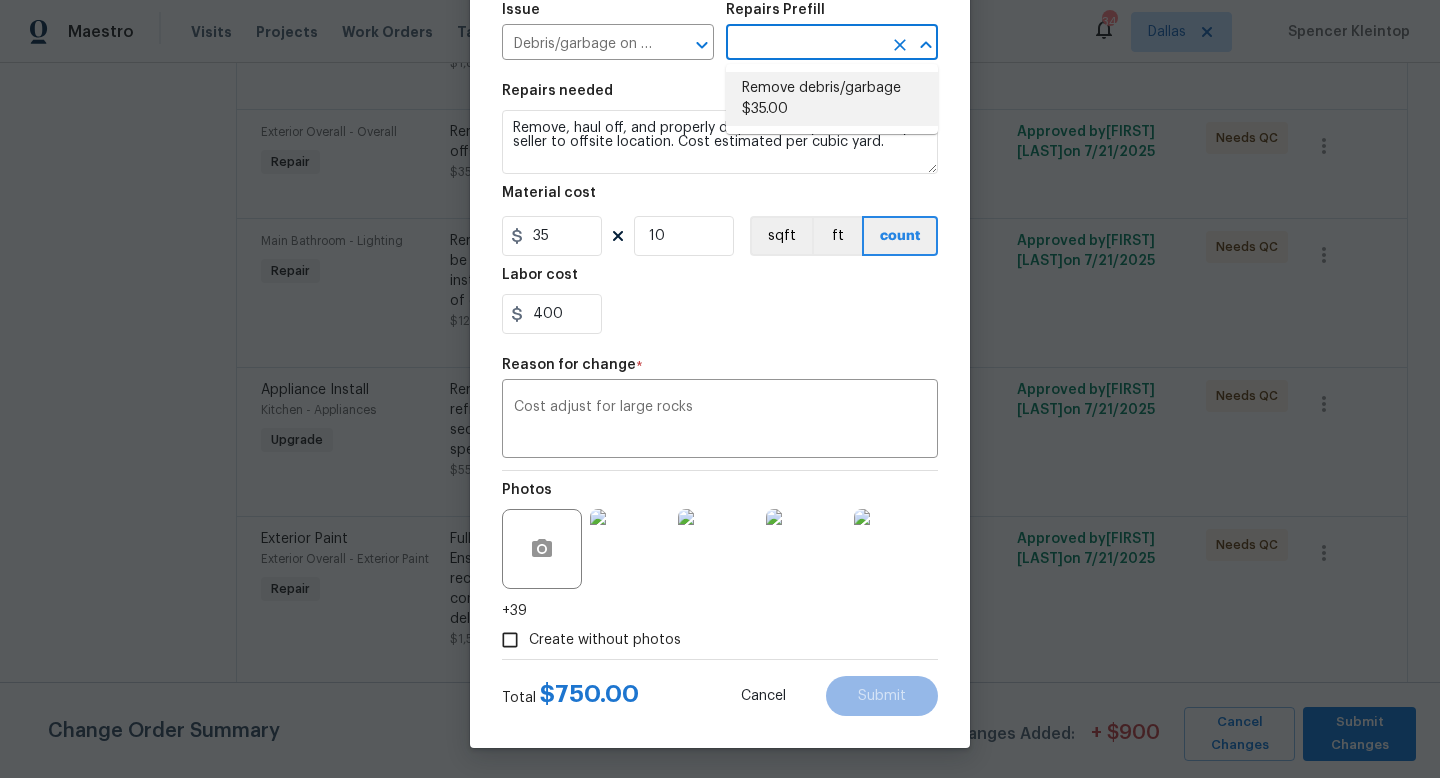 click on "Remove debris/garbage $35.00" at bounding box center [832, 99] 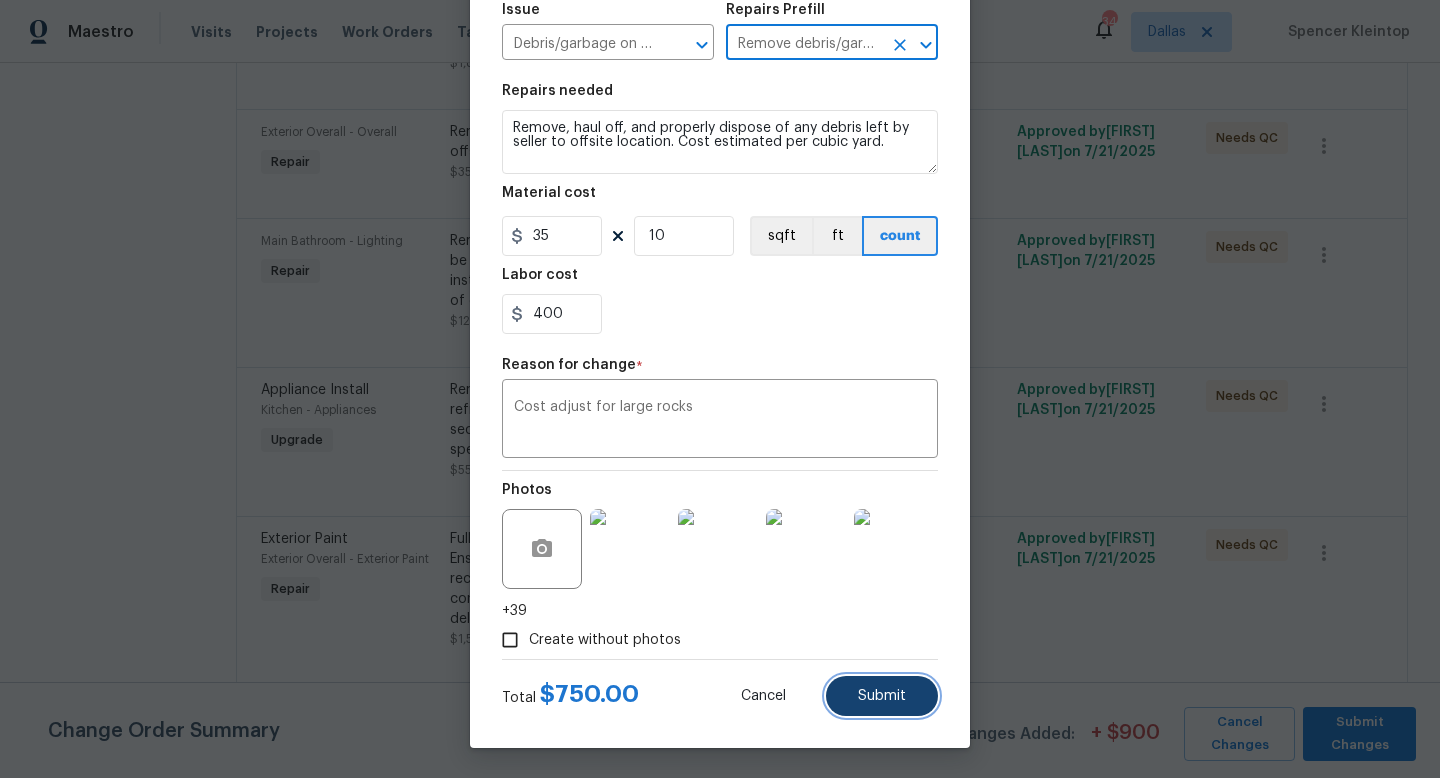click on "Submit" at bounding box center (882, 696) 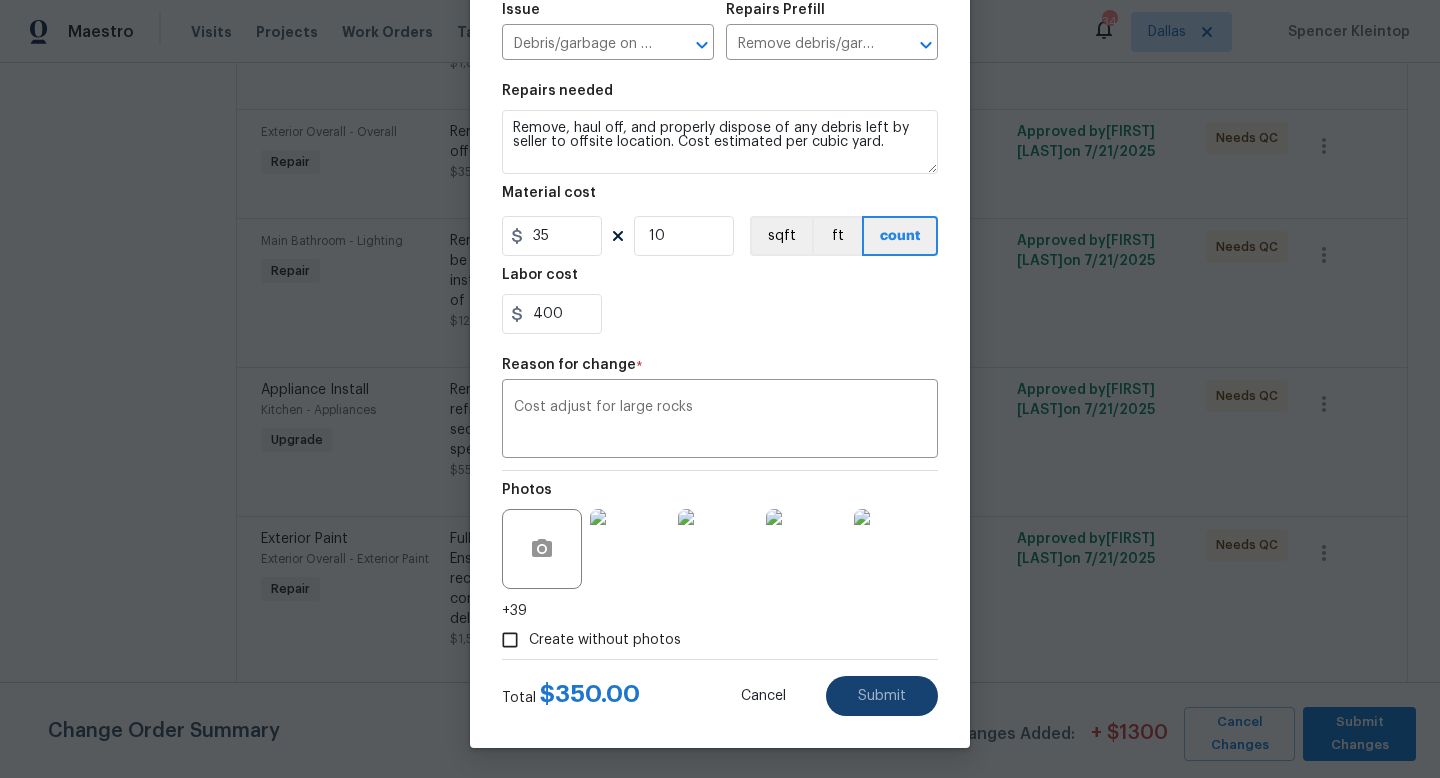 type 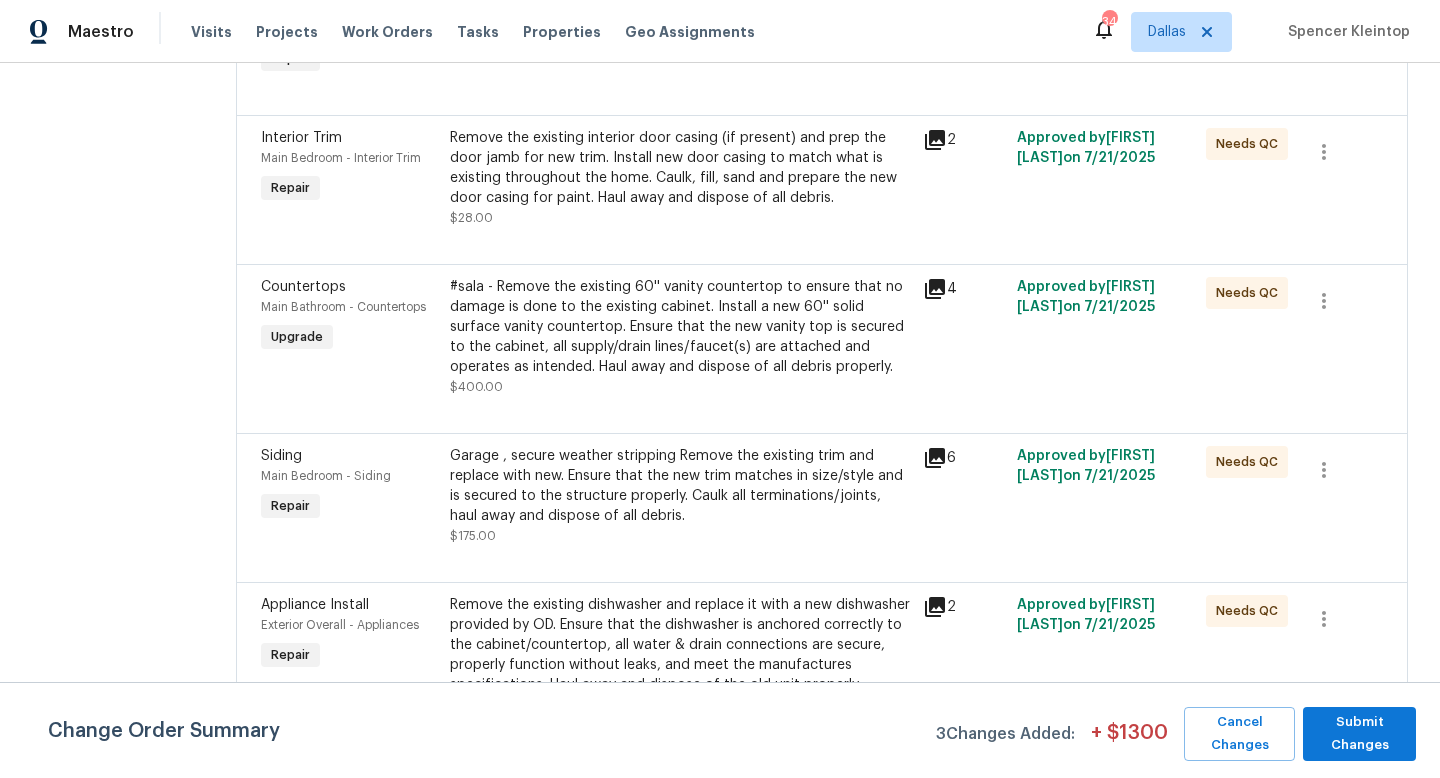 scroll, scrollTop: 3309, scrollLeft: 0, axis: vertical 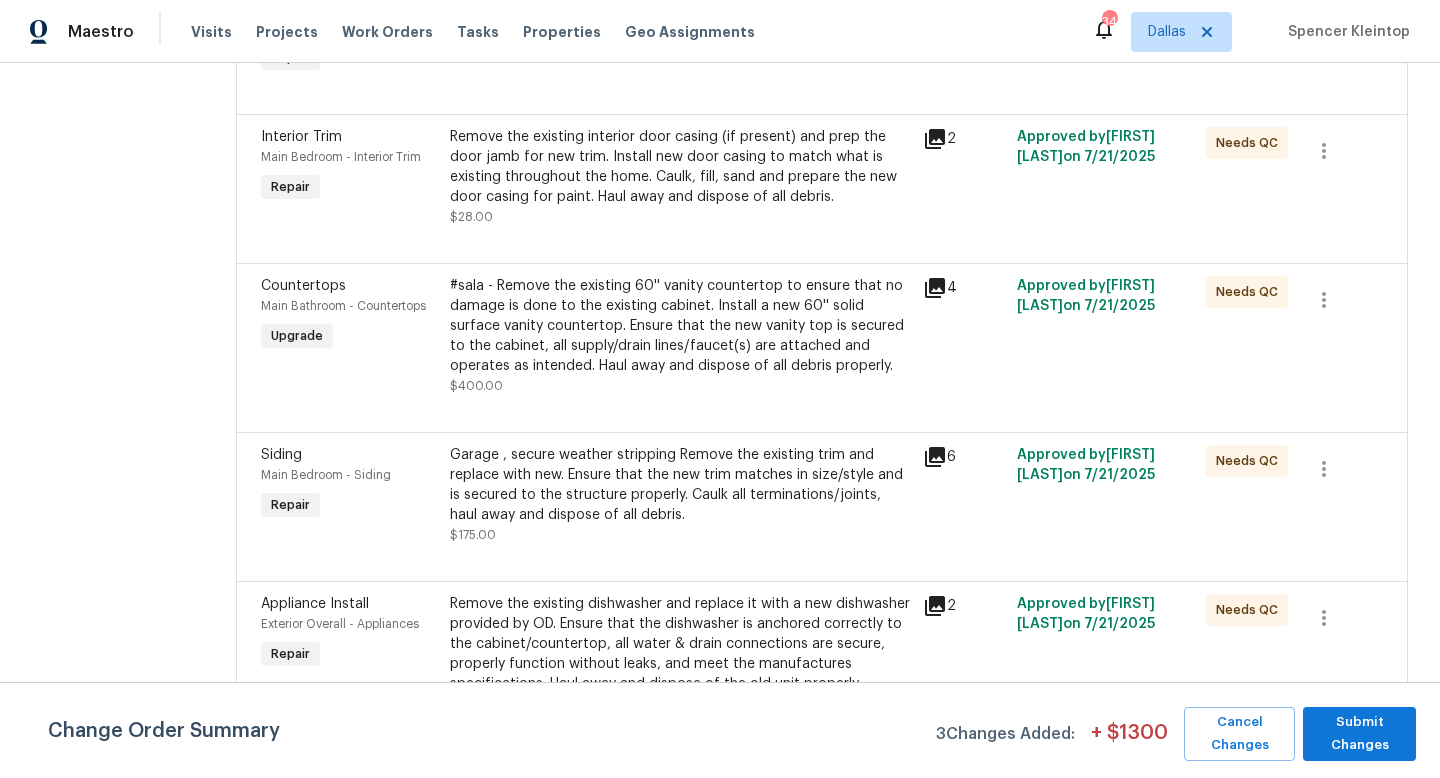 click on "#sala - Remove the existing 60'' vanity countertop to ensure that no damage is done to the existing cabinet. Install a new 60'' solid surface vanity countertop. Ensure that the new vanity top is secured to the cabinet, all supply/drain lines/faucet(s) are attached and operates as intended. Haul away and dispose of all debris properly." at bounding box center (680, 326) 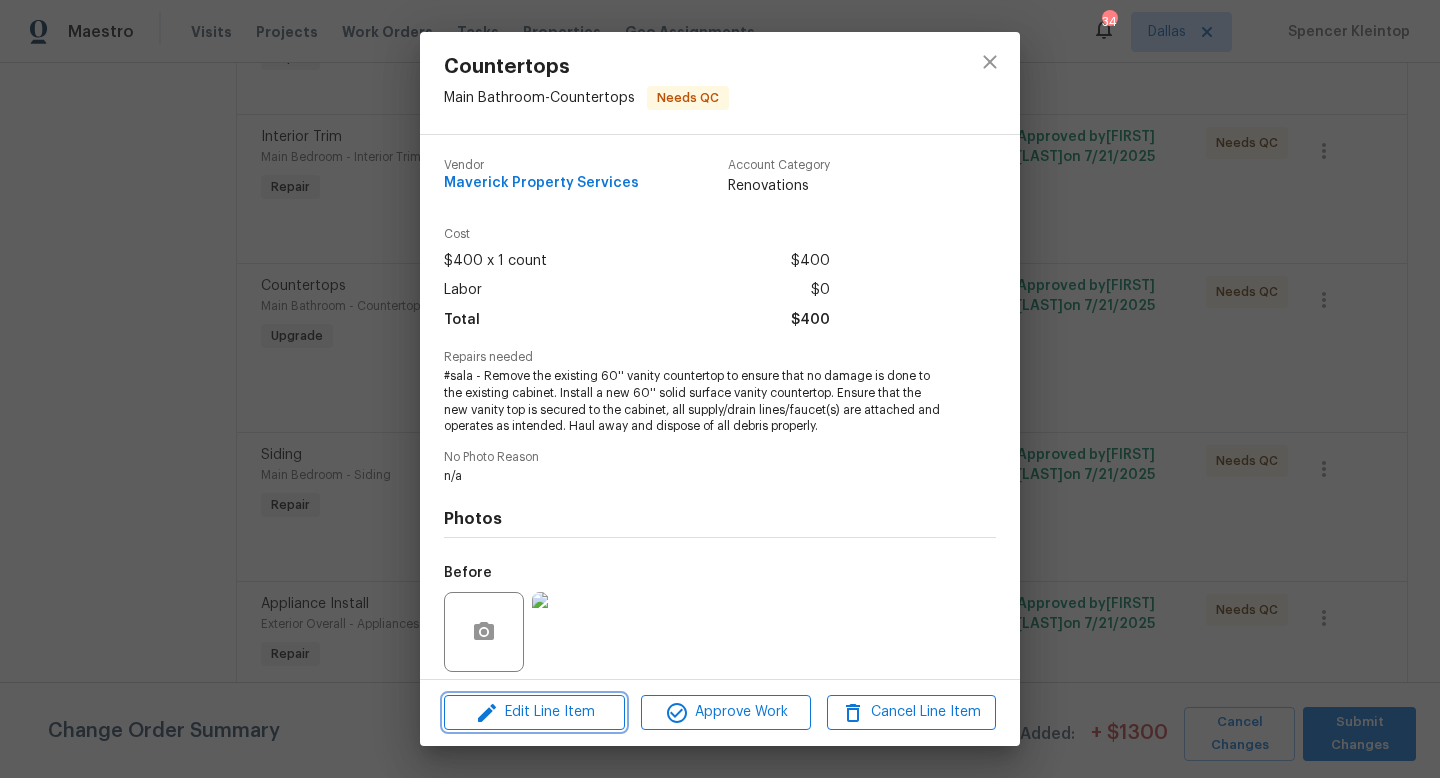 click on "Edit Line Item" at bounding box center (534, 712) 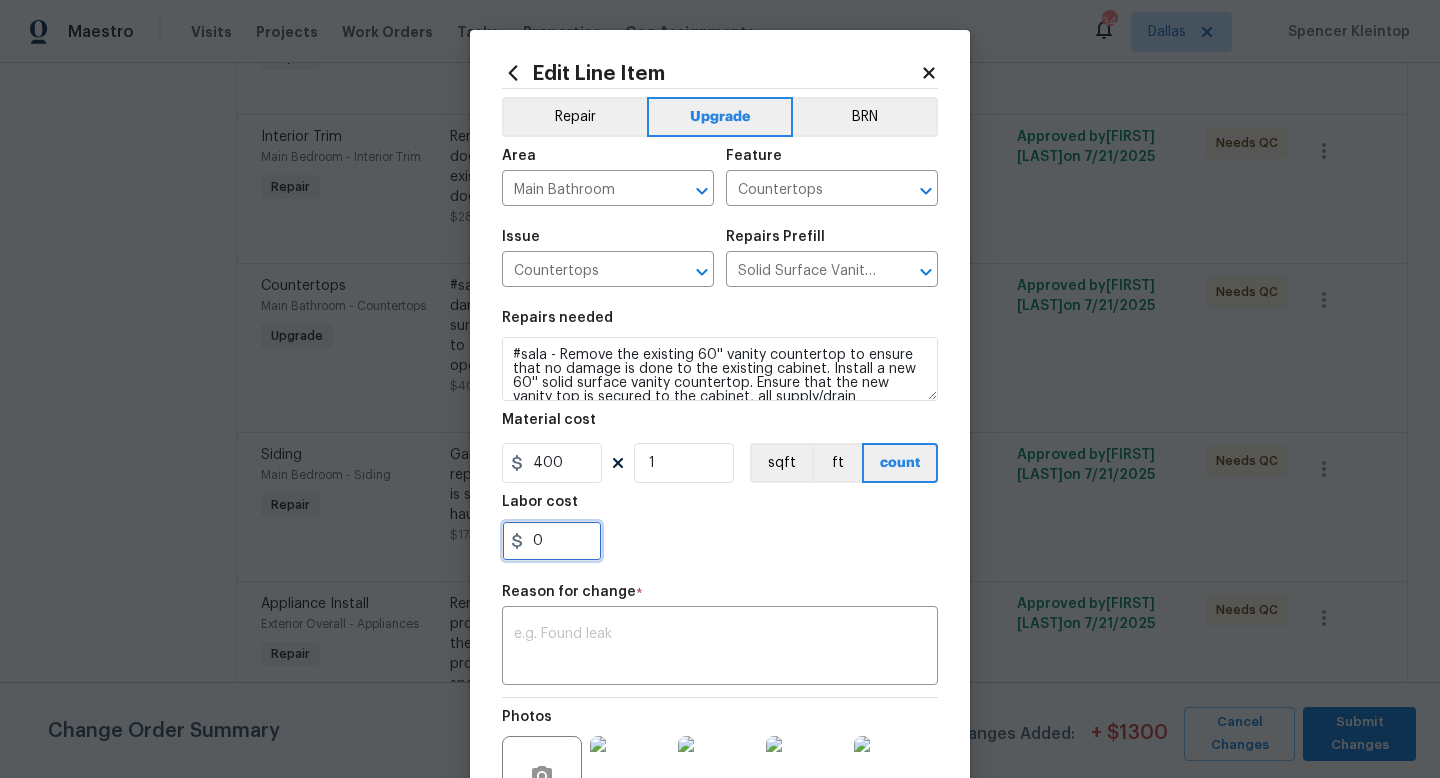 drag, startPoint x: 567, startPoint y: 543, endPoint x: 355, endPoint y: 543, distance: 212 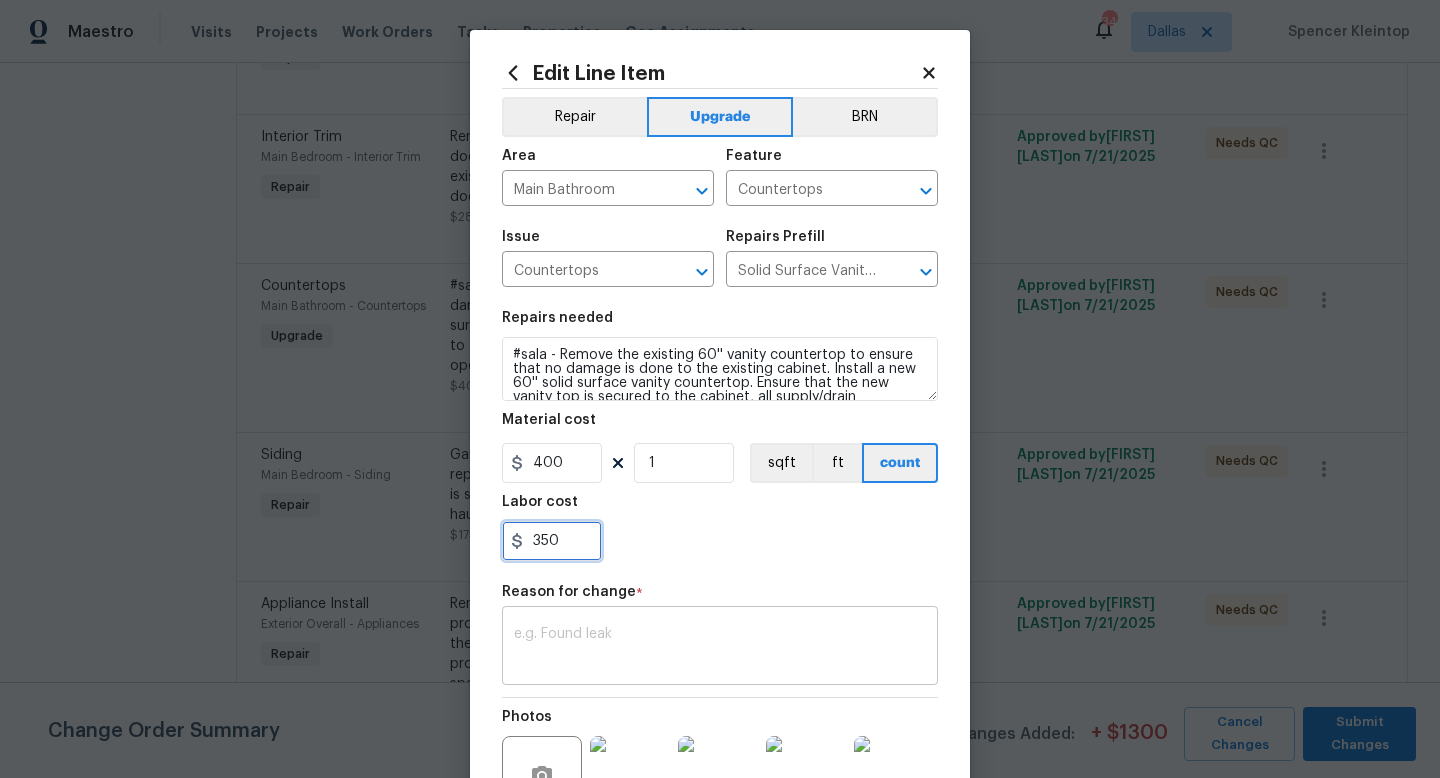type on "350" 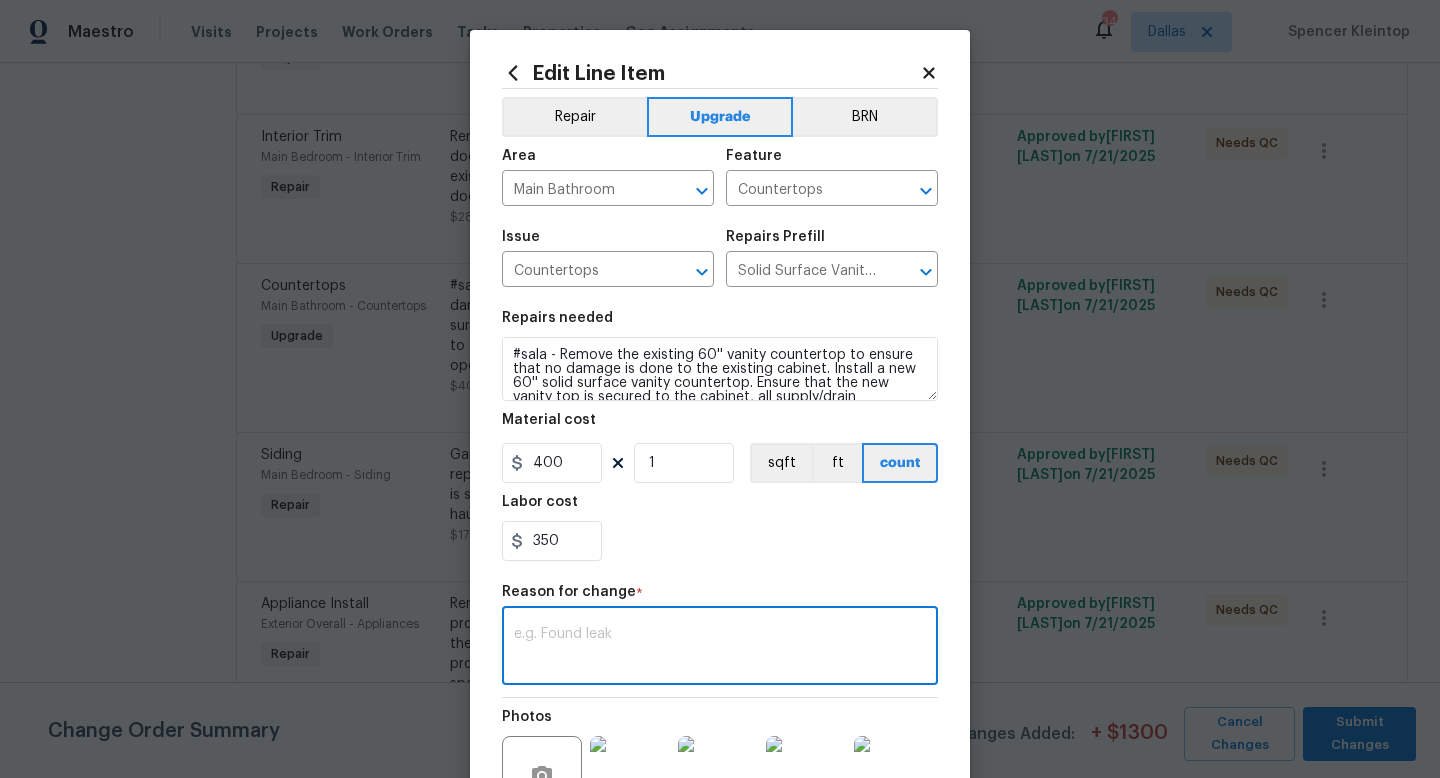 click at bounding box center (720, 648) 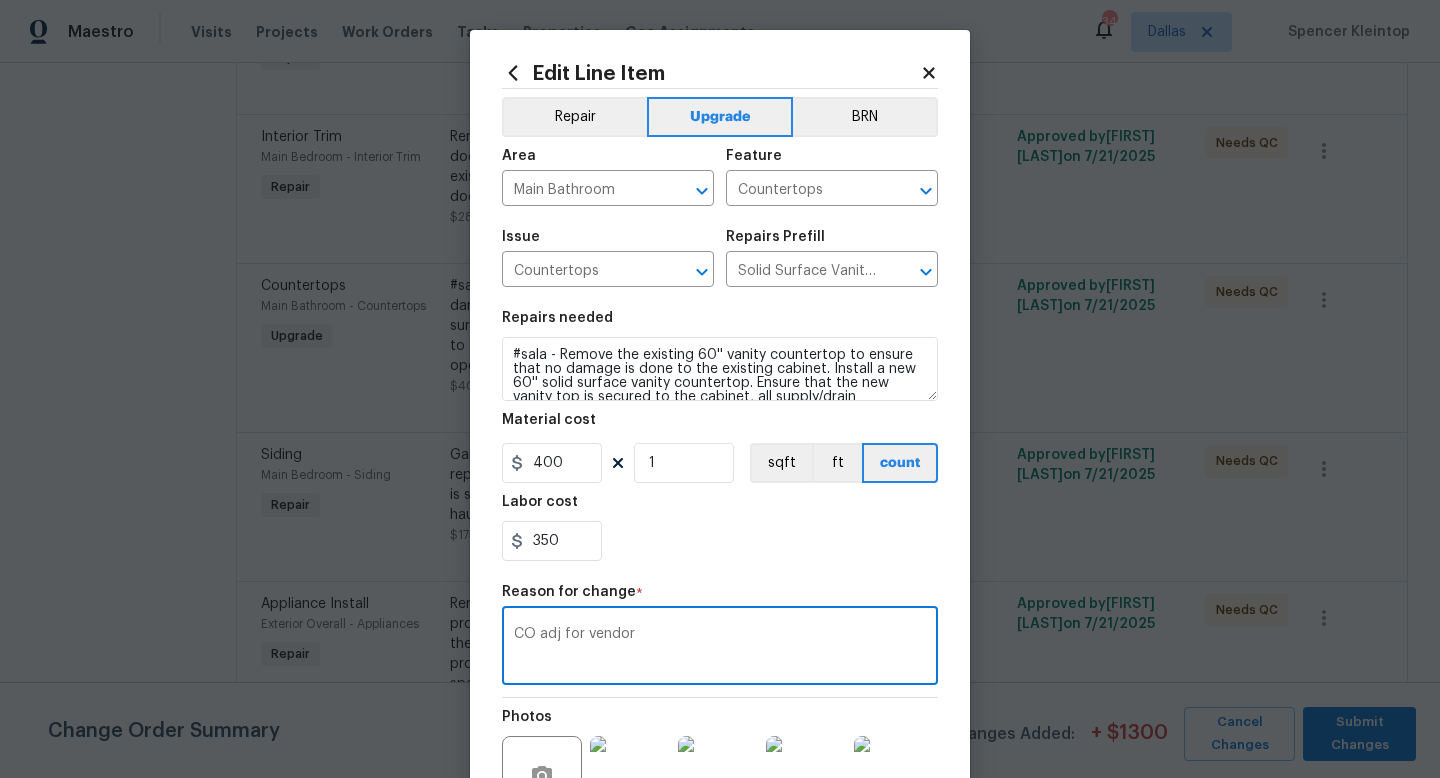 scroll, scrollTop: 228, scrollLeft: 0, axis: vertical 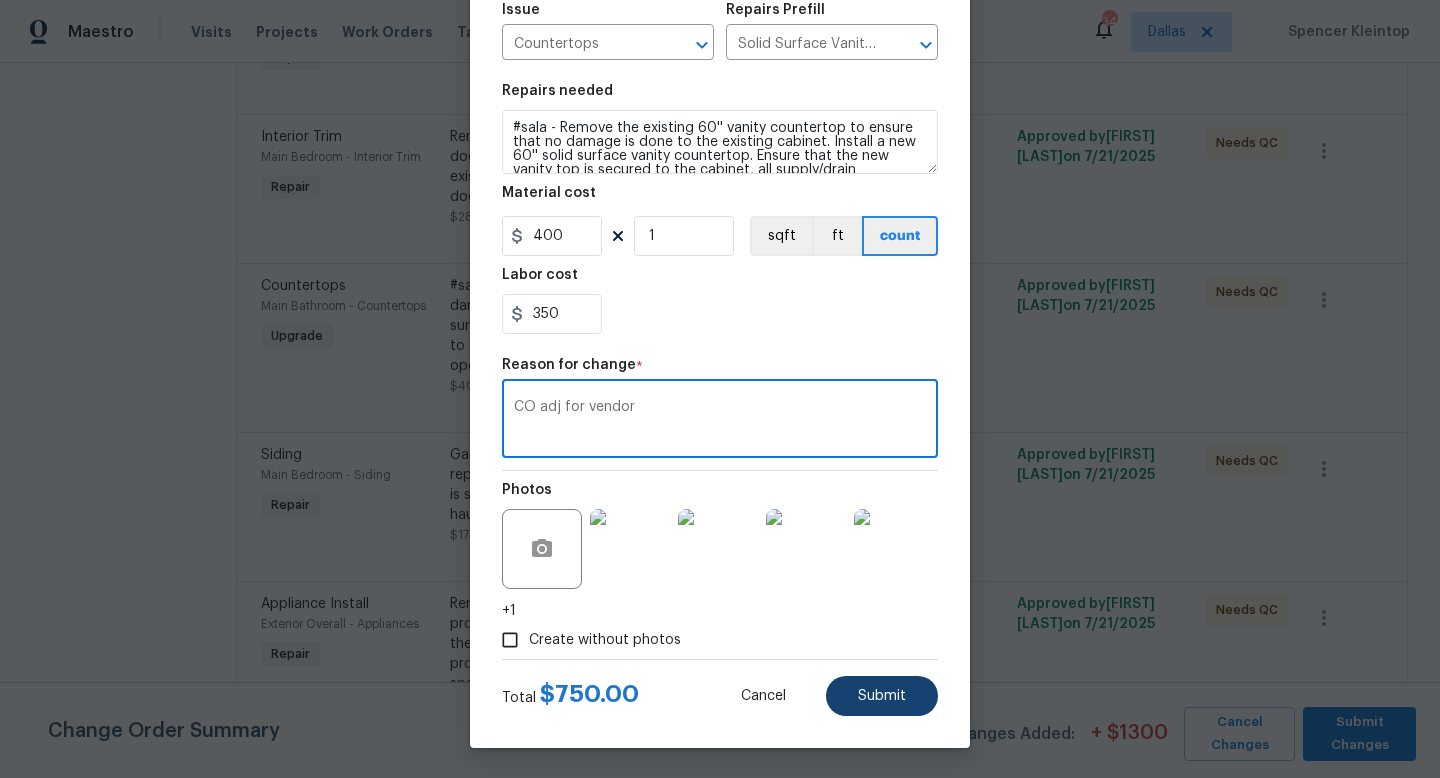 type on "CO adj for vendor" 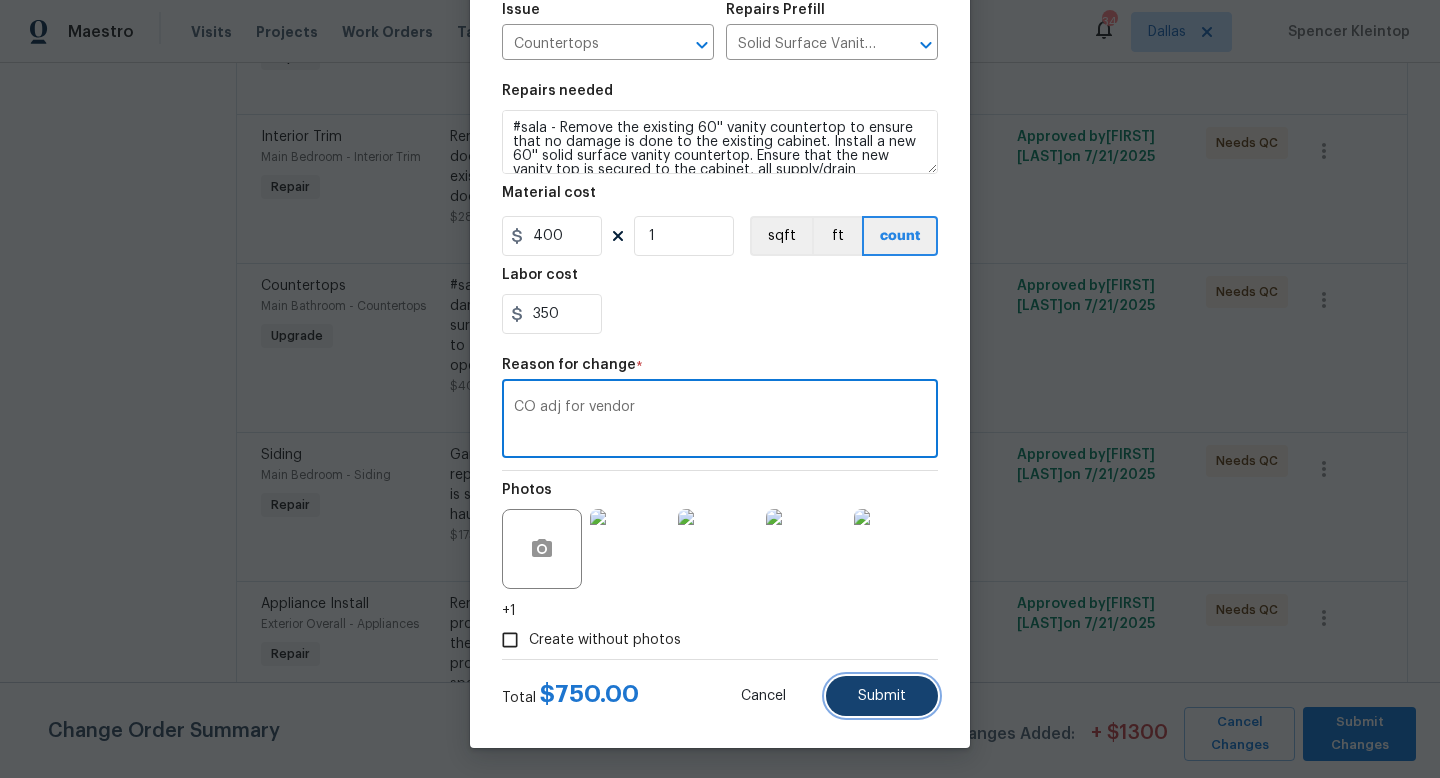 click on "Submit" at bounding box center [882, 696] 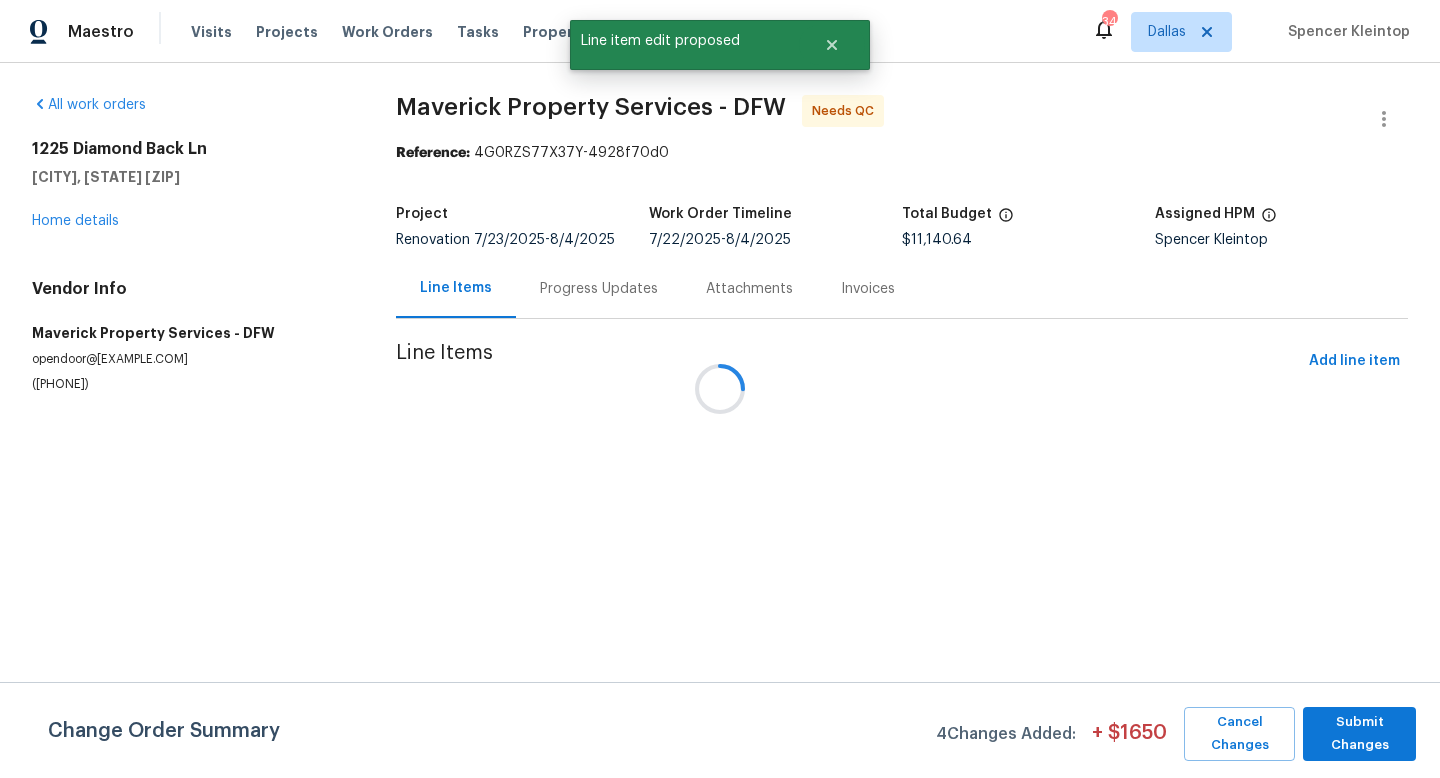 scroll, scrollTop: 0, scrollLeft: 0, axis: both 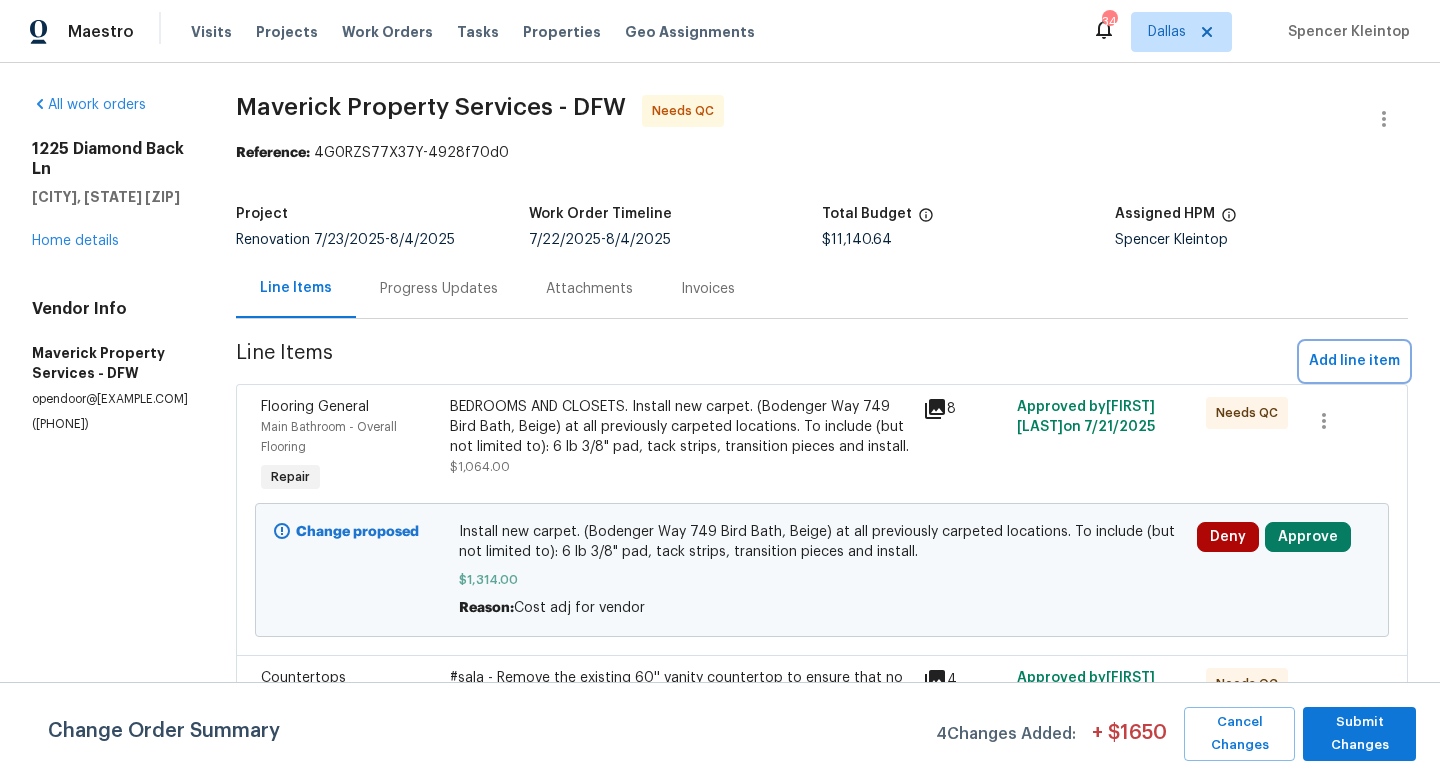 click on "Add line item" at bounding box center [1354, 361] 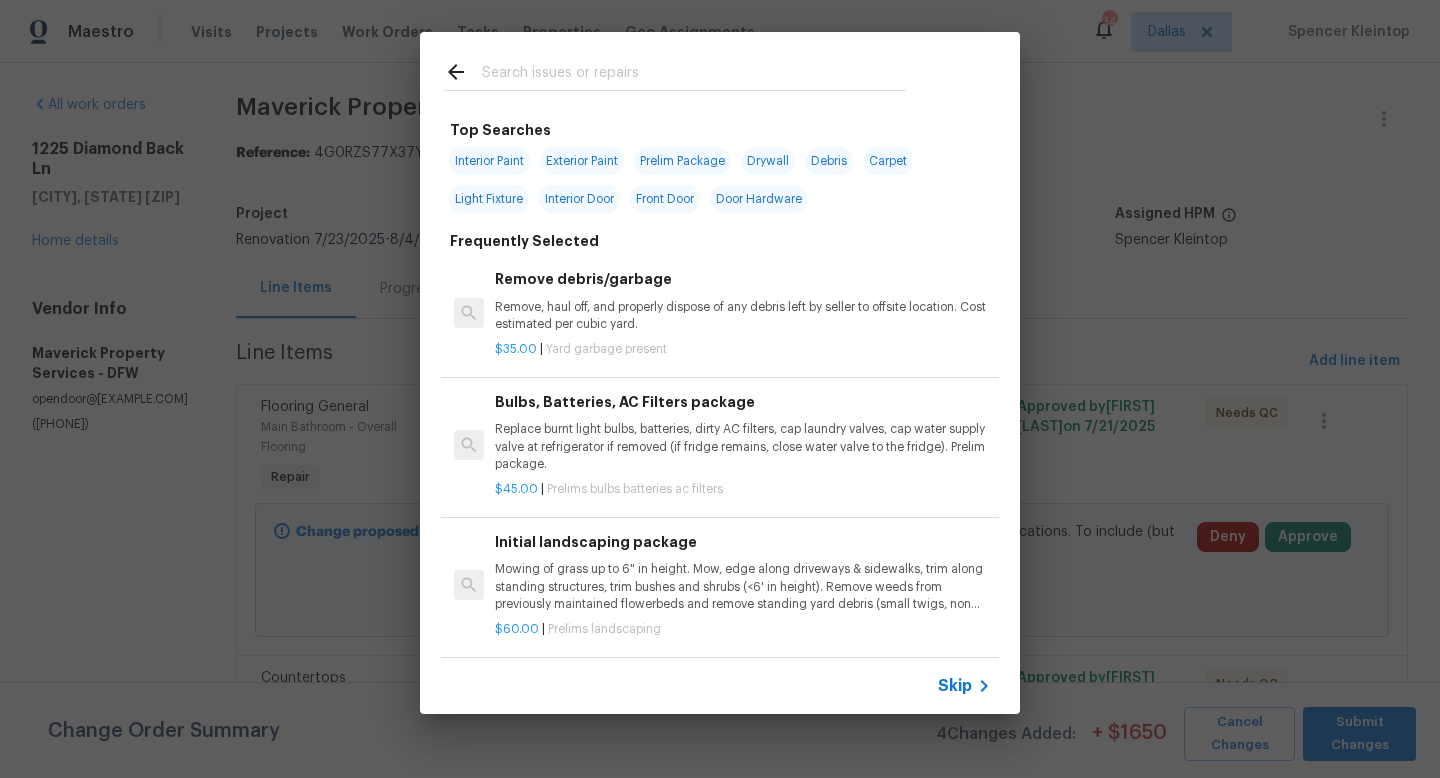 click at bounding box center [694, 75] 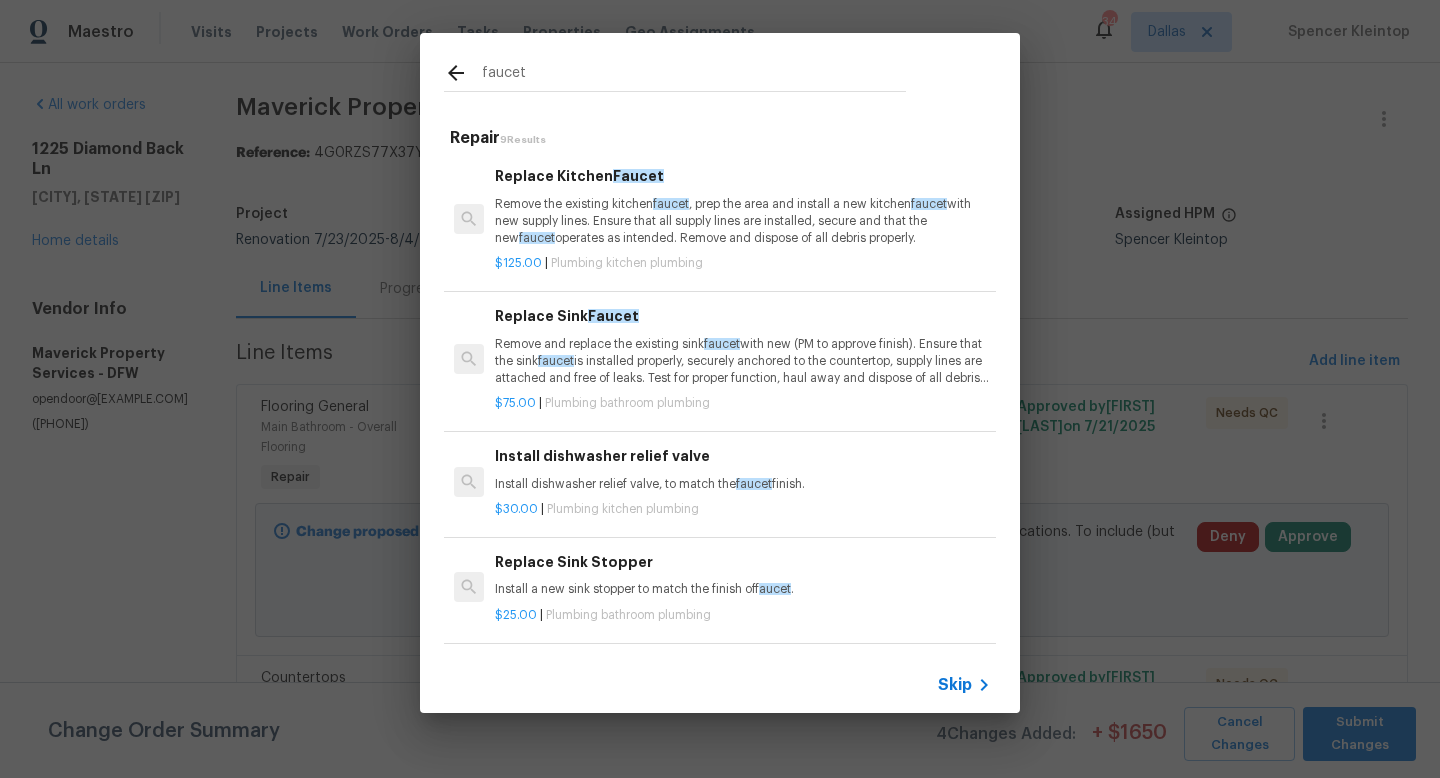 type on "faucet" 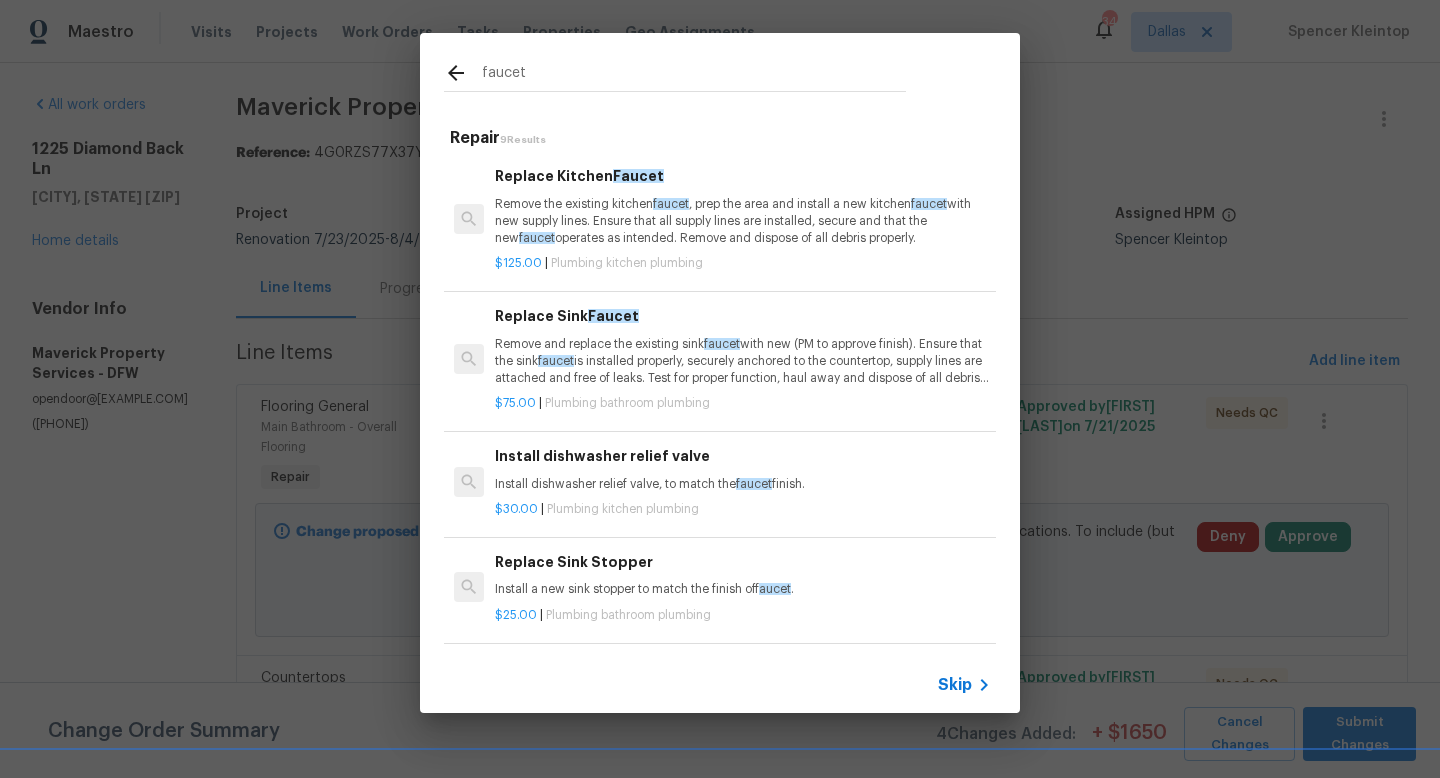 click on "Remove and replace the existing sink  faucet  with new (PM to approve finish). Ensure that the sink  faucet  is installed properly, securely anchored to the countertop, supply lines are attached and free of leaks. Test for proper function, haul away and dispose of all debris properly." at bounding box center [743, 361] 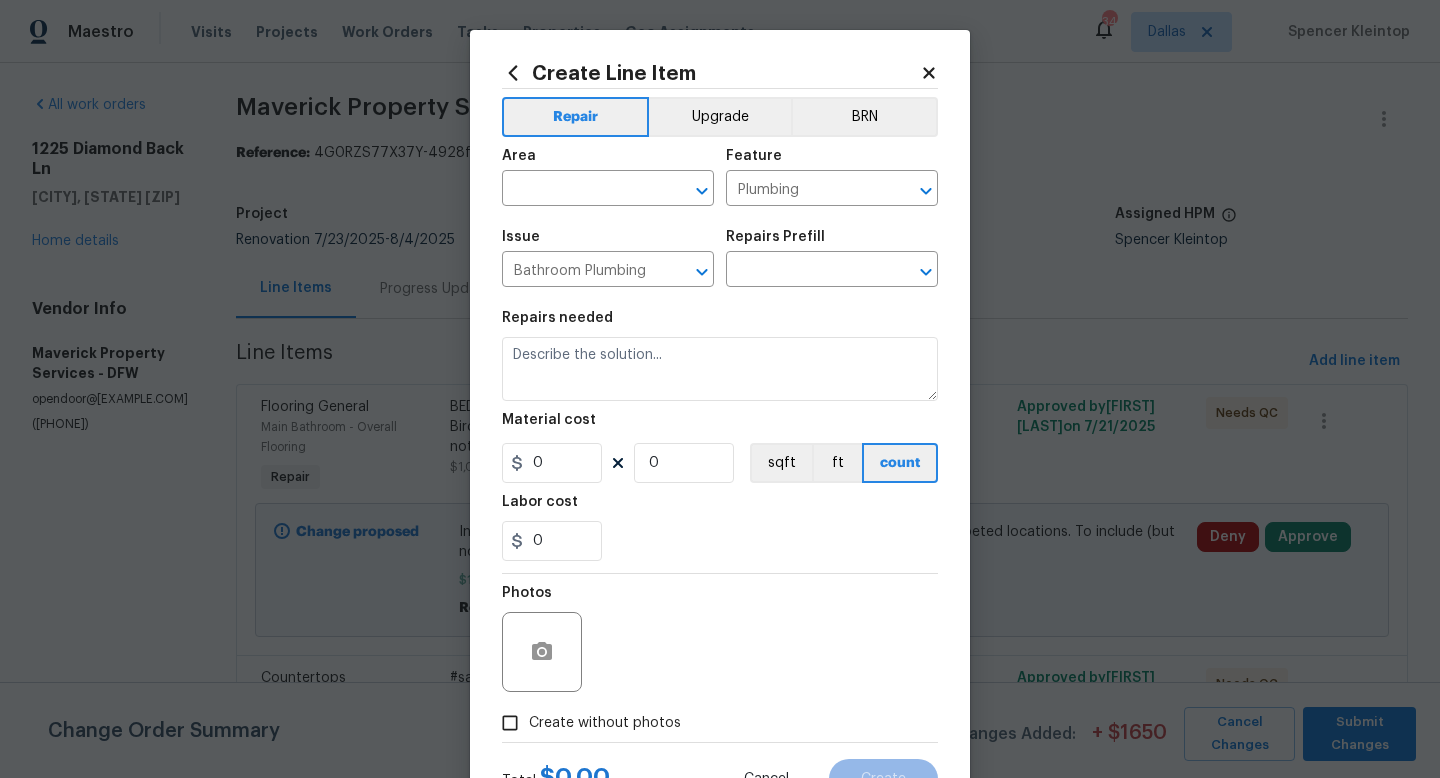 type on "Replace Sink Faucet $75.00" 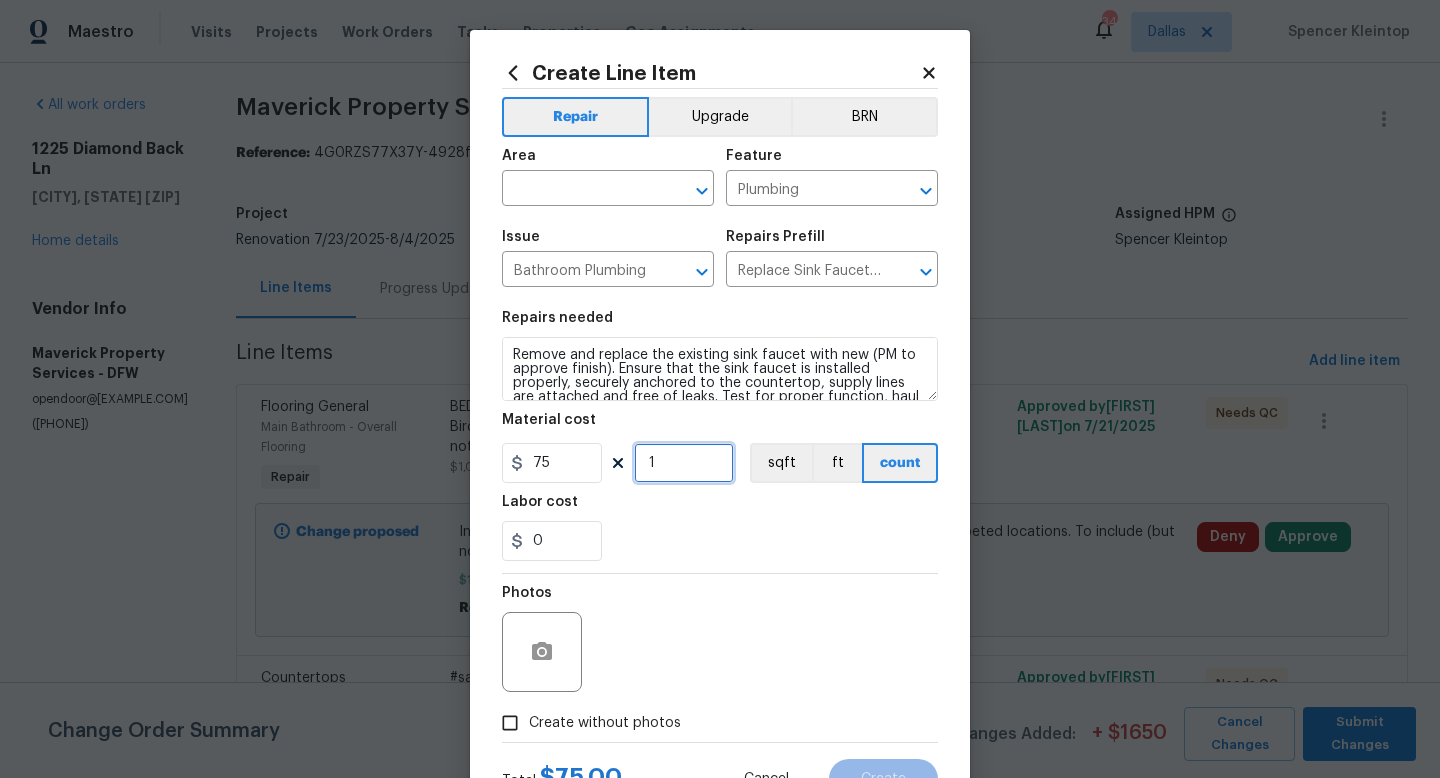 click on "1" at bounding box center (684, 463) 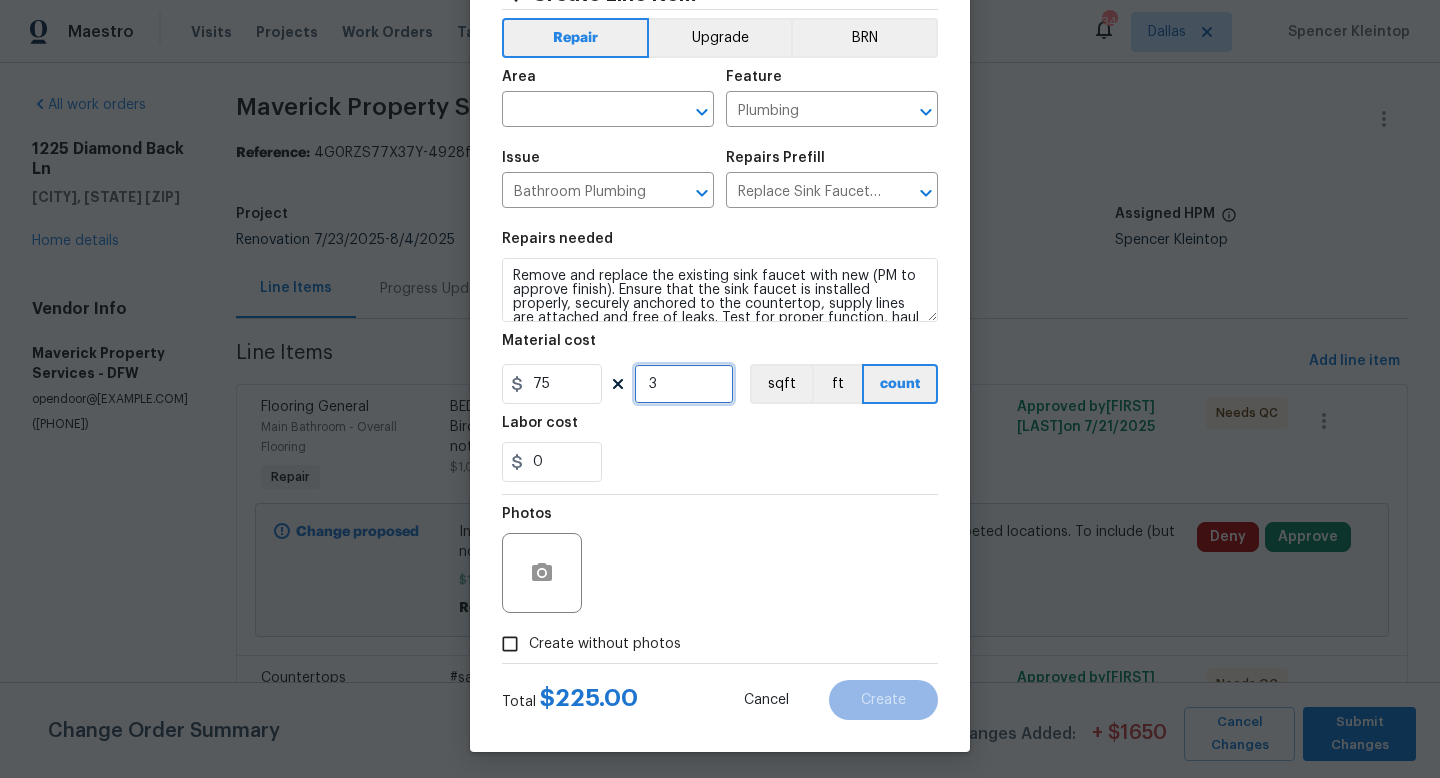 scroll, scrollTop: 84, scrollLeft: 0, axis: vertical 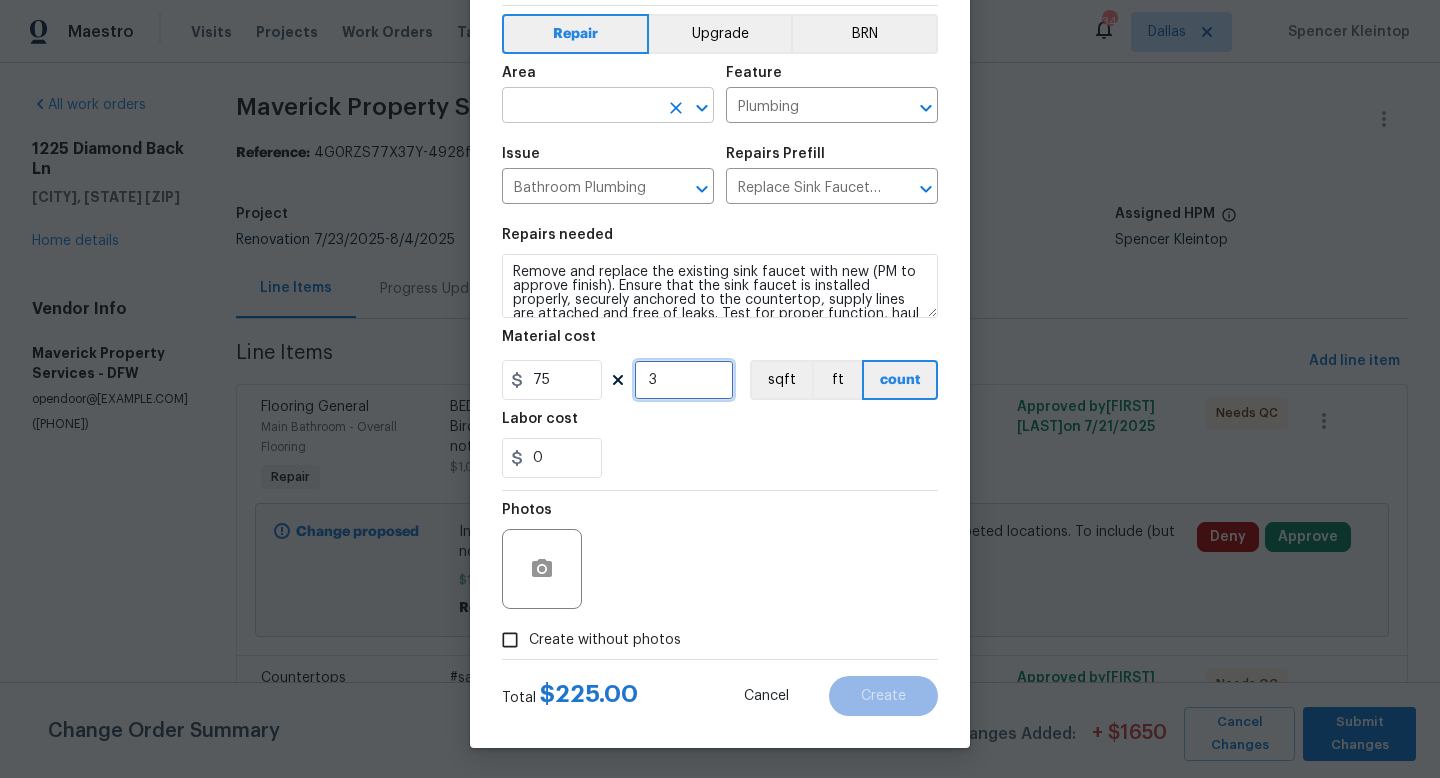 type on "3" 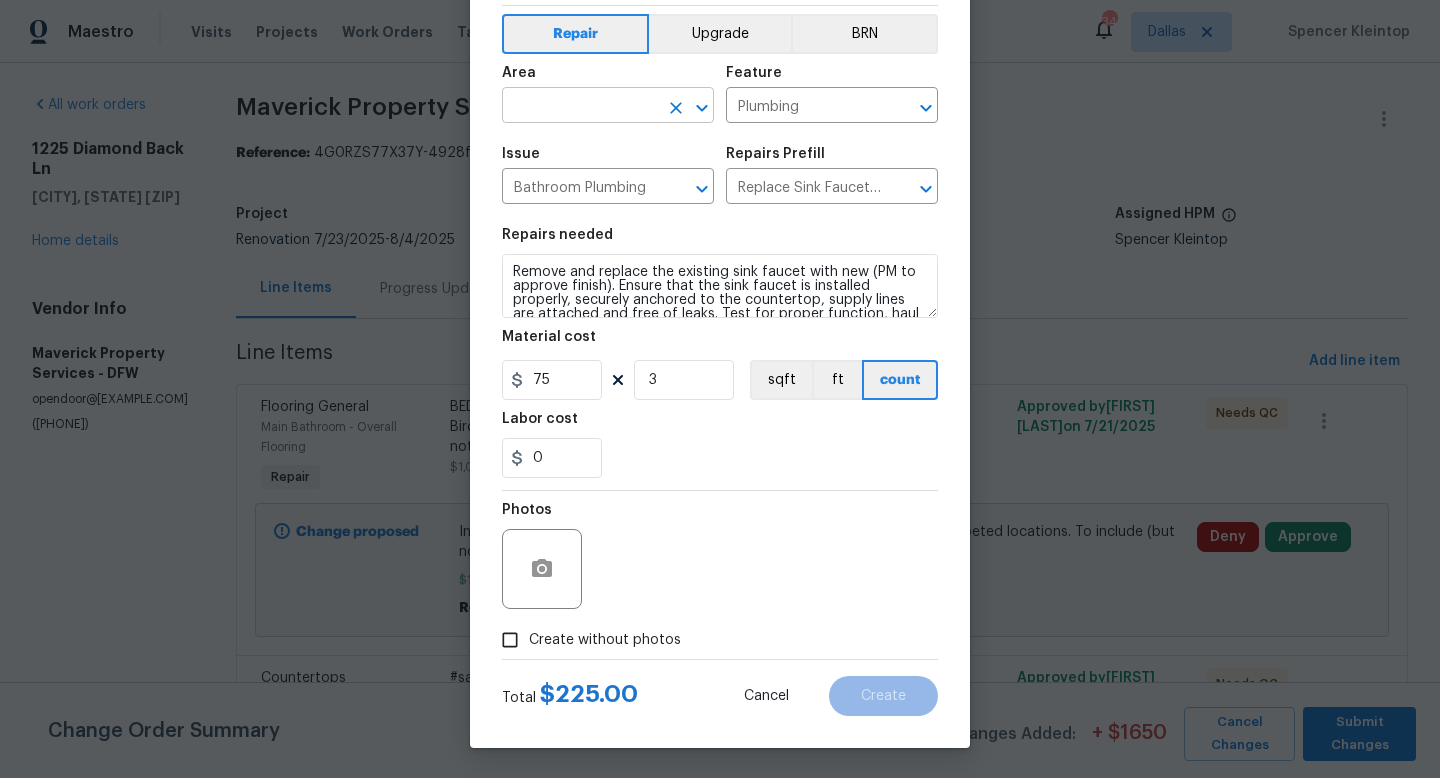 click at bounding box center (580, 107) 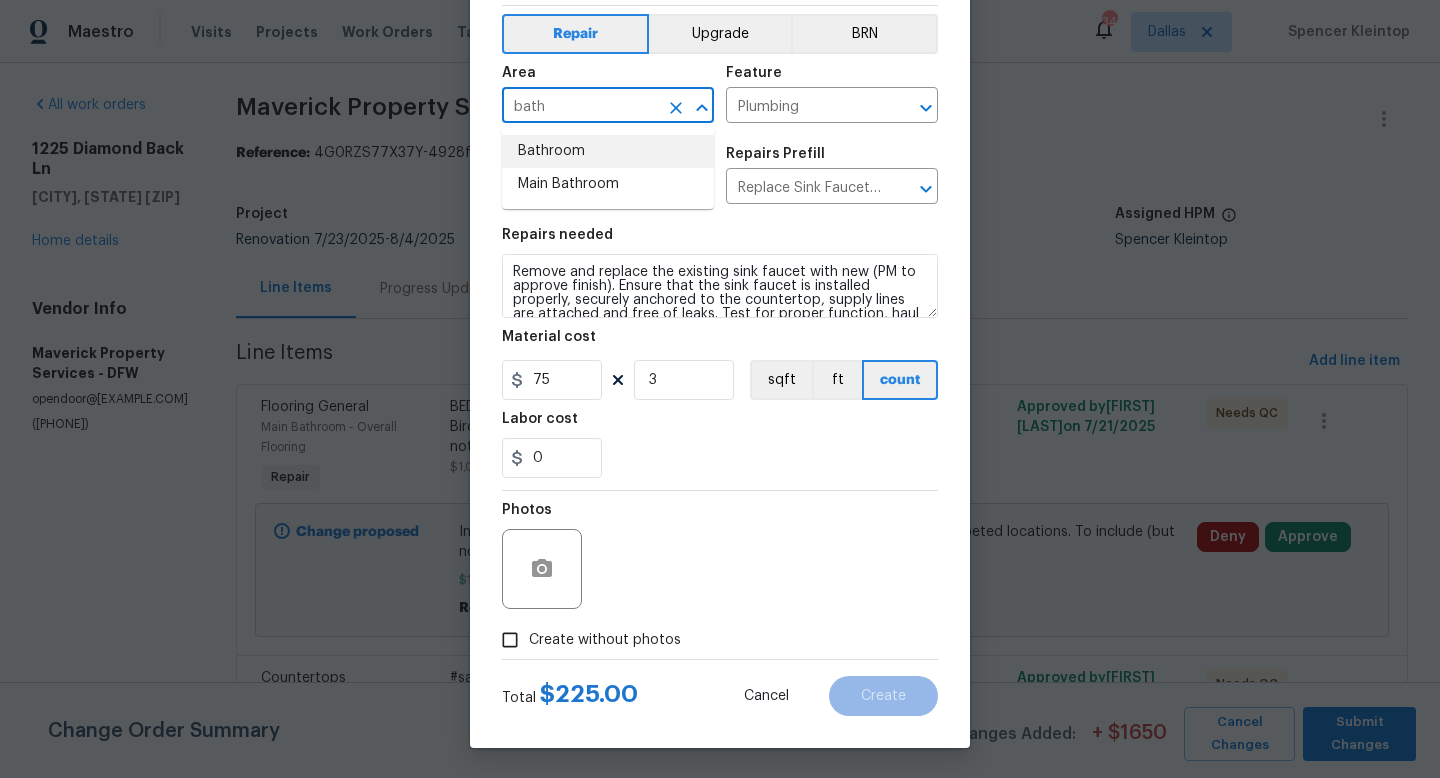 click on "Bathroom" at bounding box center (608, 151) 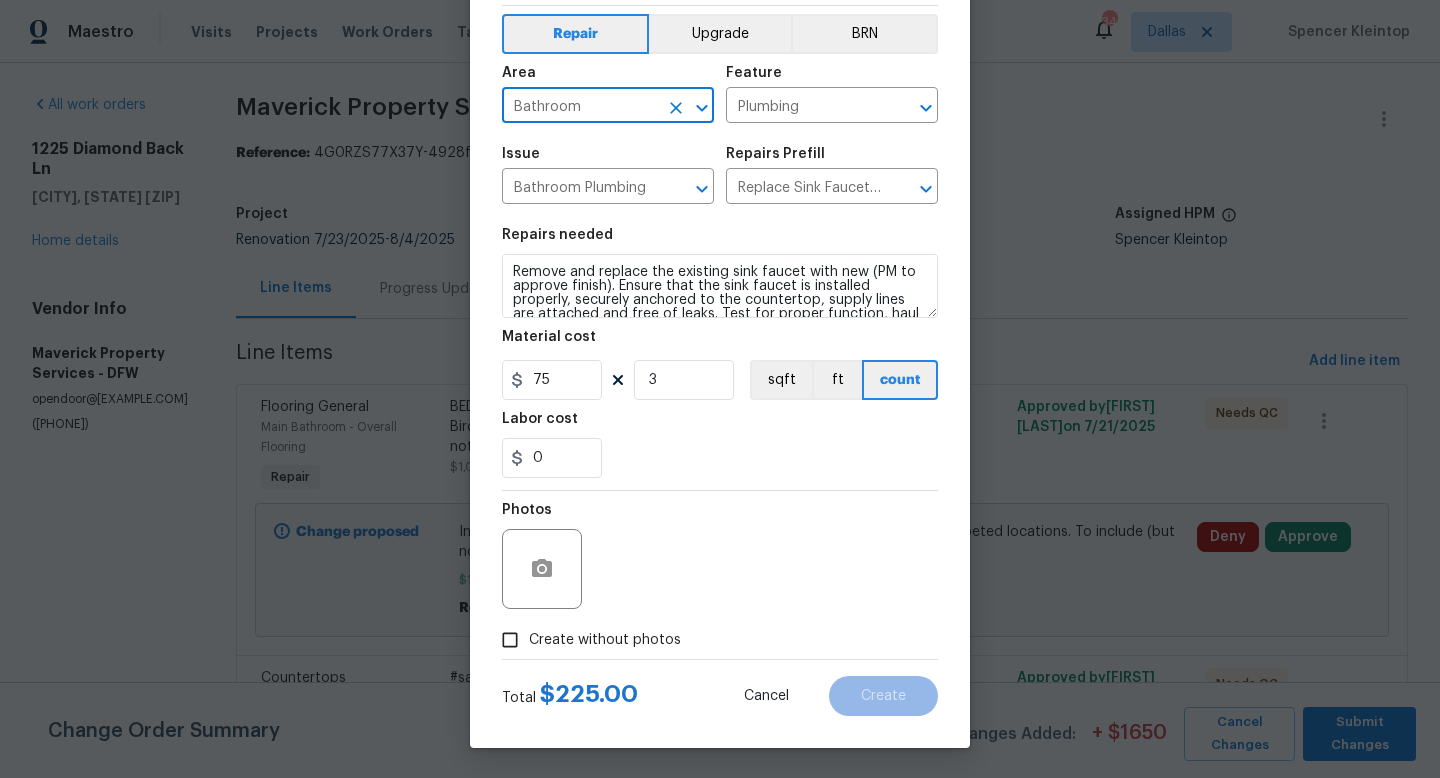type on "Bathroom" 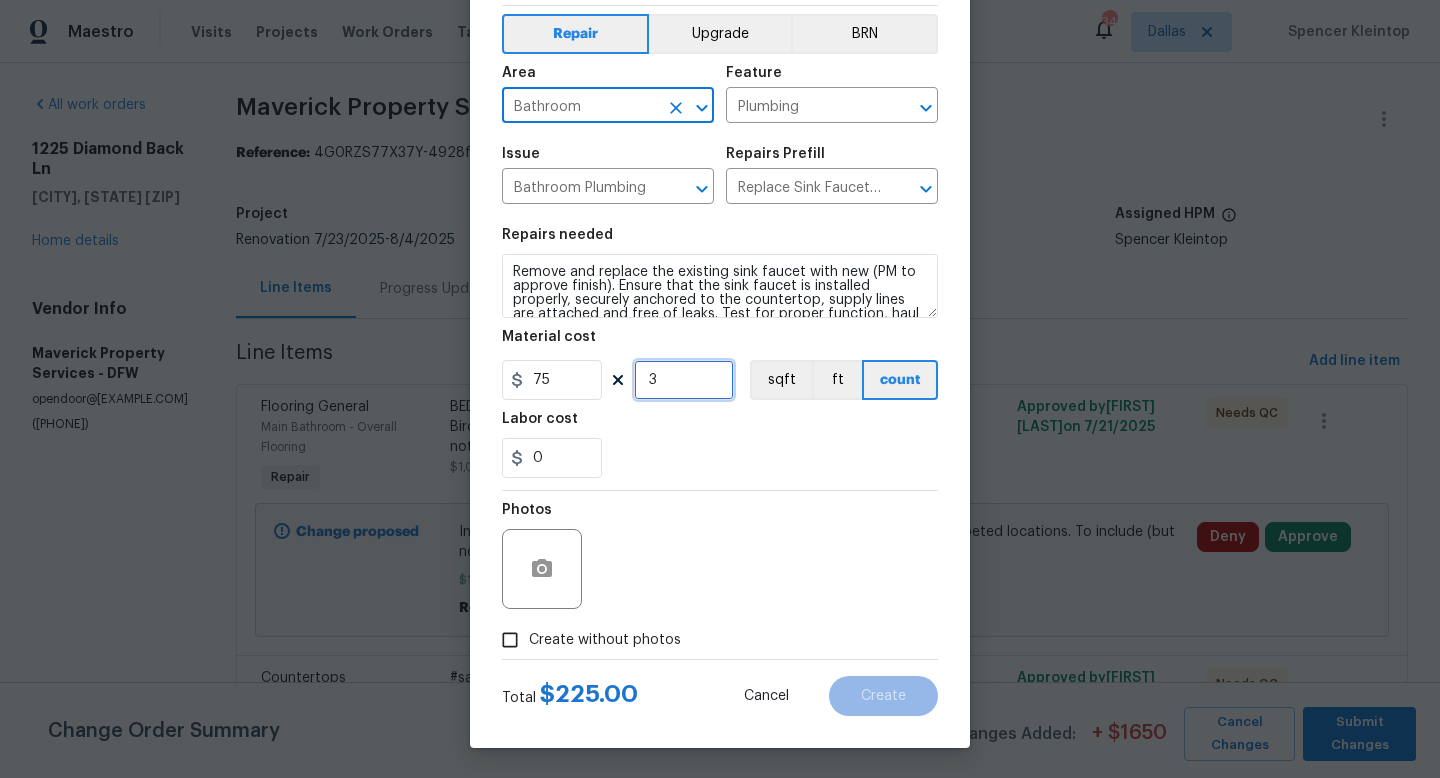 click on "3" at bounding box center [684, 380] 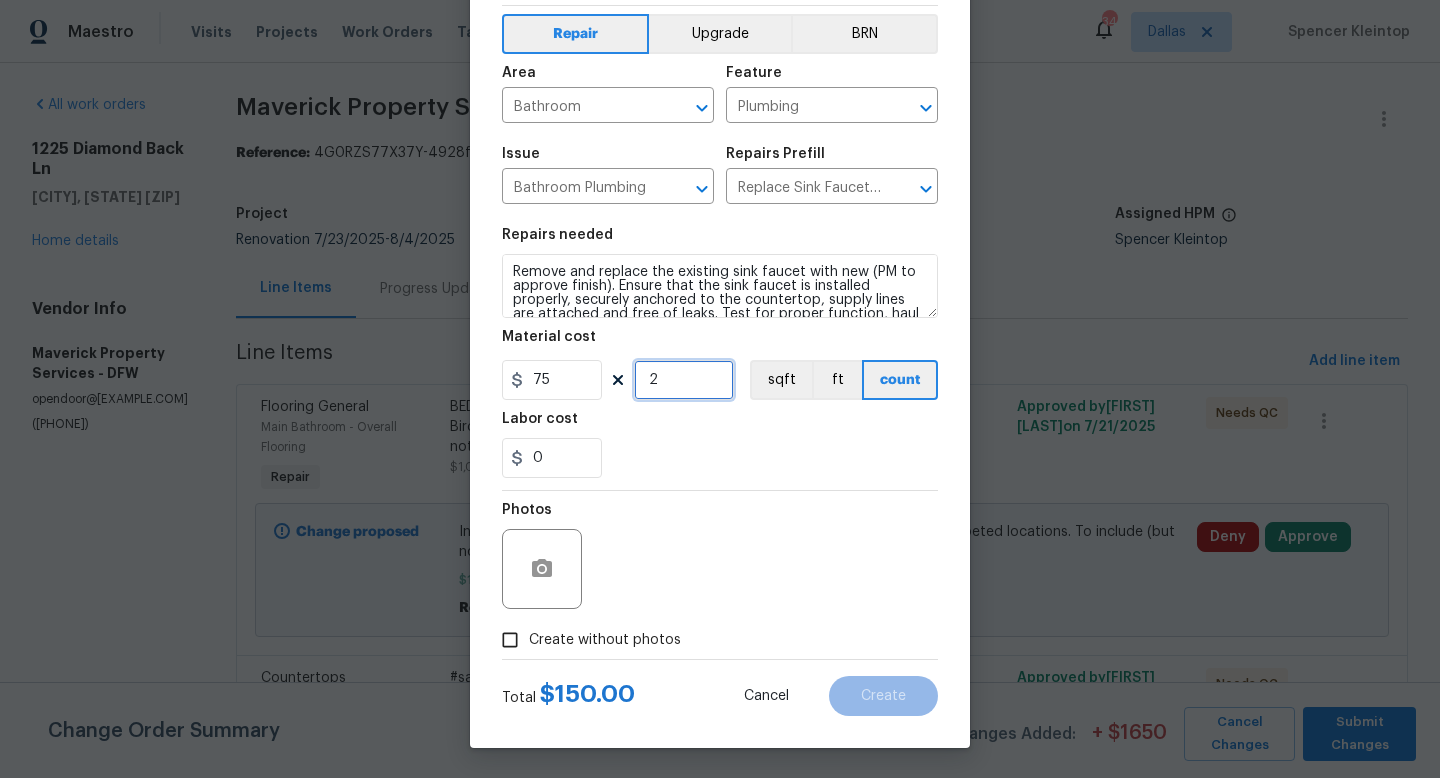 type on "2" 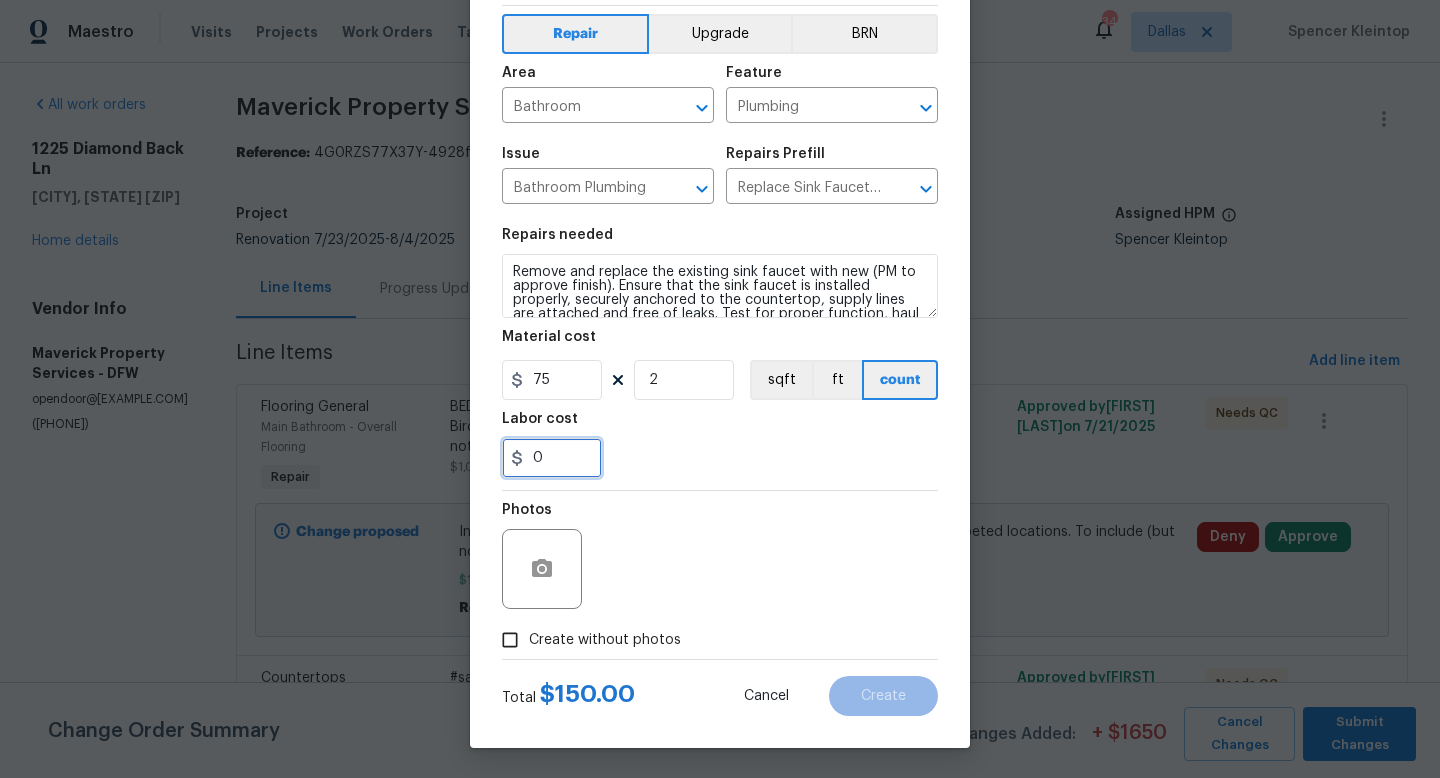click on "0" at bounding box center (552, 458) 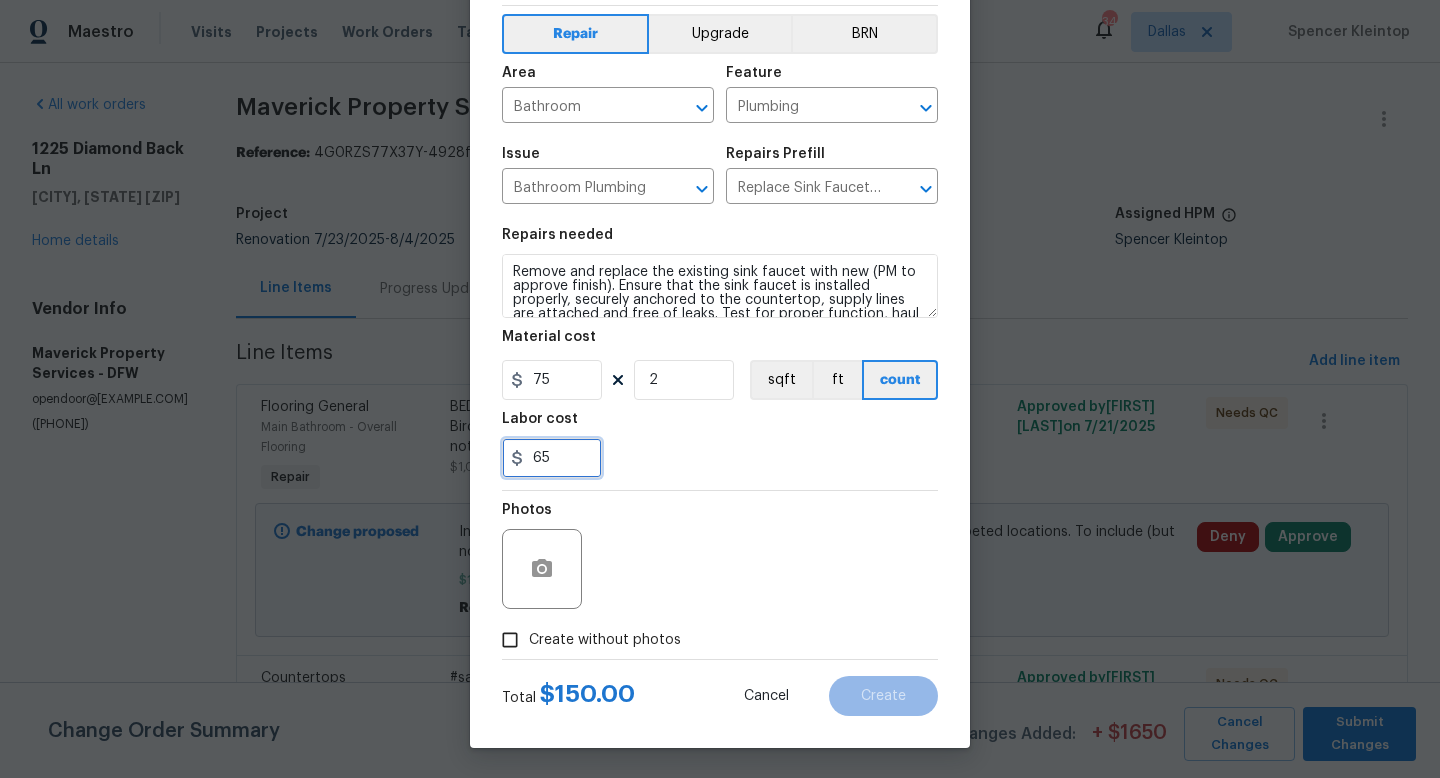 scroll, scrollTop: 28, scrollLeft: 0, axis: vertical 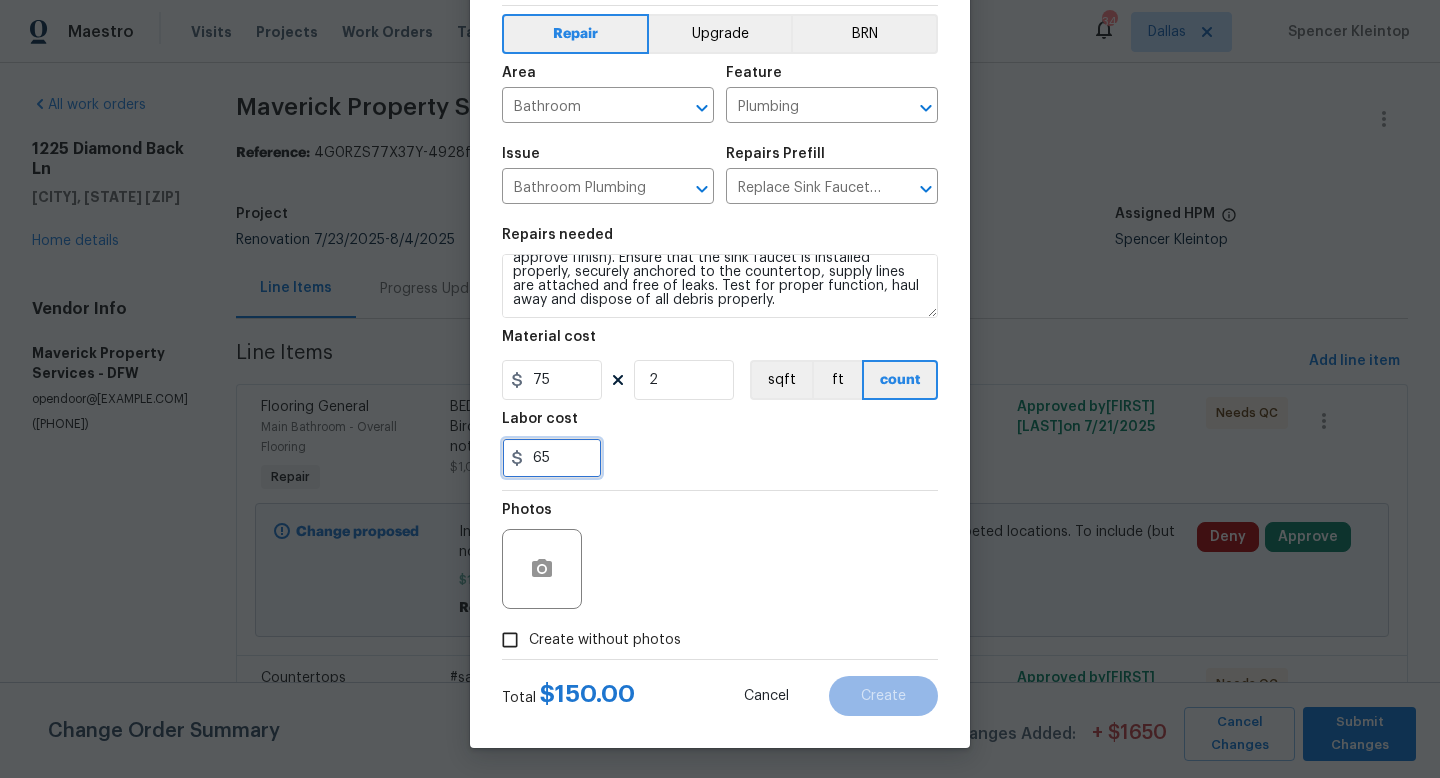 type on "65" 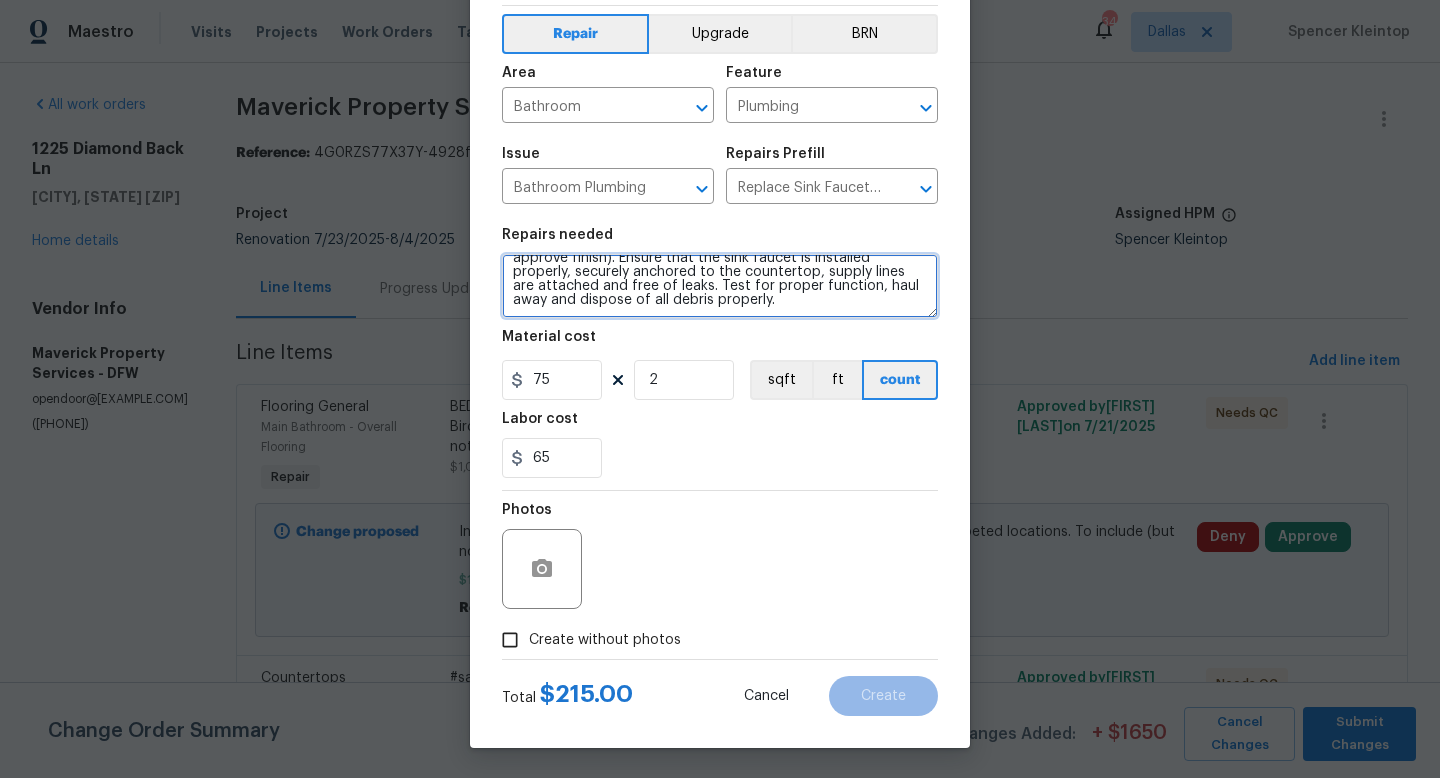 click on "Remove and replace the existing sink faucet with new (PM to approve finish). Ensure that the sink faucet is installed properly, securely anchored to the countertop, supply lines are attached and free of leaks. Test for proper function, haul away and dispose of all debris properly." at bounding box center (720, 286) 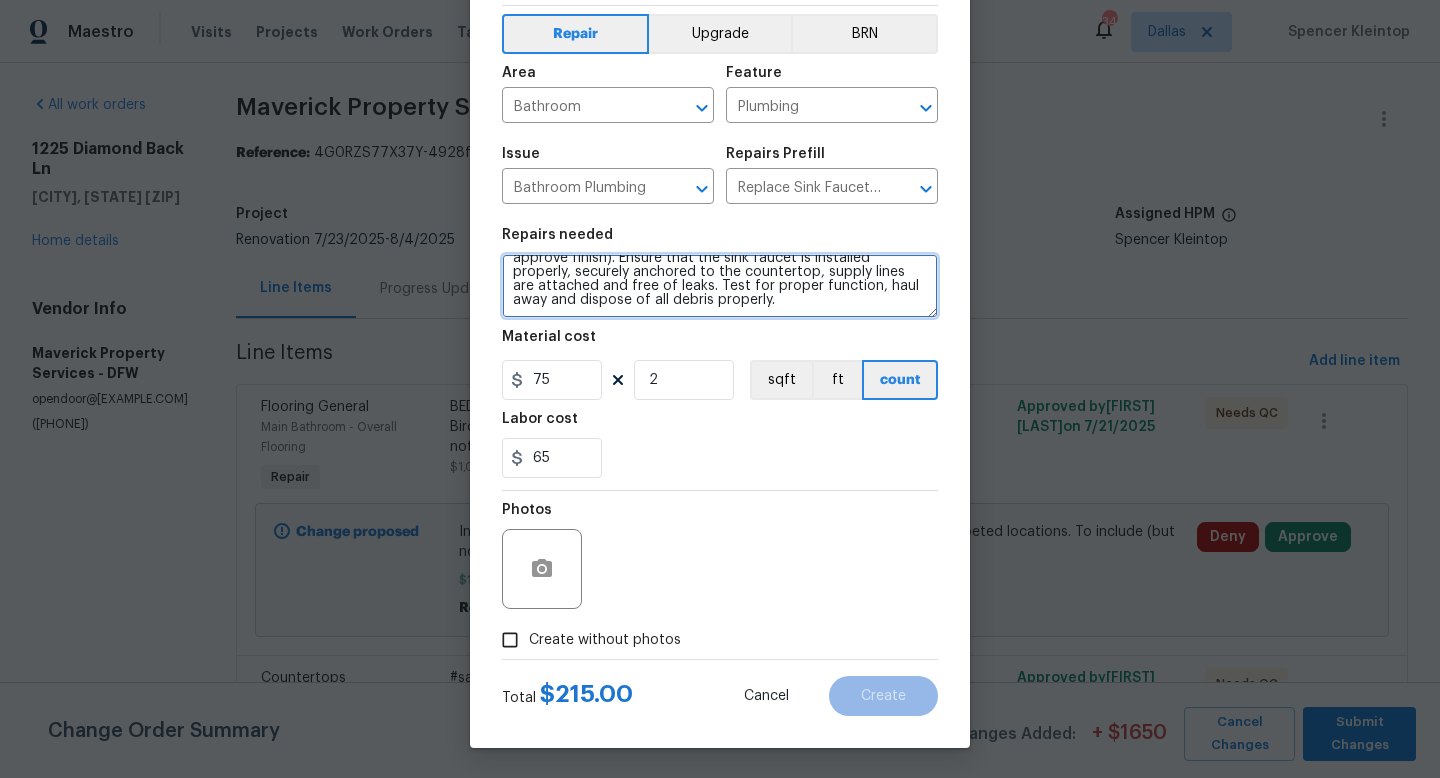 scroll, scrollTop: 46, scrollLeft: 0, axis: vertical 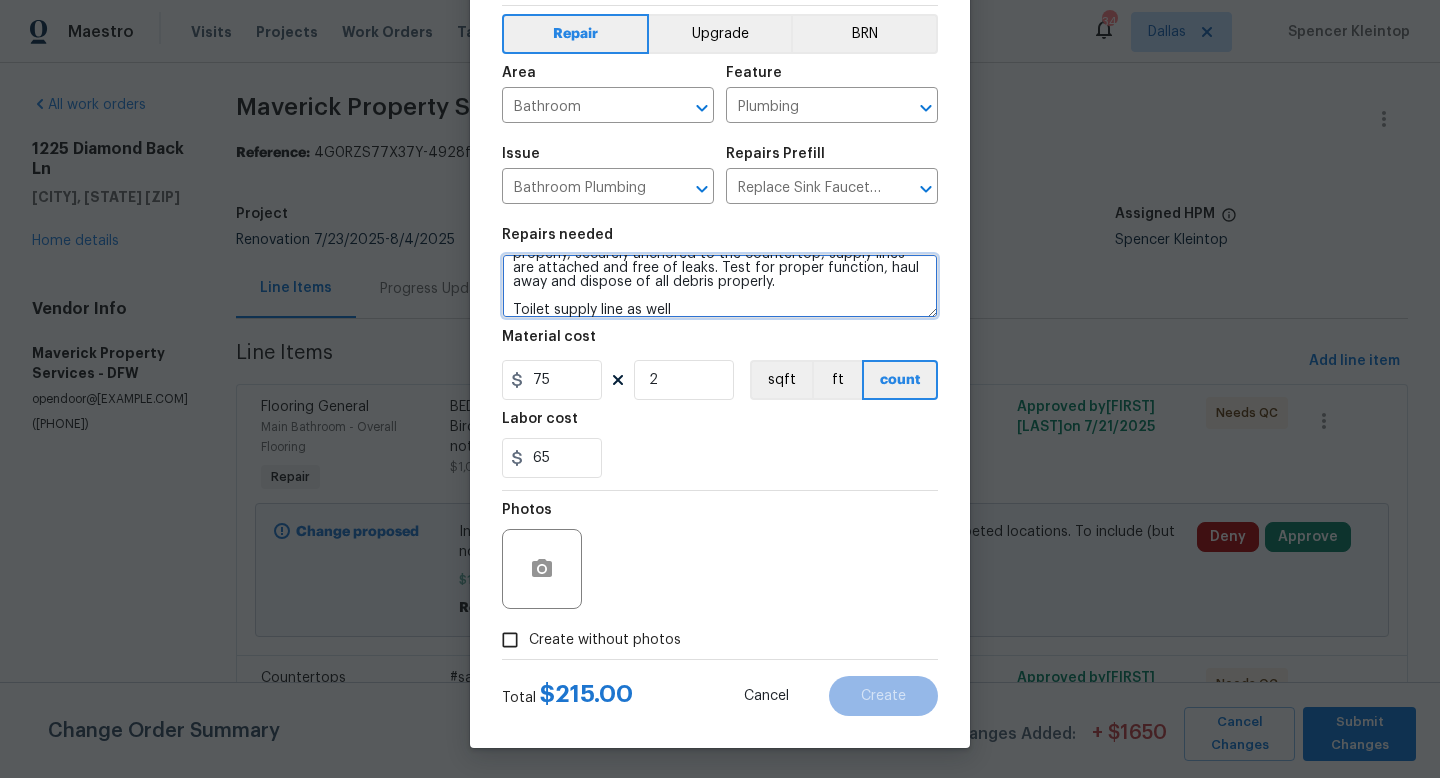type on "Remove and replace the existing sink faucet with new (PM to approve finish). Ensure that the sink faucet is installed properly, securely anchored to the countertop, supply lines are attached and free of leaks. Test for proper function, haul away and dispose of all debris properly.
Toilet supply line as well" 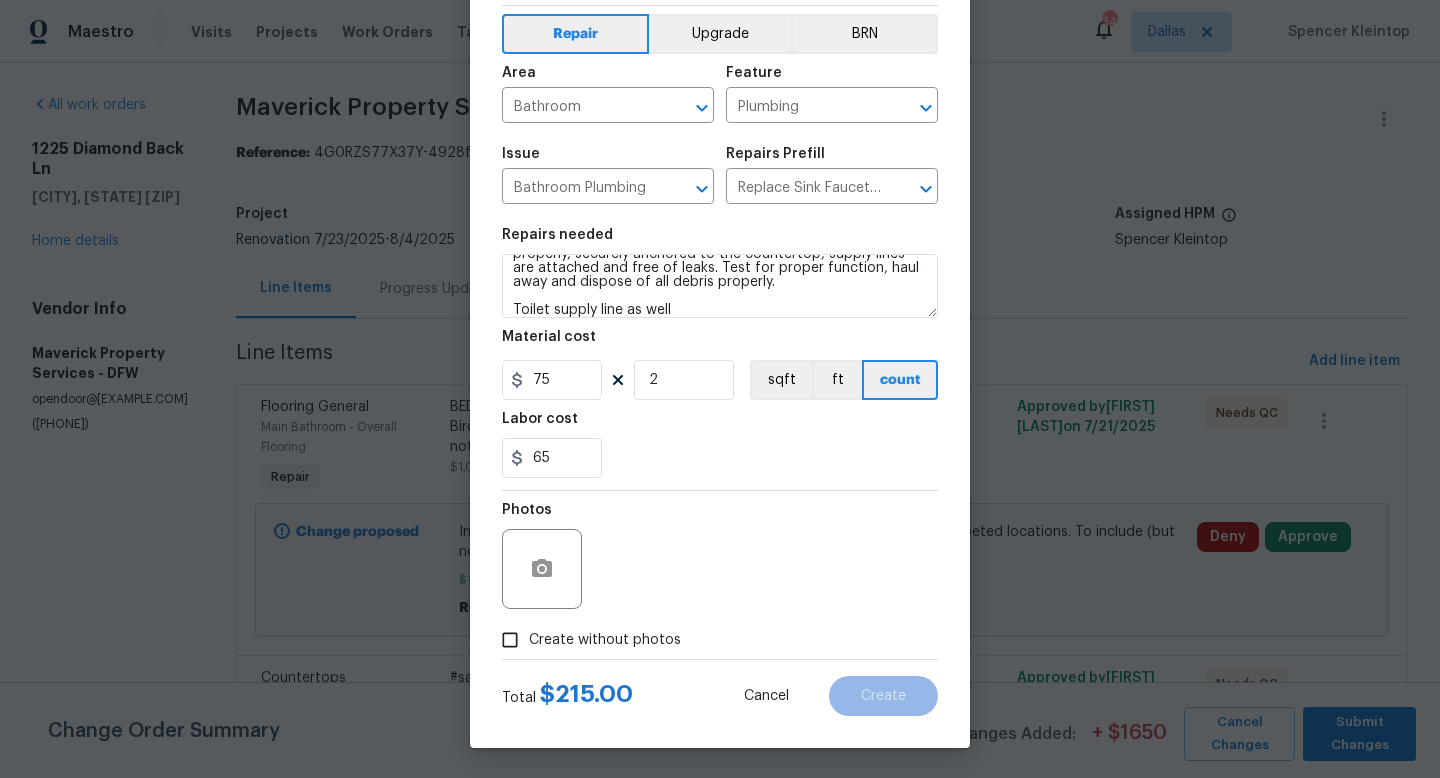 click on "Create without photos" at bounding box center [510, 640] 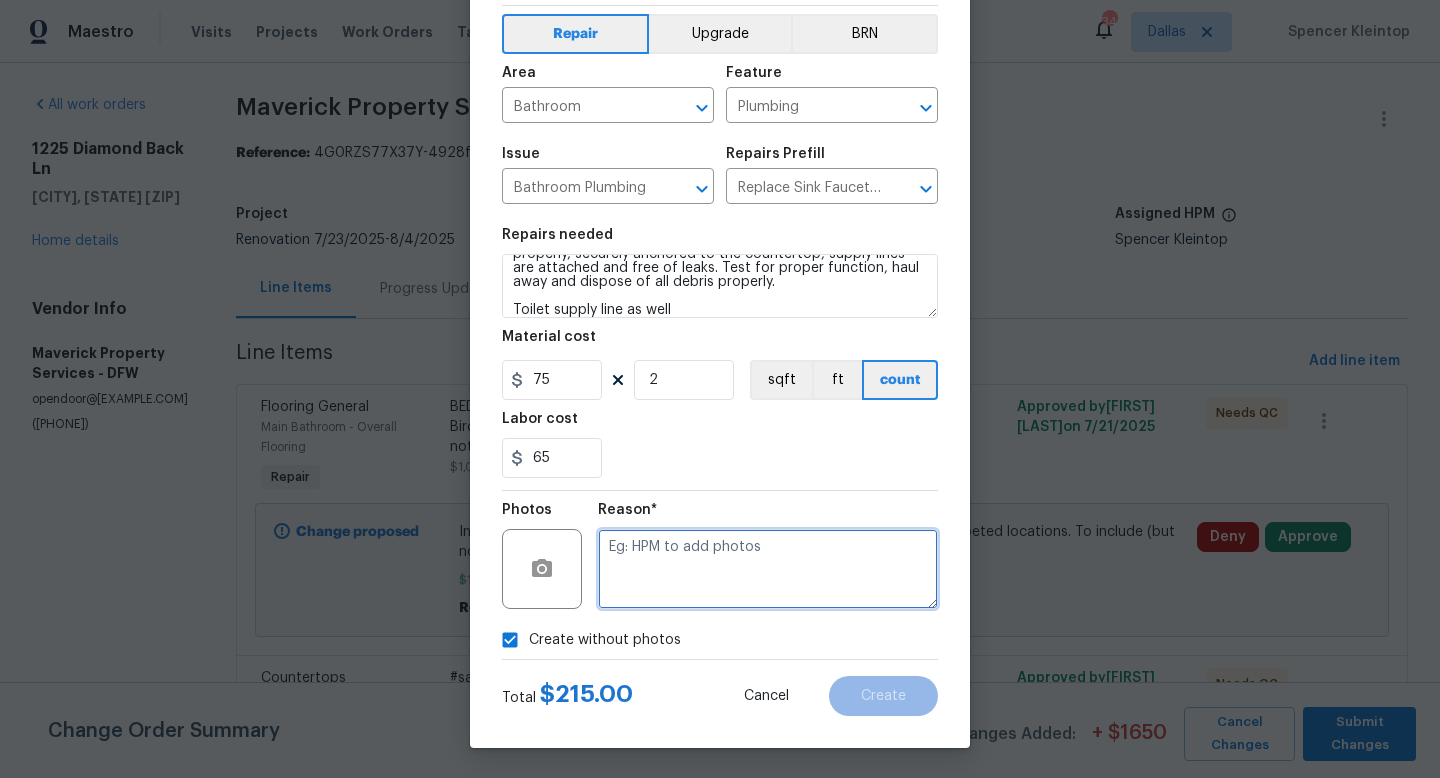 click at bounding box center [768, 569] 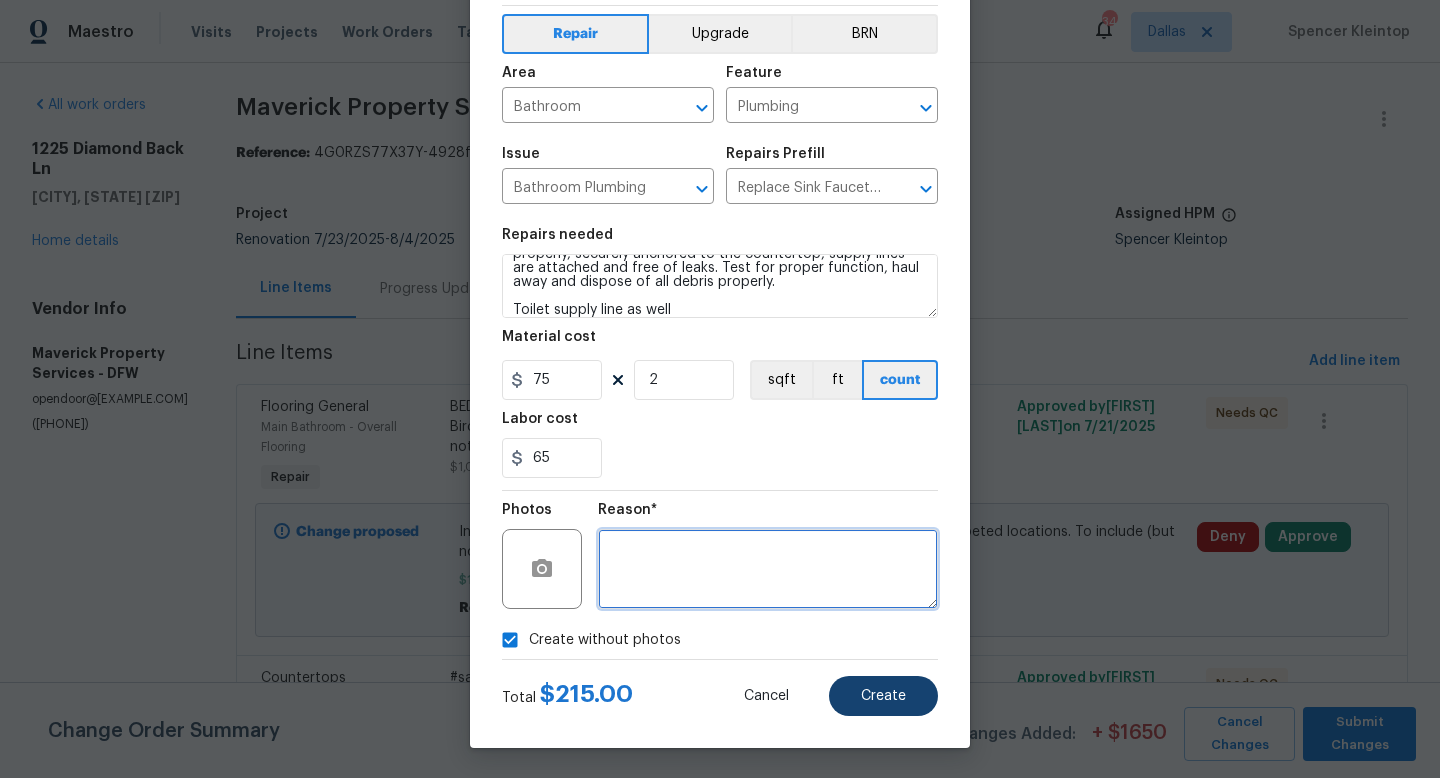 type 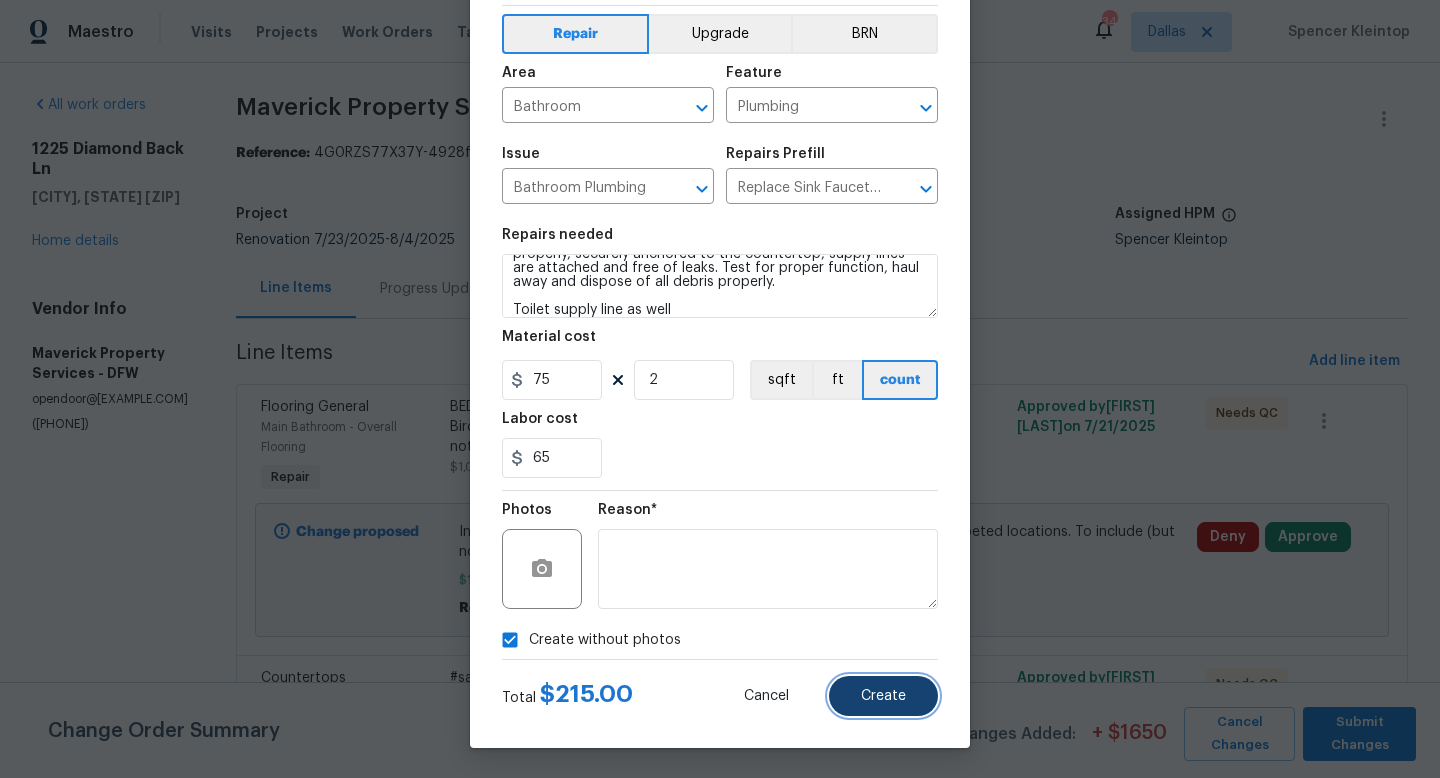 click on "Create" at bounding box center (883, 696) 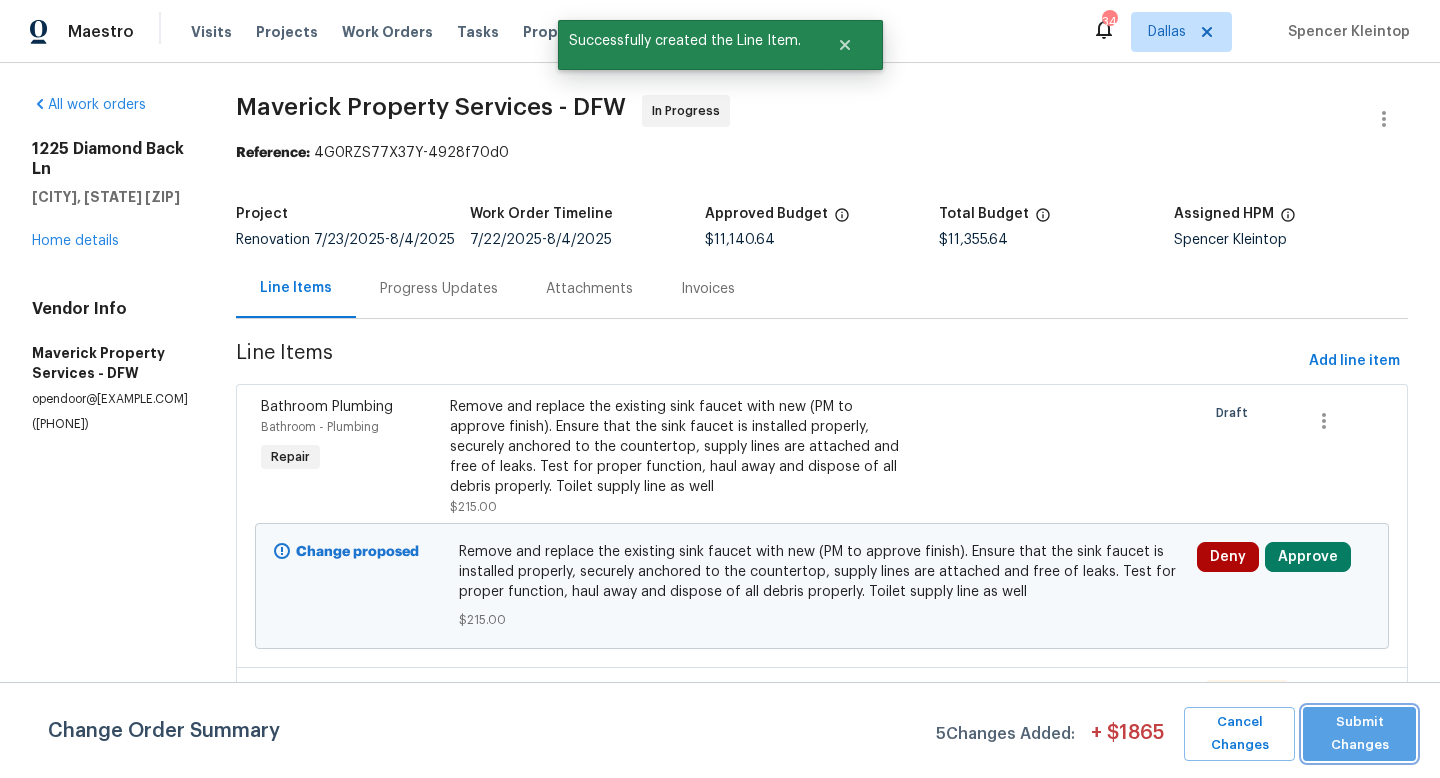 click on "Submit Changes" at bounding box center (1359, 734) 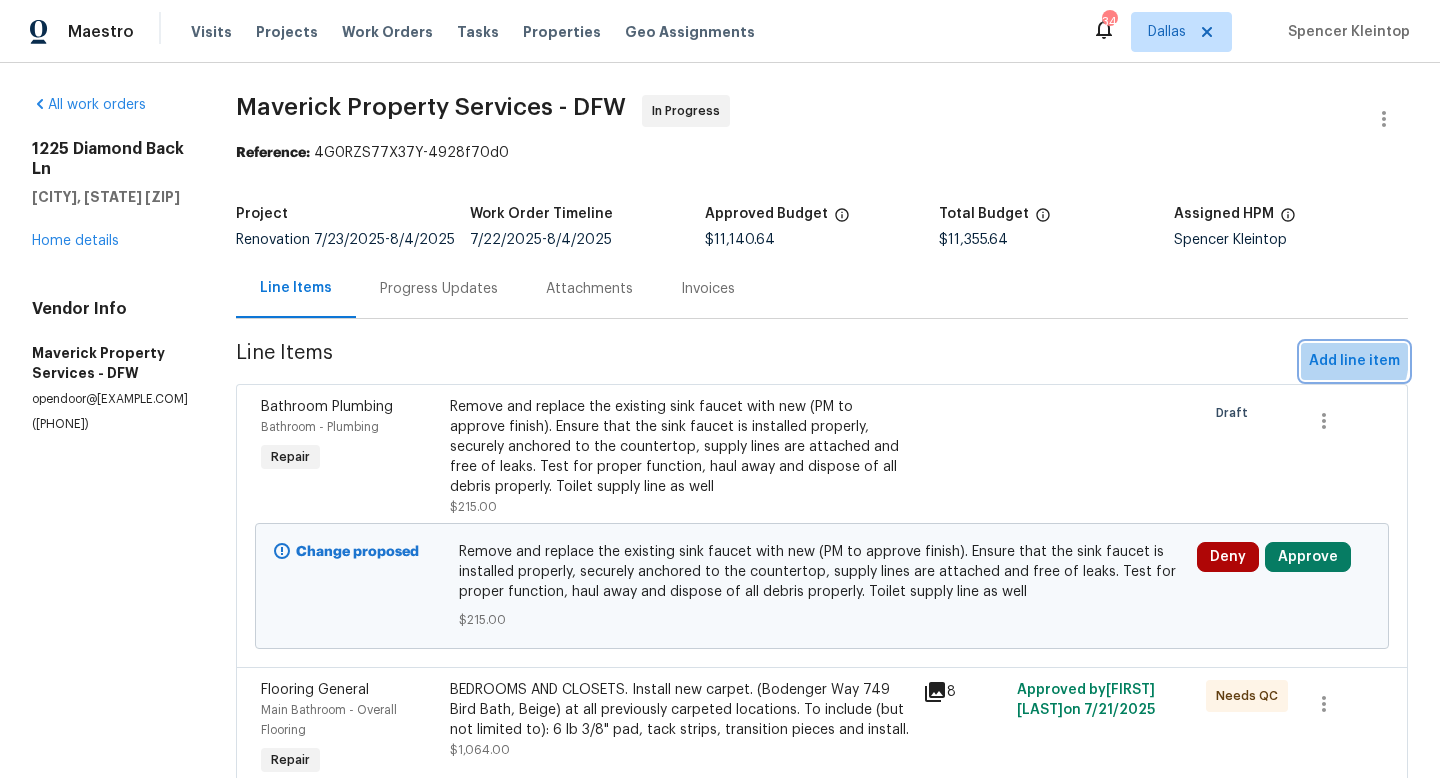 click on "Add line item" at bounding box center (1354, 361) 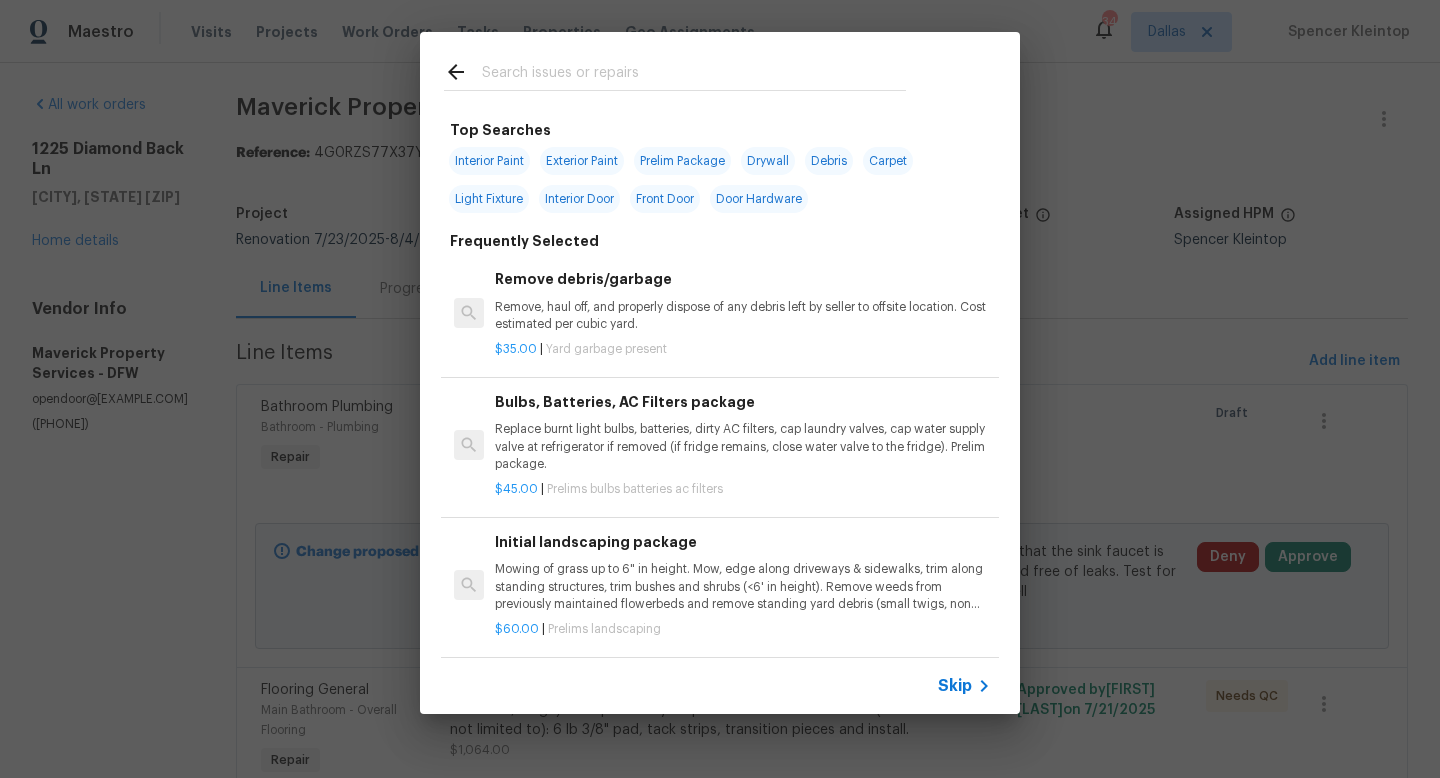 click at bounding box center [694, 75] 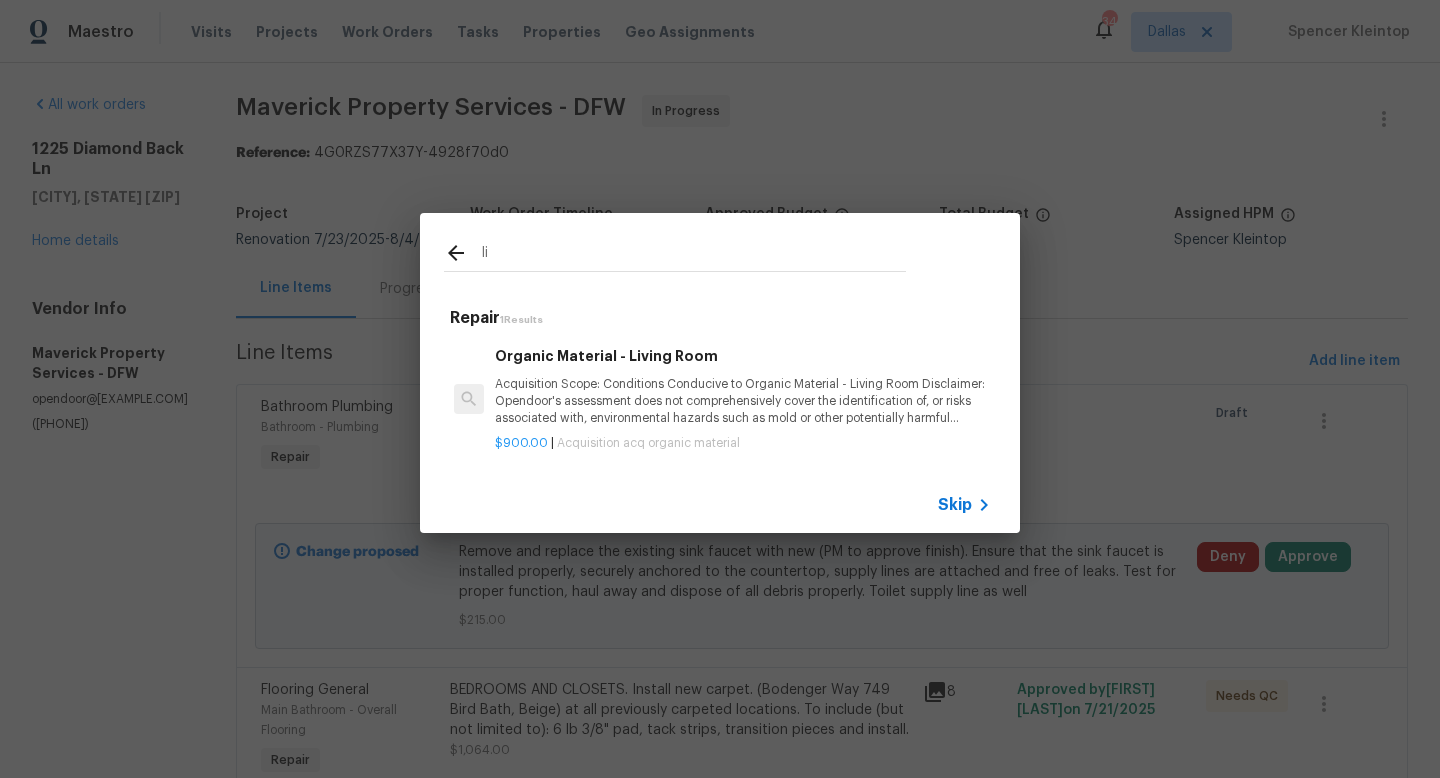 type on "l" 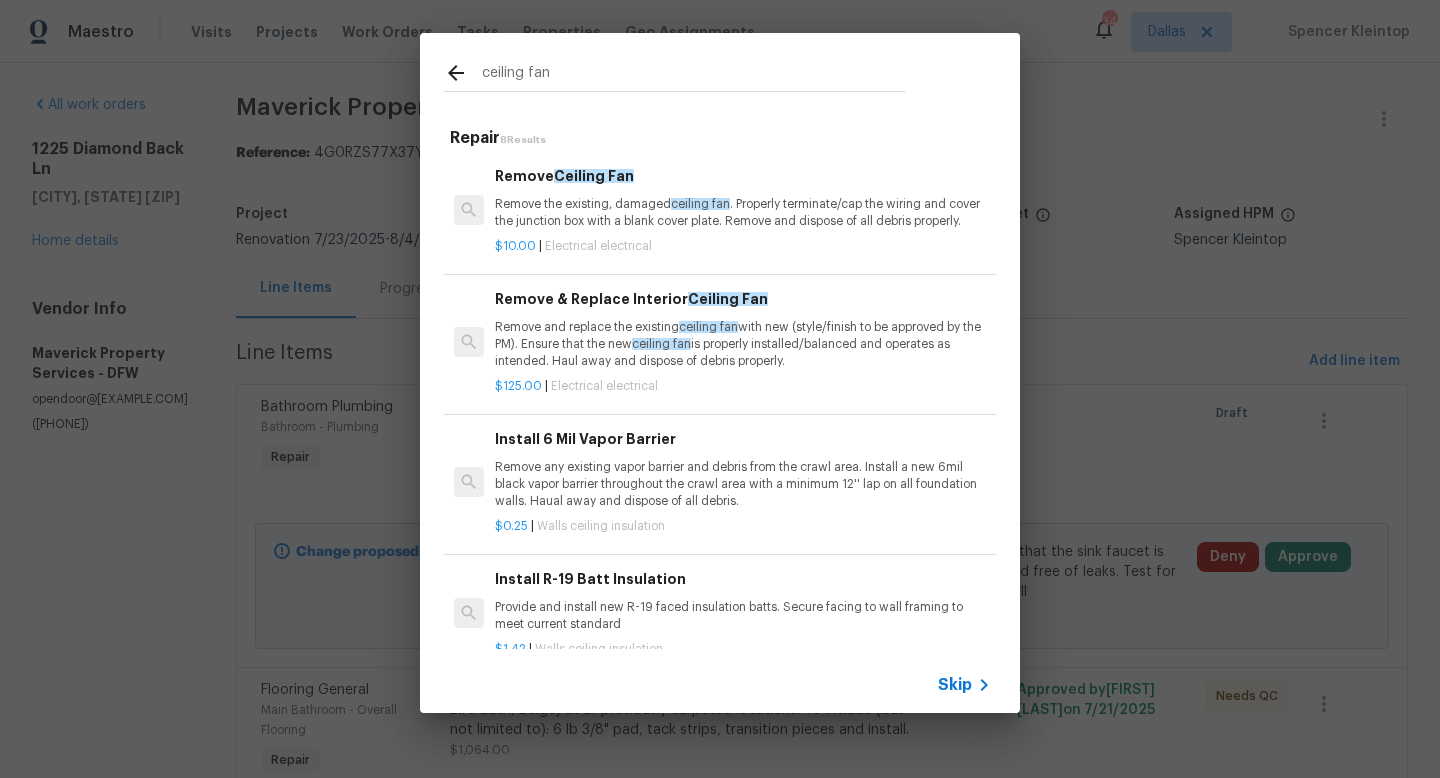 type on "ceiling fan" 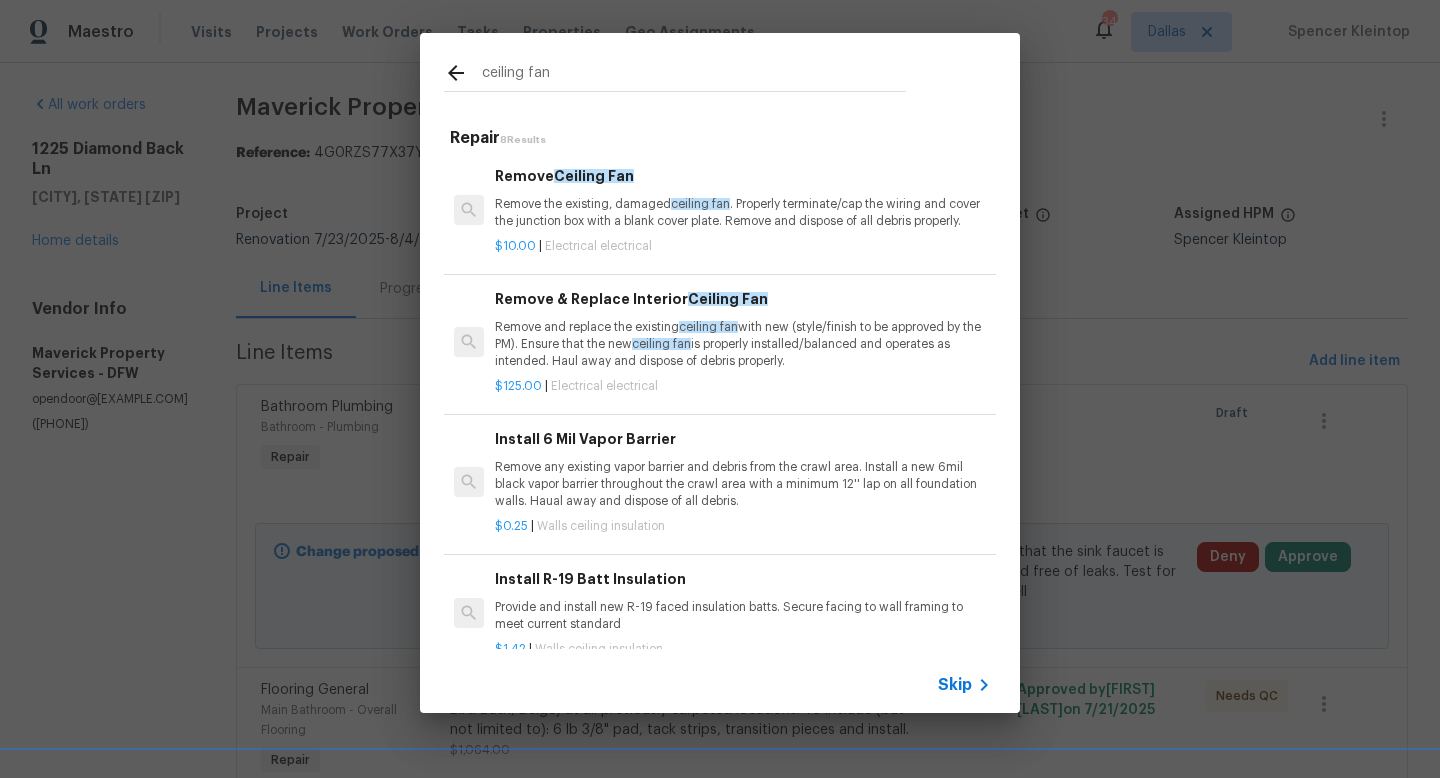 click on "Remove and replace the existing  ceiling fan  with new (style/finish to be approved by the PM). Ensure that the new  ceiling fan  is properly installed/balanced and  operates as intended. Haul away and dispose of debris properly." at bounding box center [743, 344] 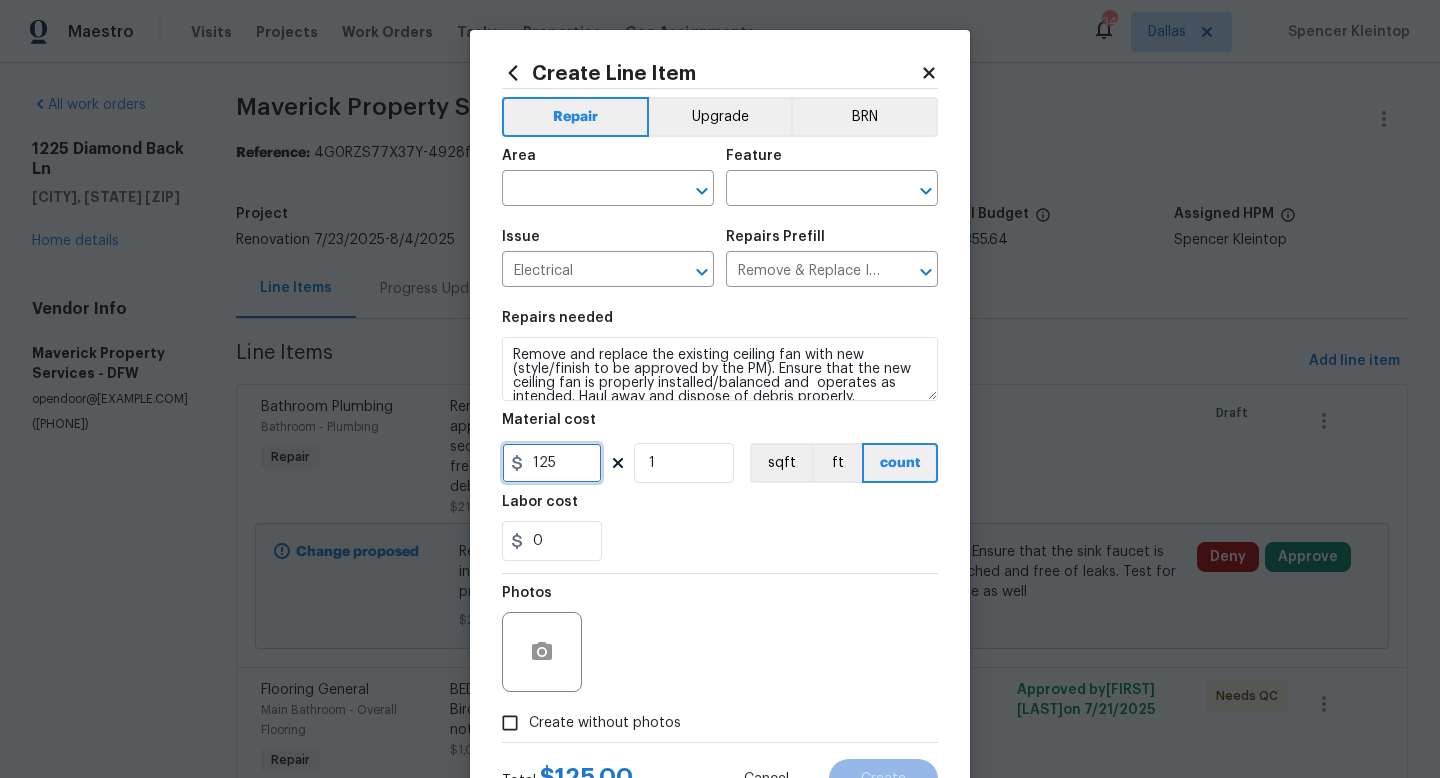 drag, startPoint x: 578, startPoint y: 458, endPoint x: 430, endPoint y: 458, distance: 148 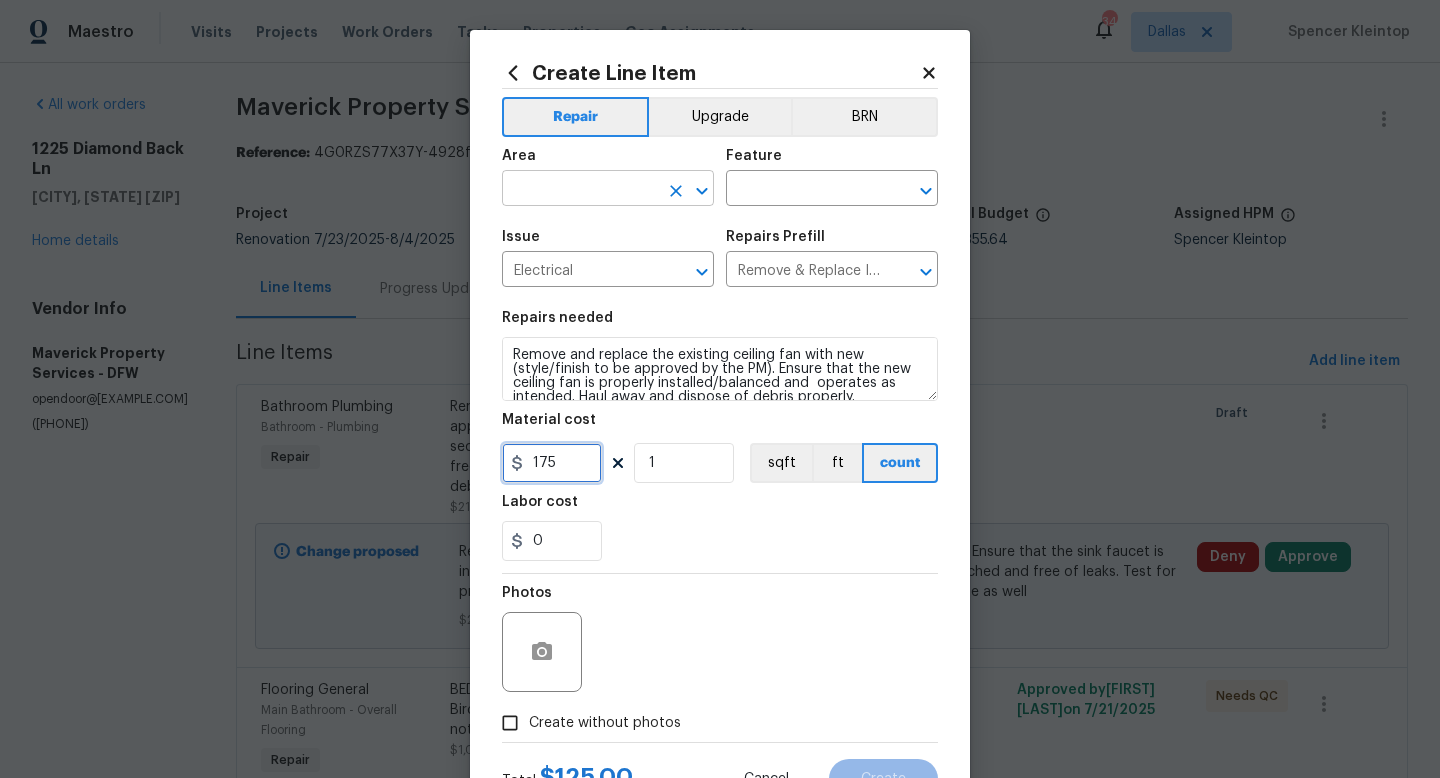 type on "175" 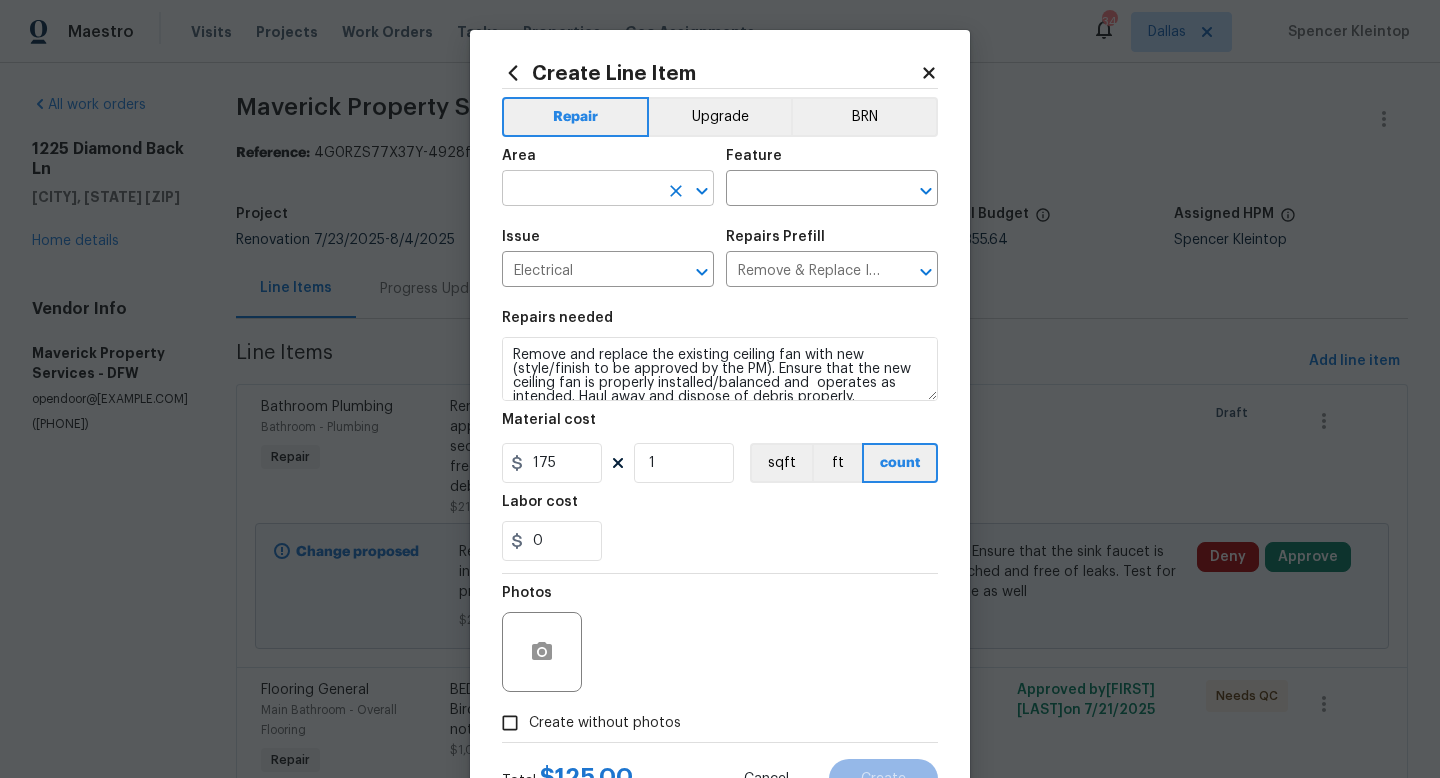 click at bounding box center [580, 190] 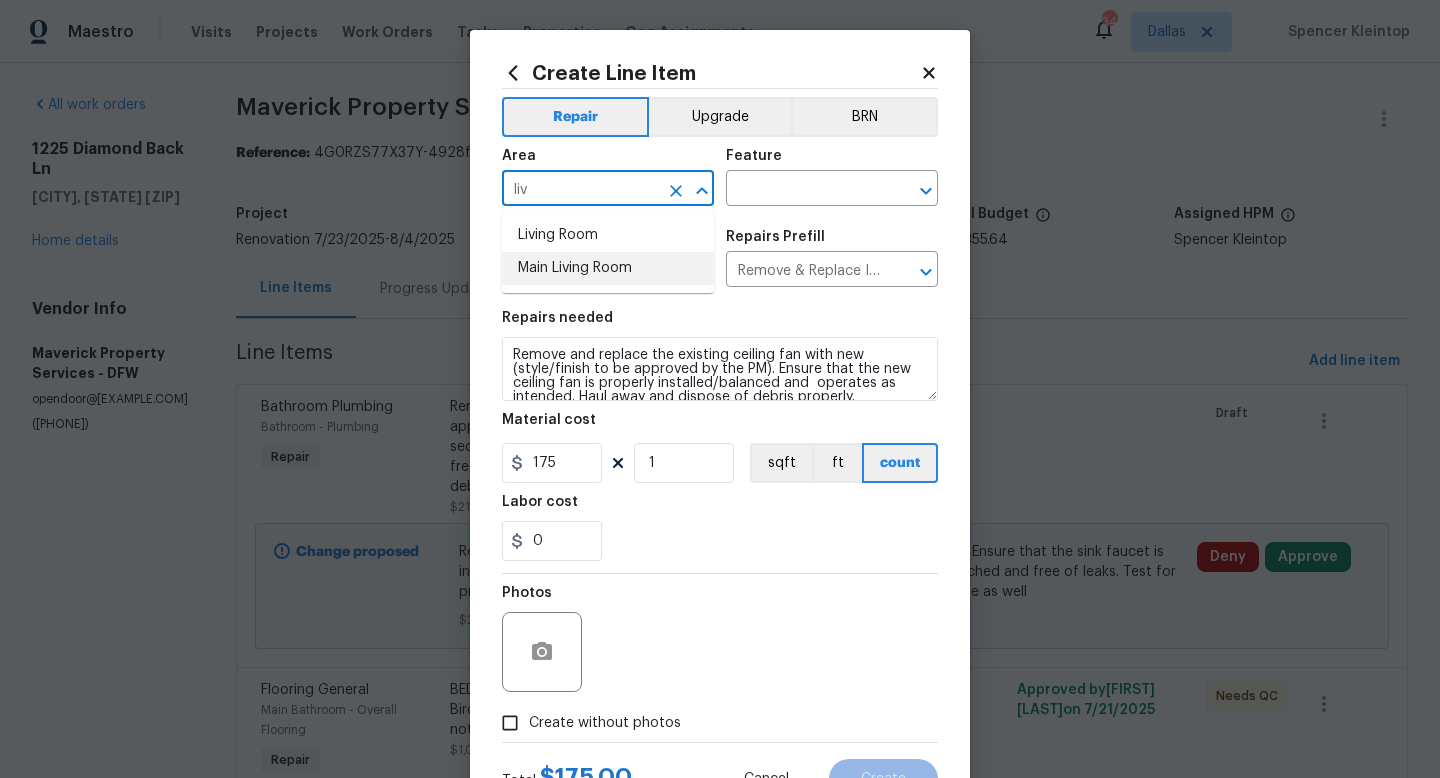 click on "Main Living Room" at bounding box center (608, 268) 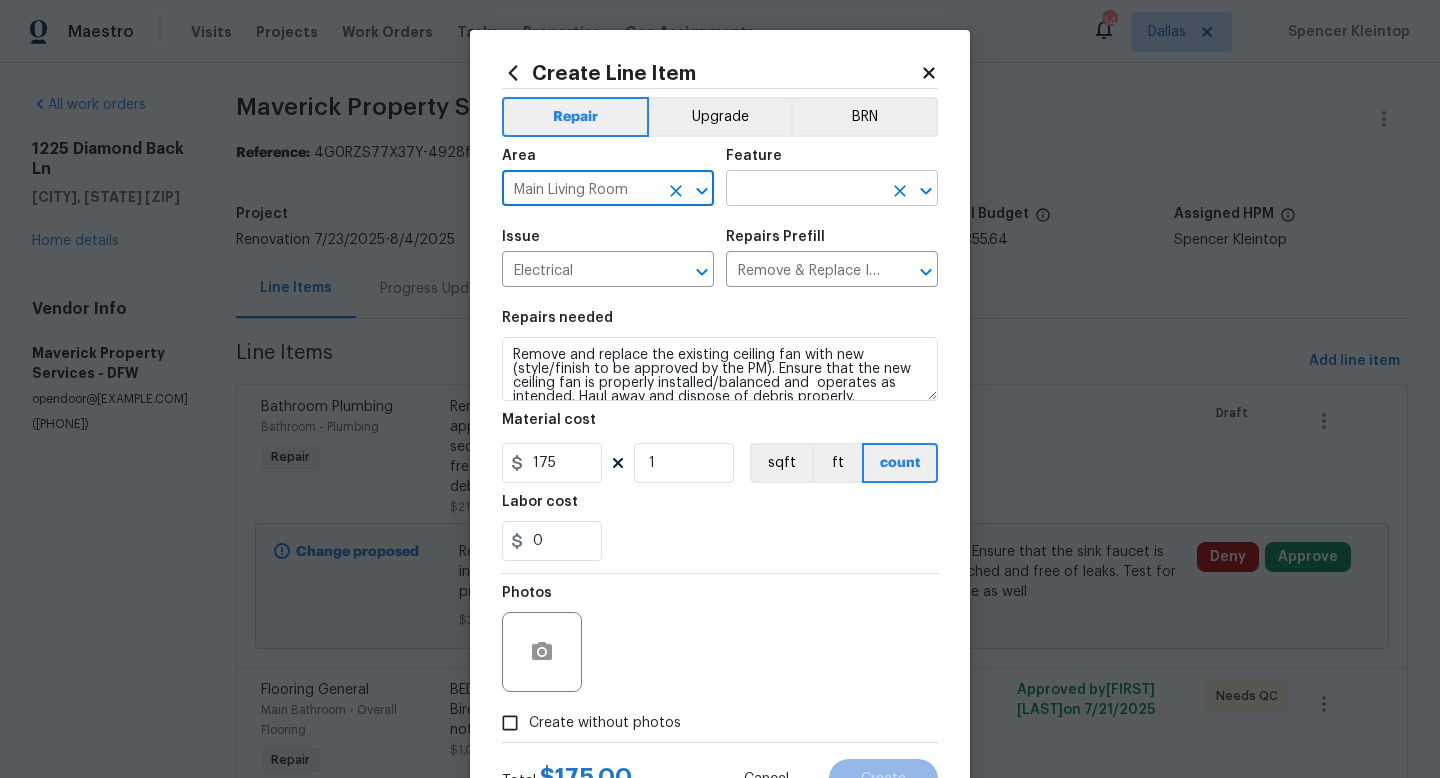 type on "Main Living Room" 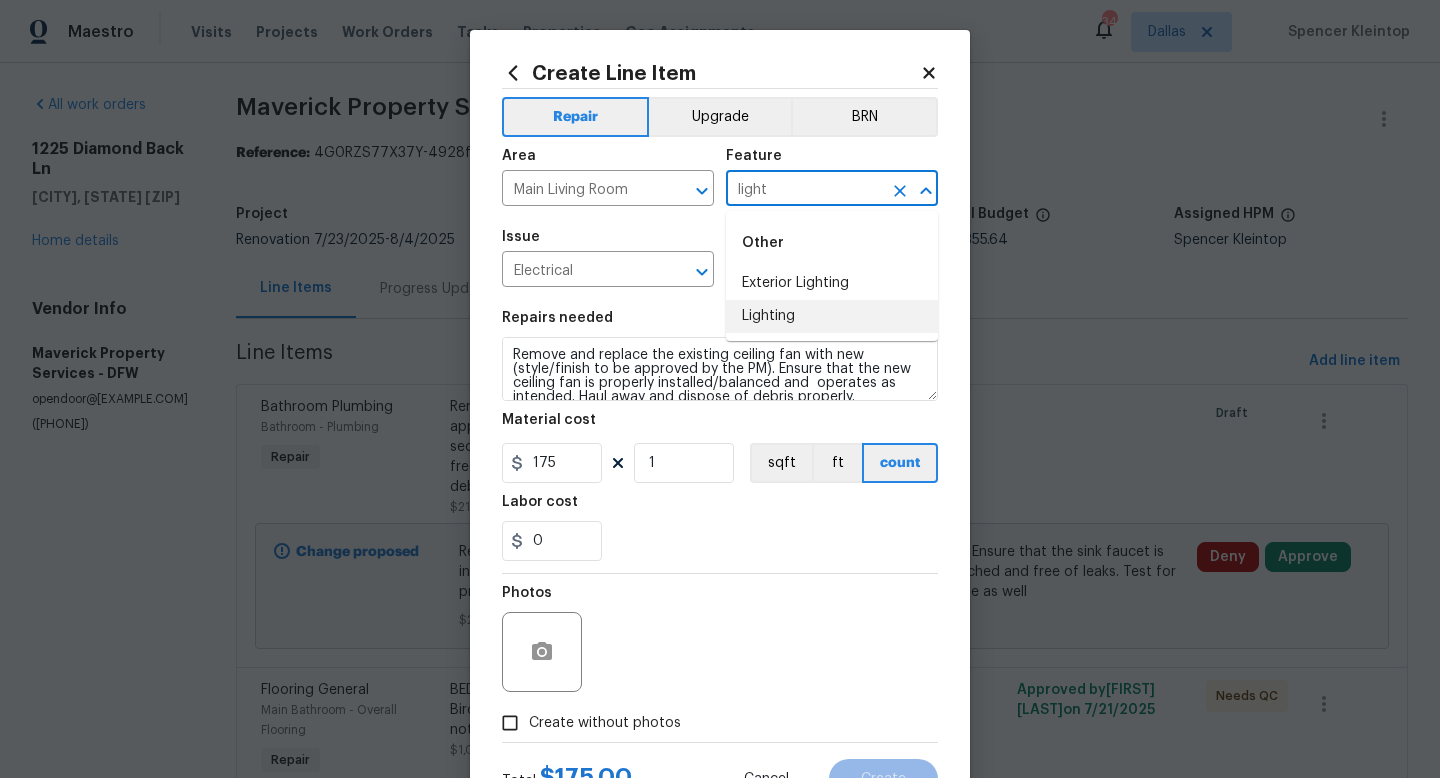 click on "Lighting" at bounding box center (832, 316) 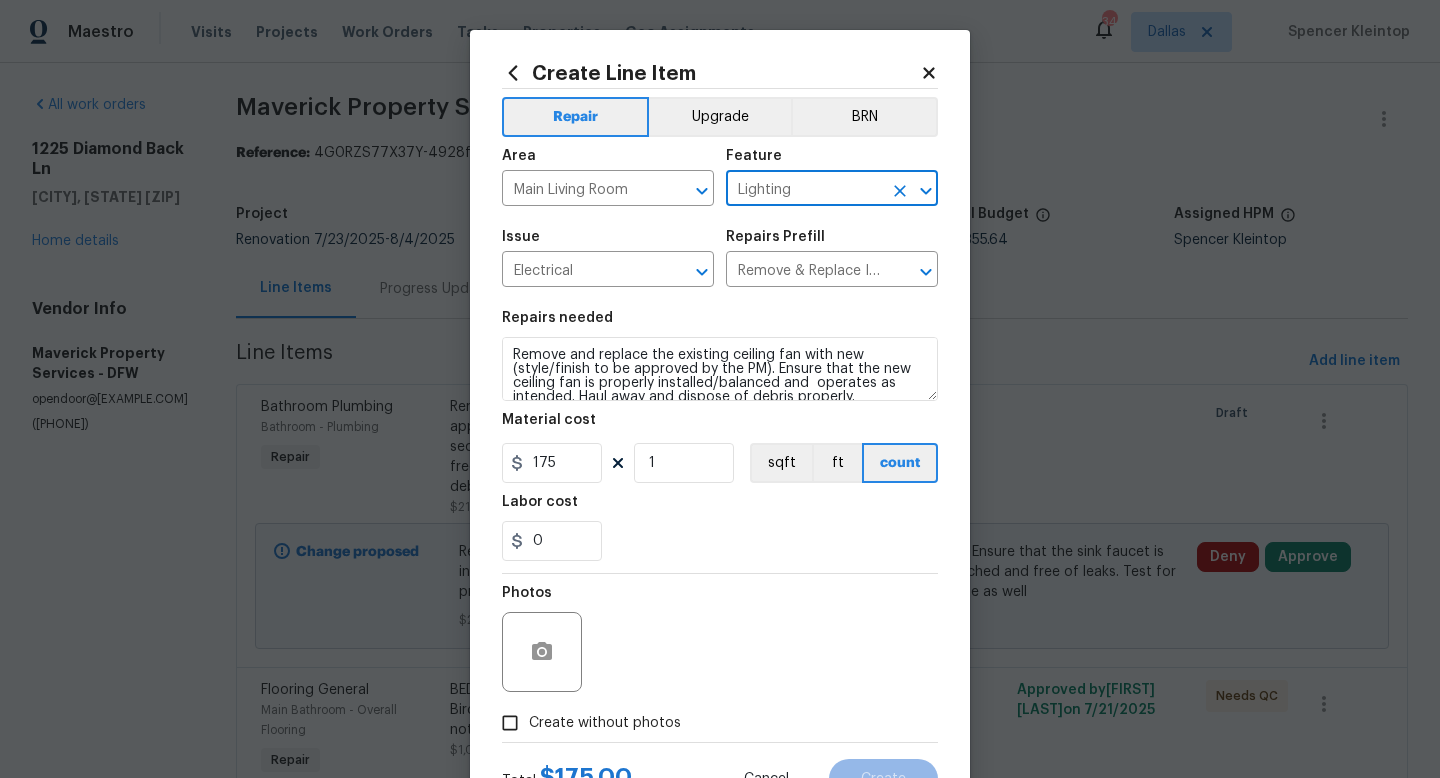 type on "Lighting" 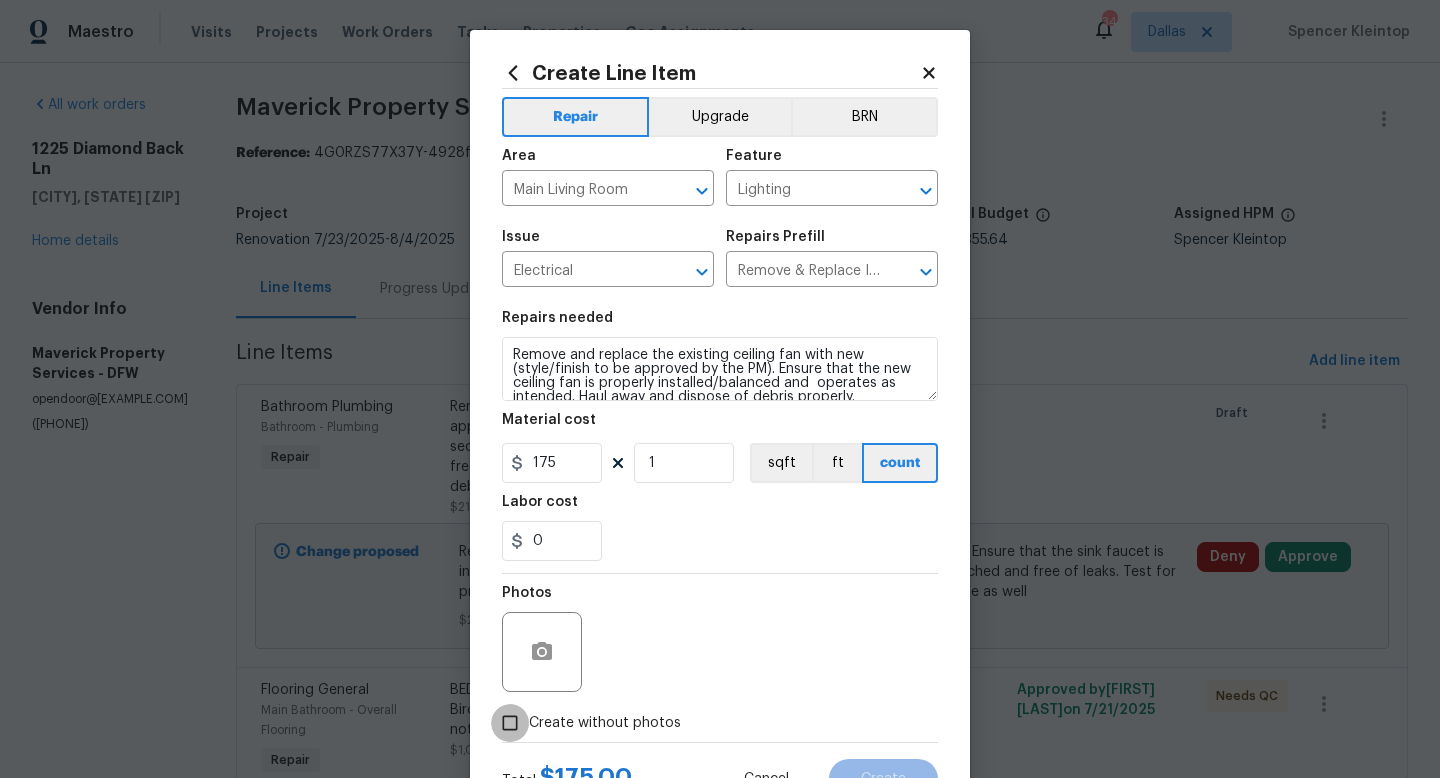 click on "Create without photos" at bounding box center (510, 723) 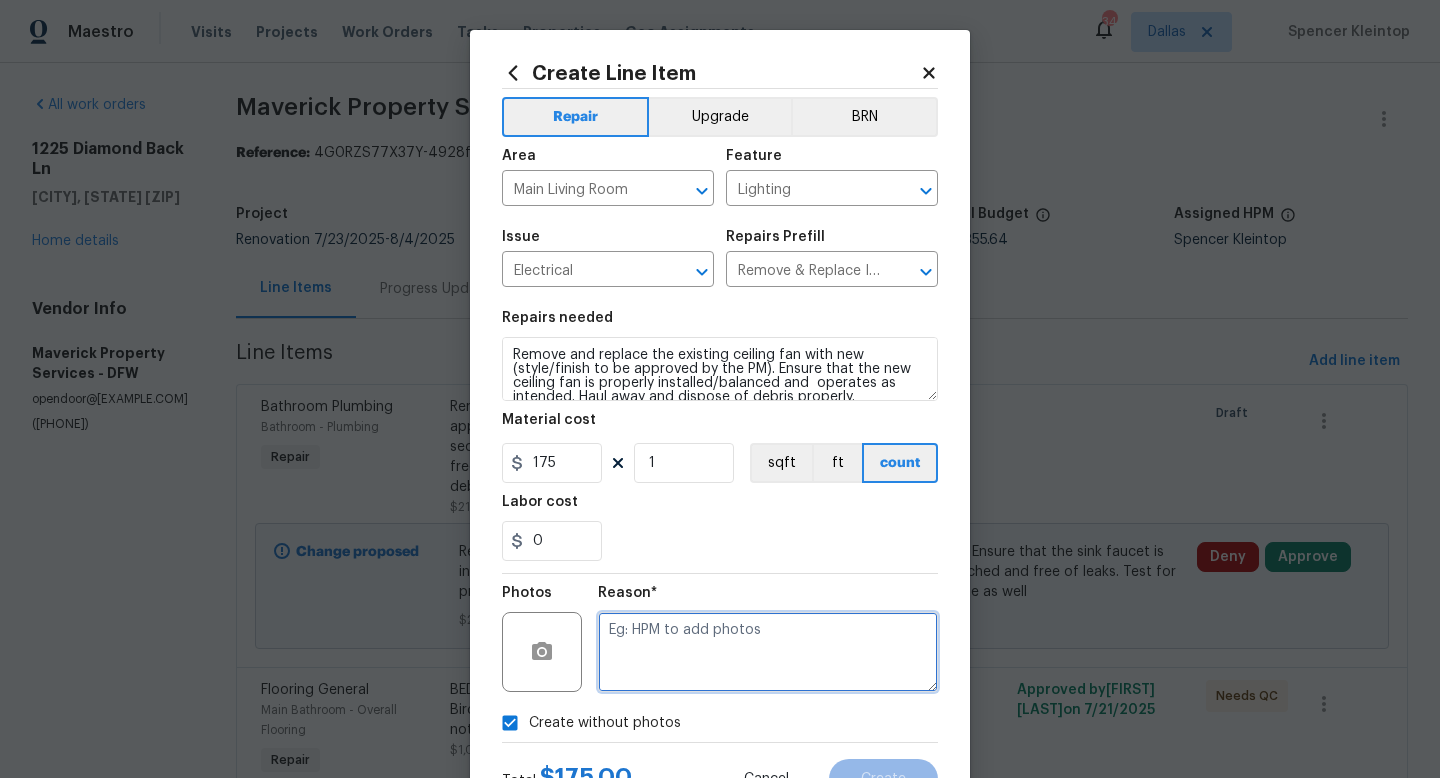 click at bounding box center [768, 652] 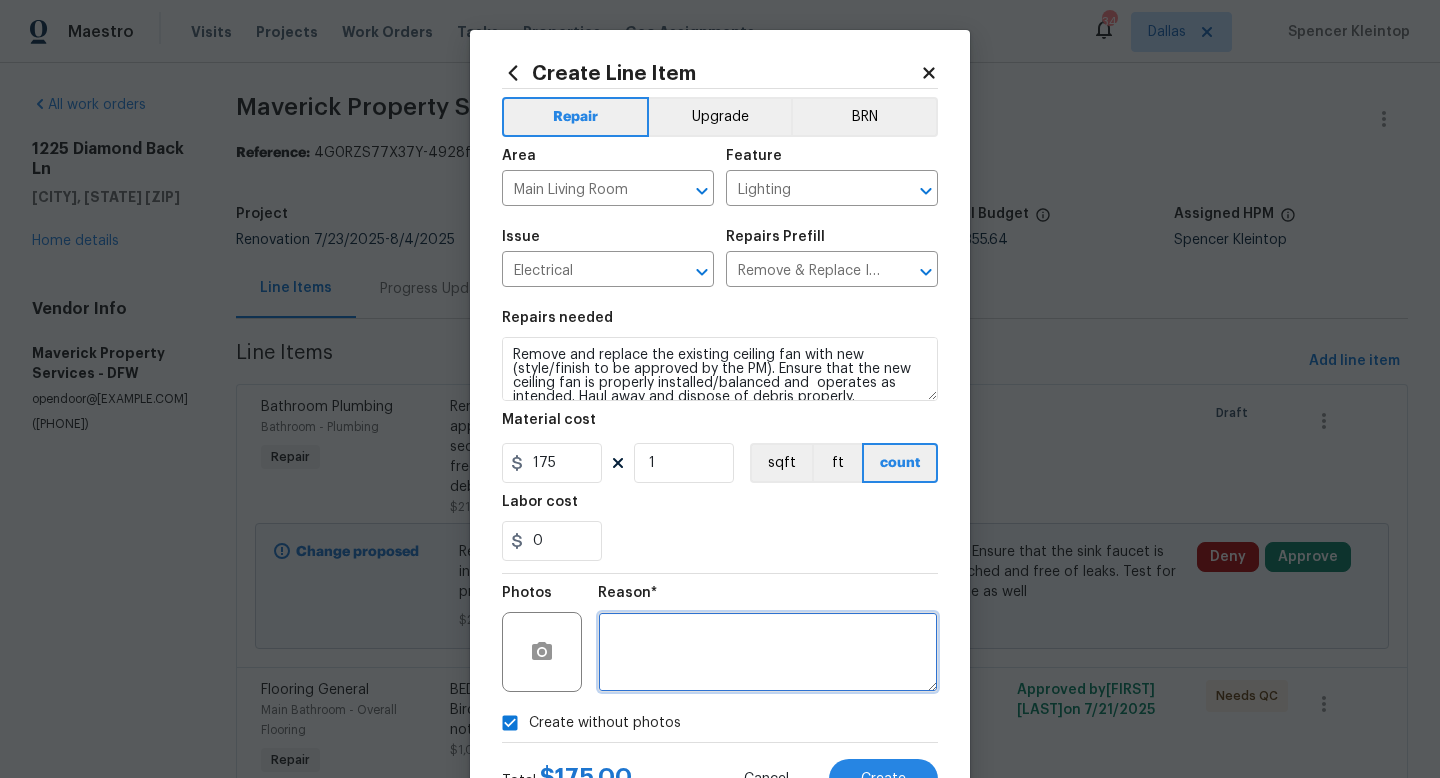 scroll, scrollTop: 84, scrollLeft: 0, axis: vertical 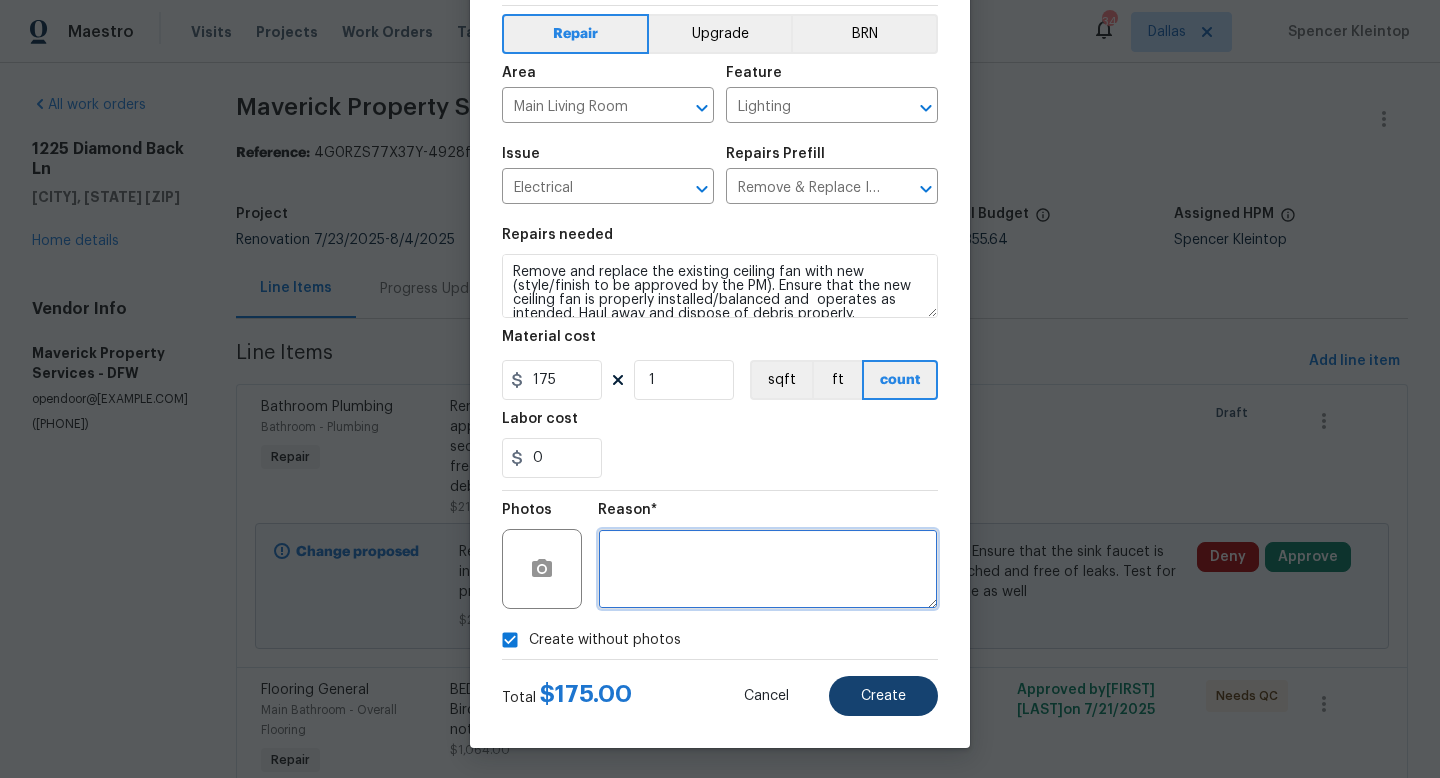 type 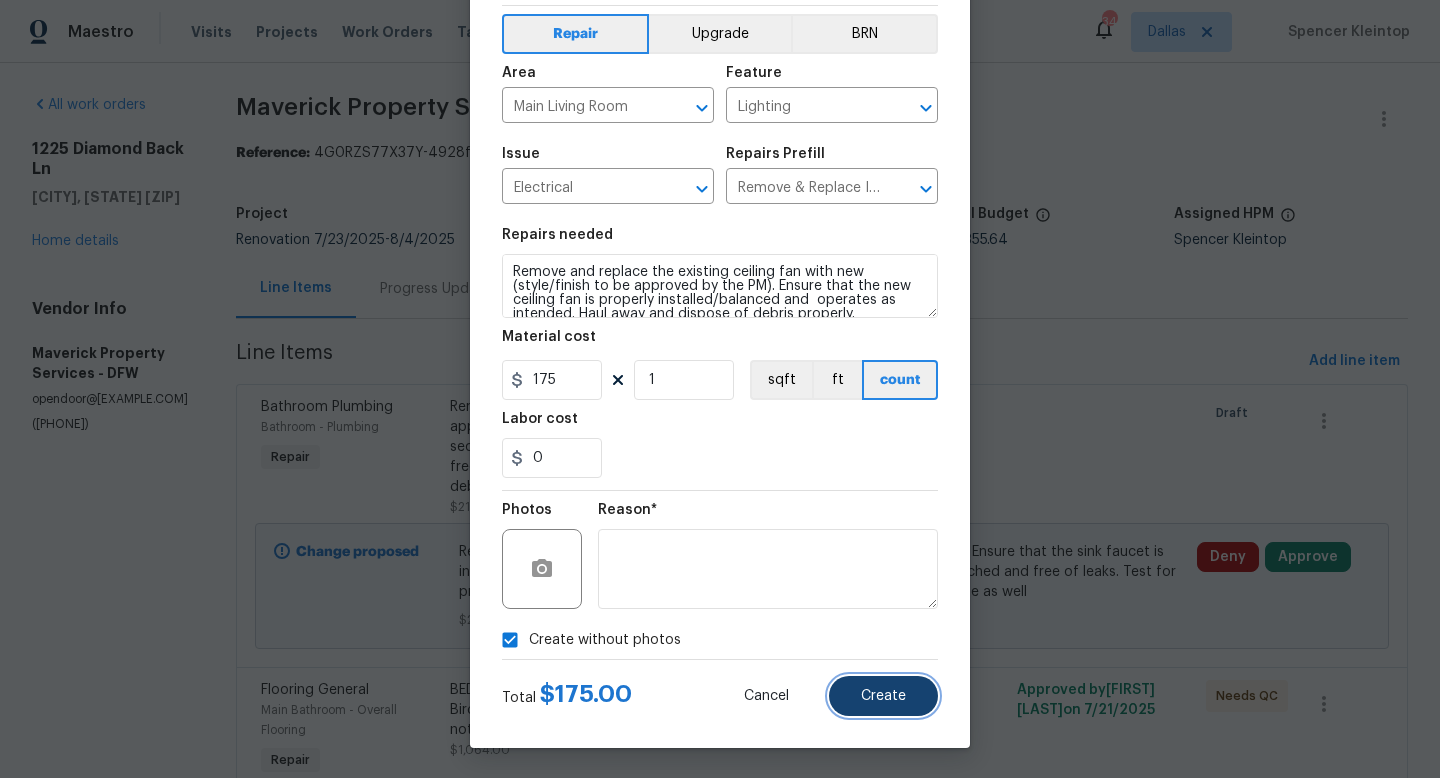 click on "Create" at bounding box center [883, 696] 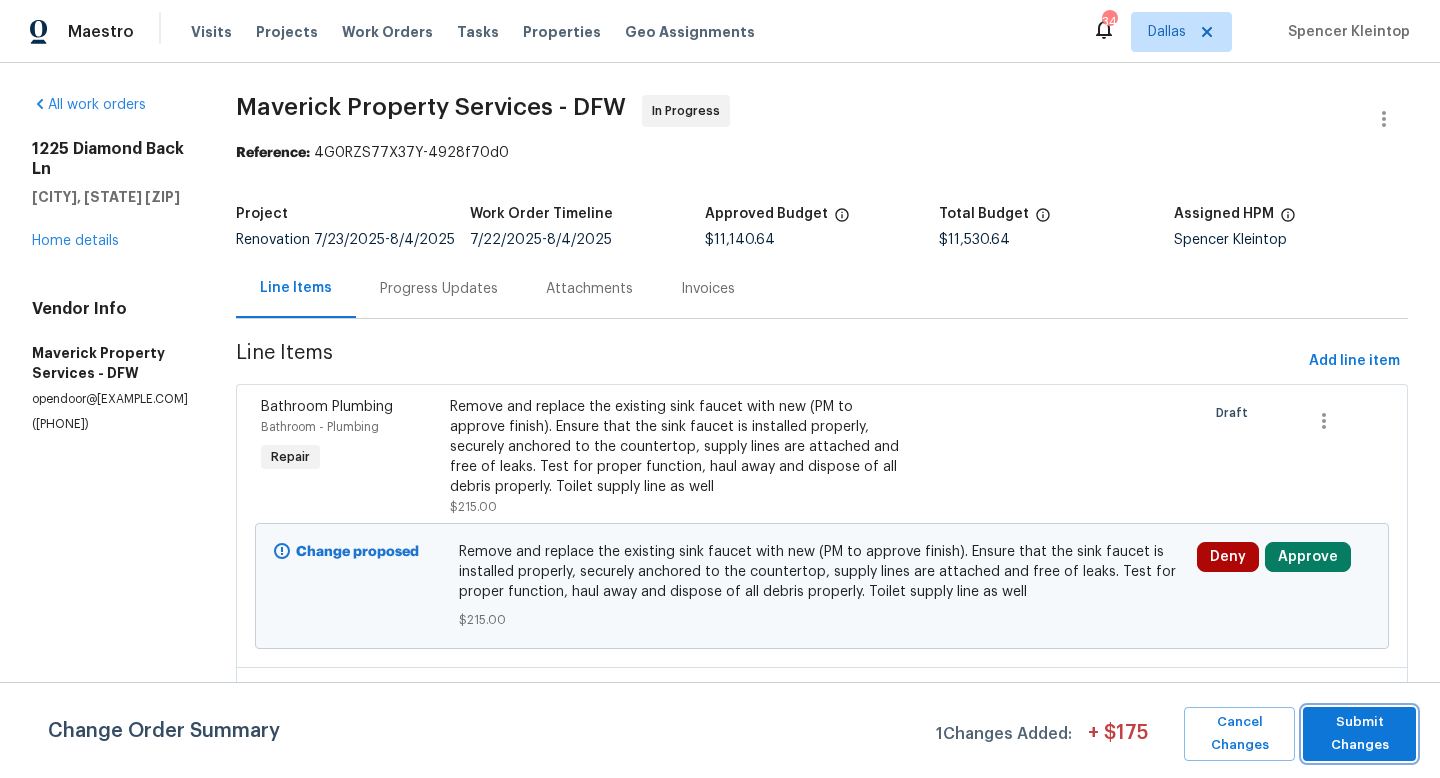 click on "Submit Changes" at bounding box center [1359, 734] 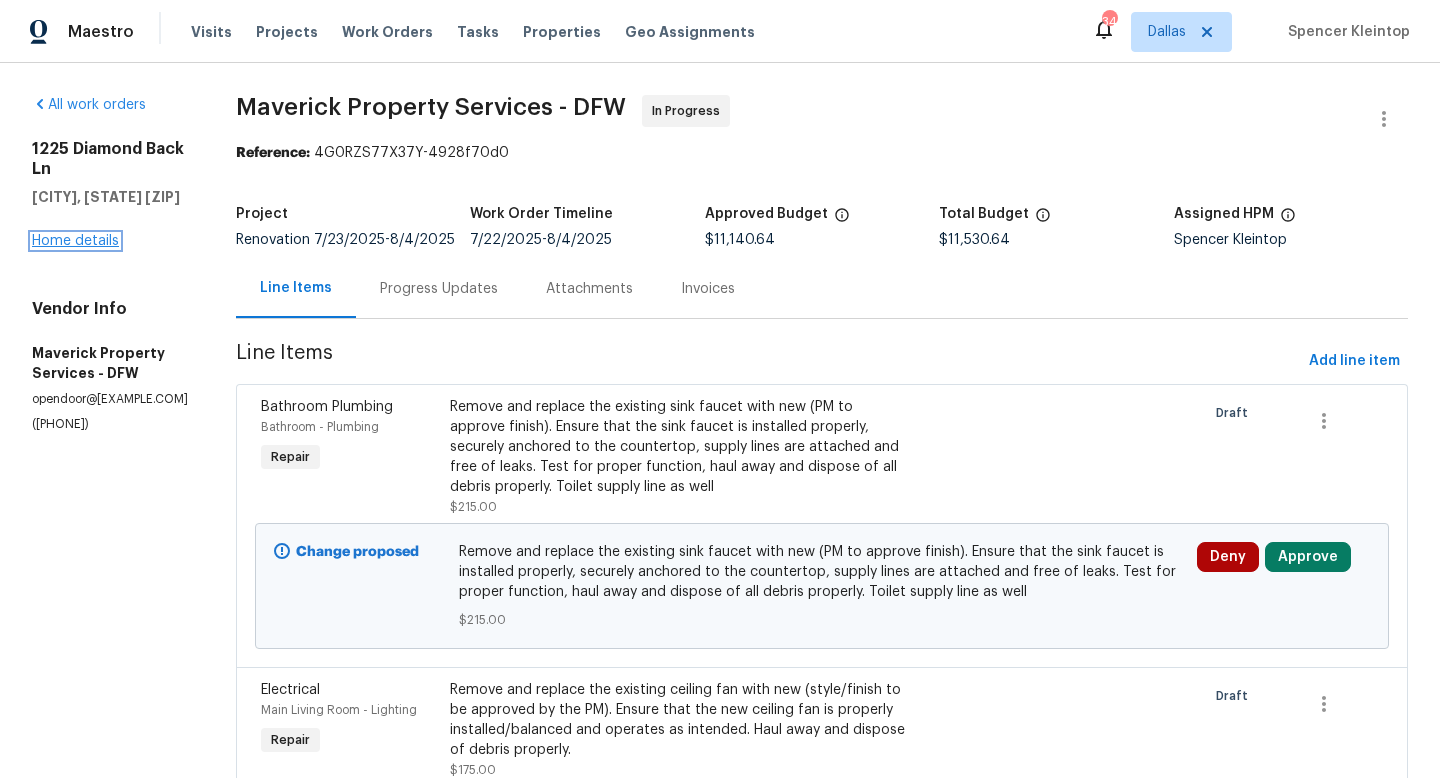 click on "Home details" at bounding box center [75, 241] 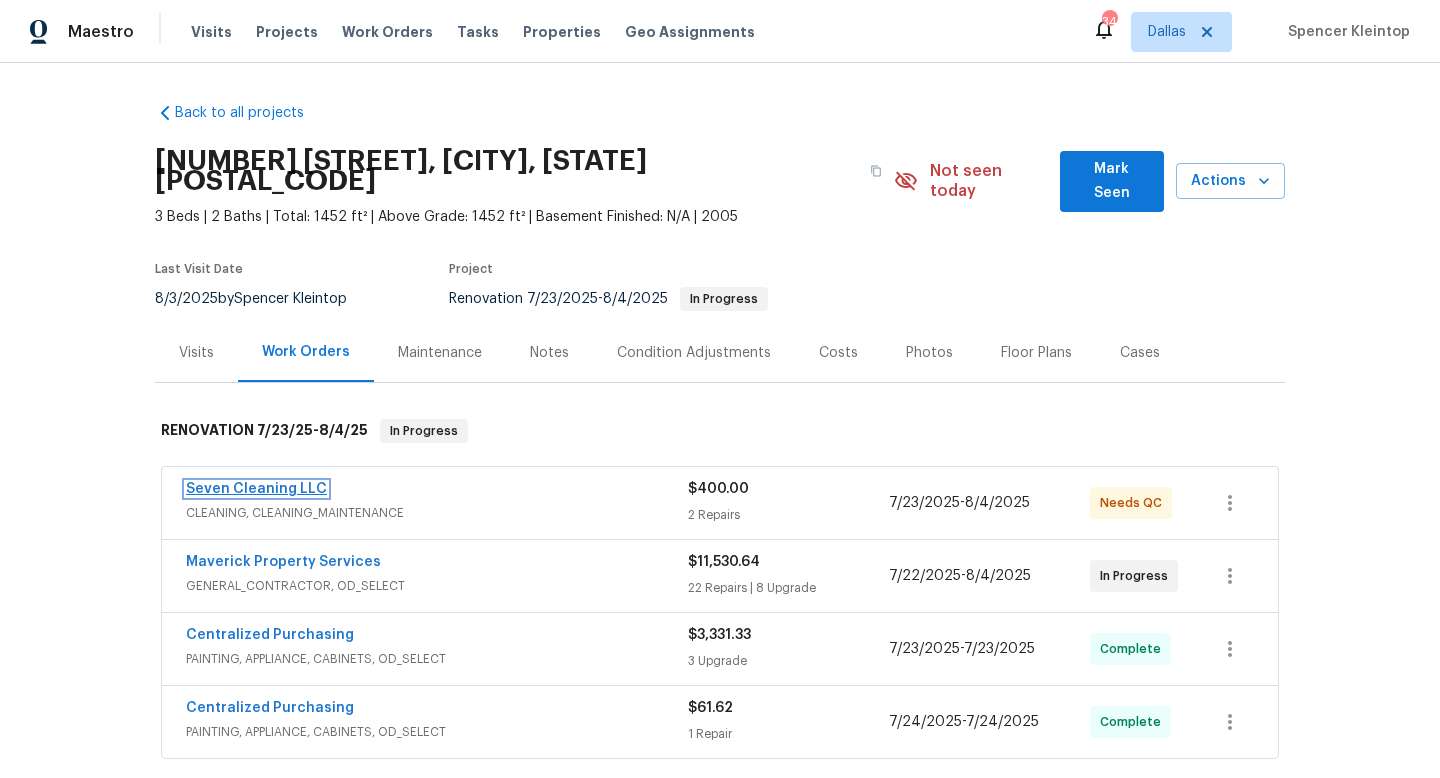 click on "Seven Cleaning LLC" at bounding box center (256, 489) 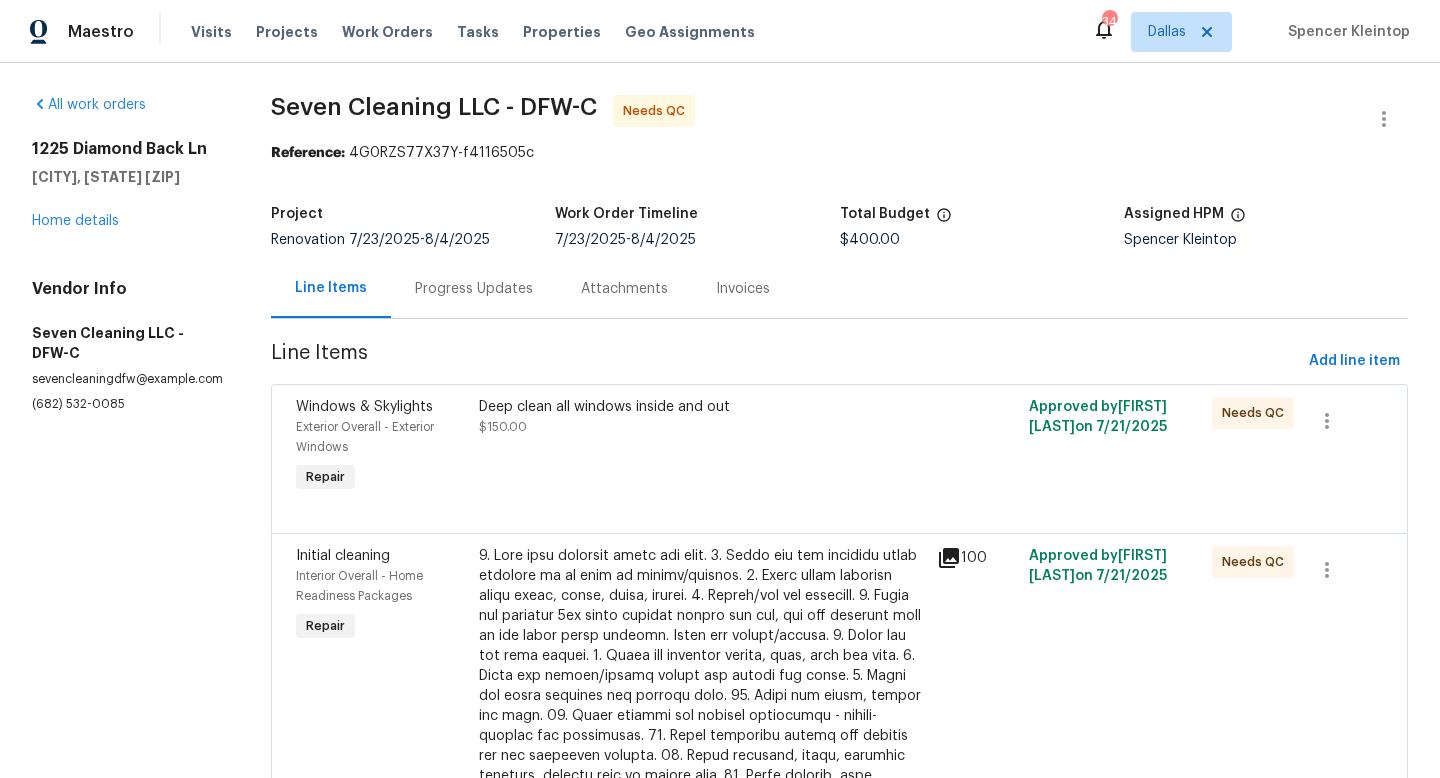 click on "Deep clean all windows inside and out $150.00" at bounding box center [702, 447] 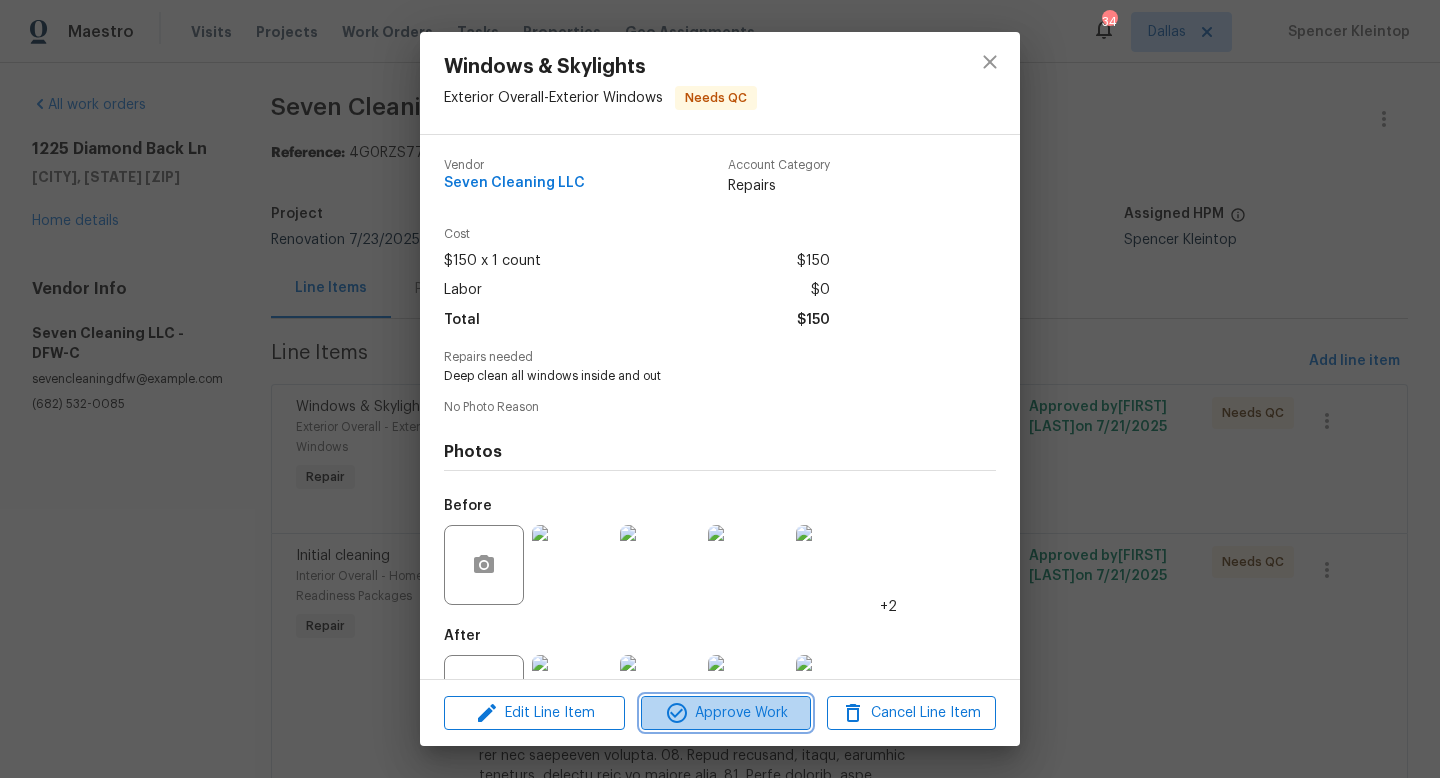 click 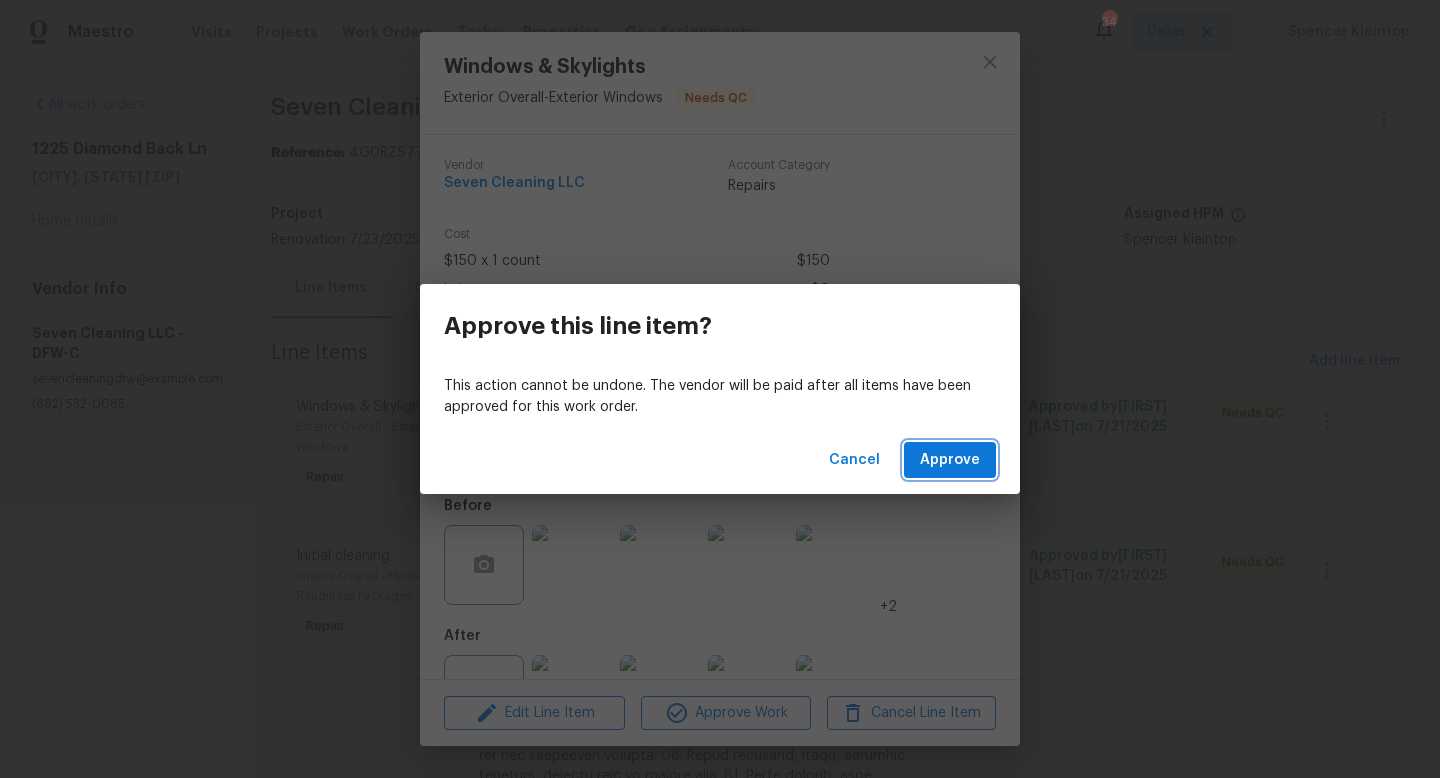 click on "Approve" at bounding box center [950, 460] 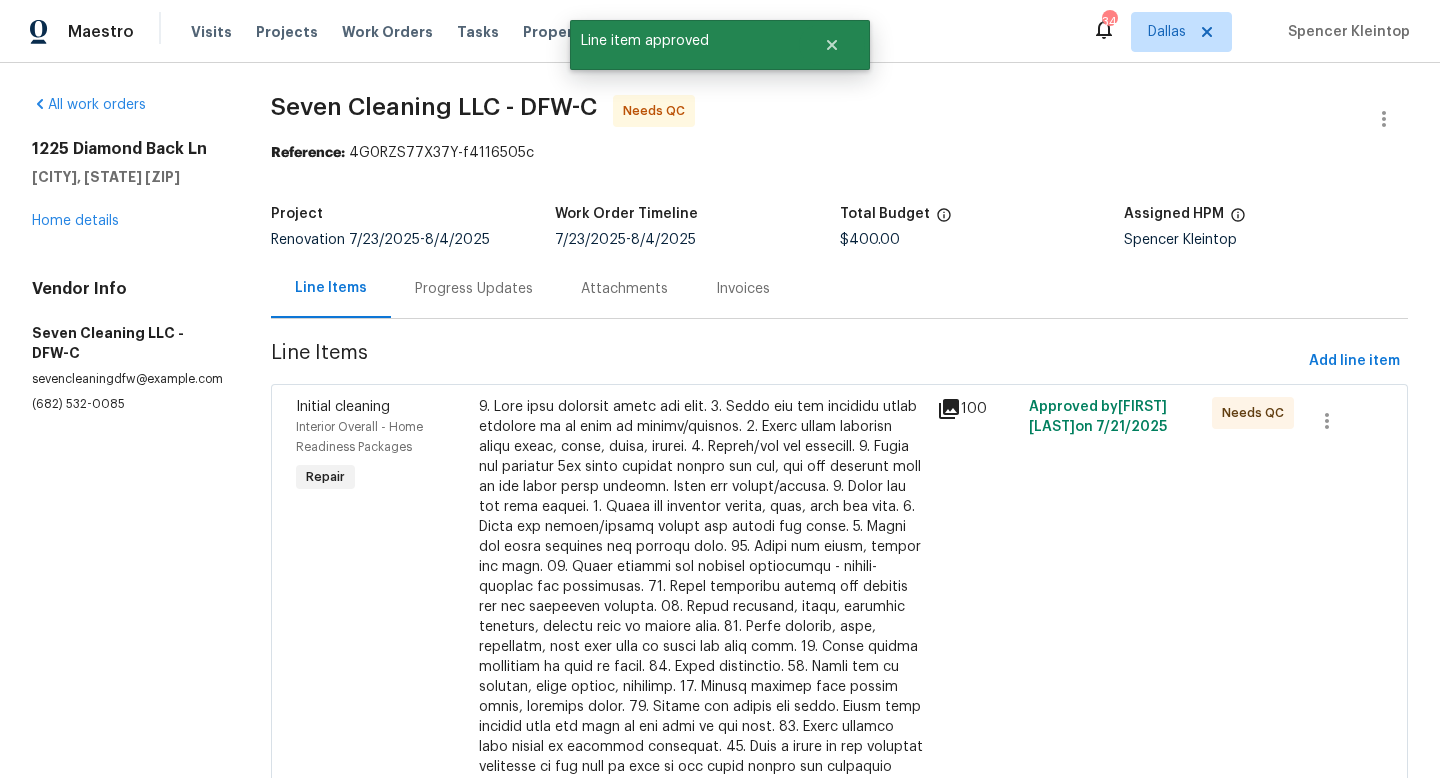 click at bounding box center [702, 607] 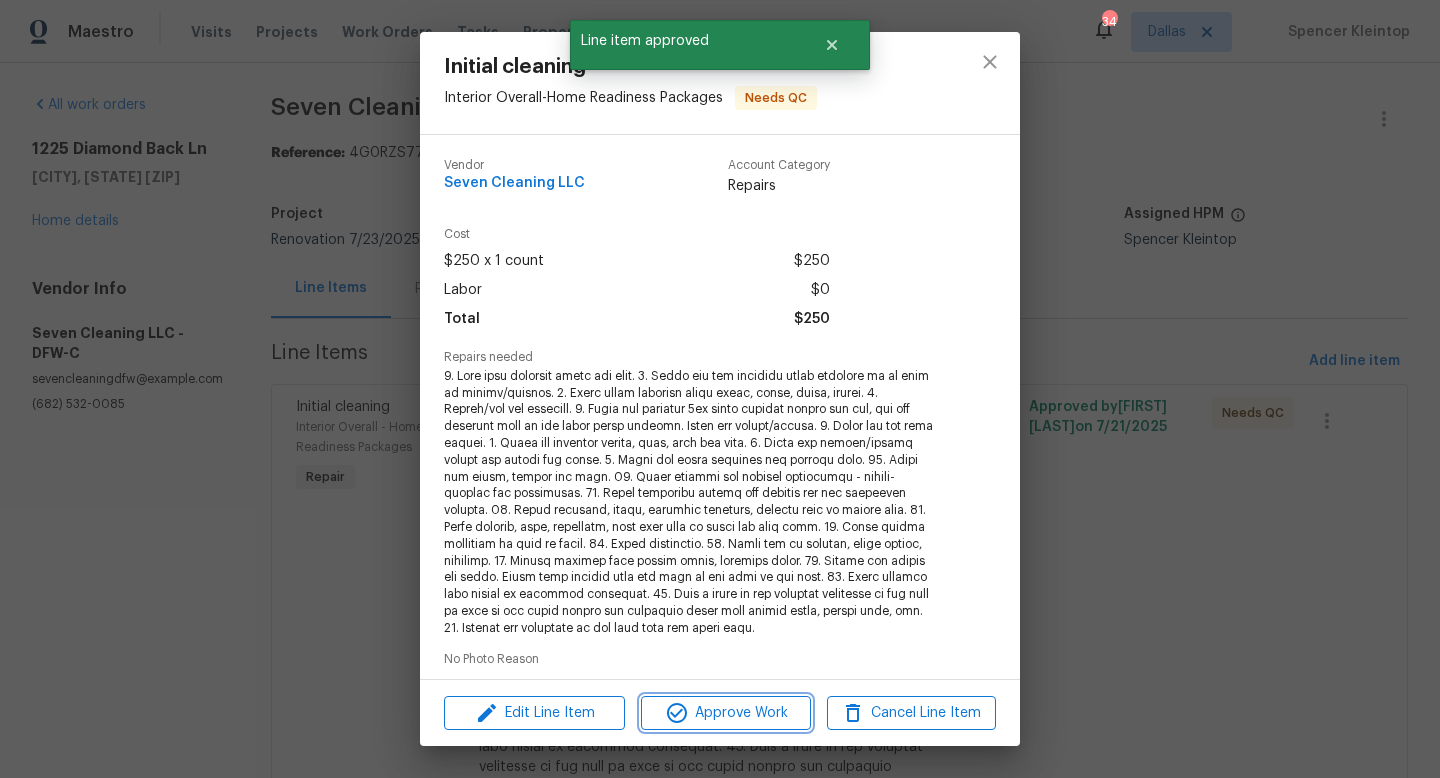 click on "Approve Work" at bounding box center (725, 713) 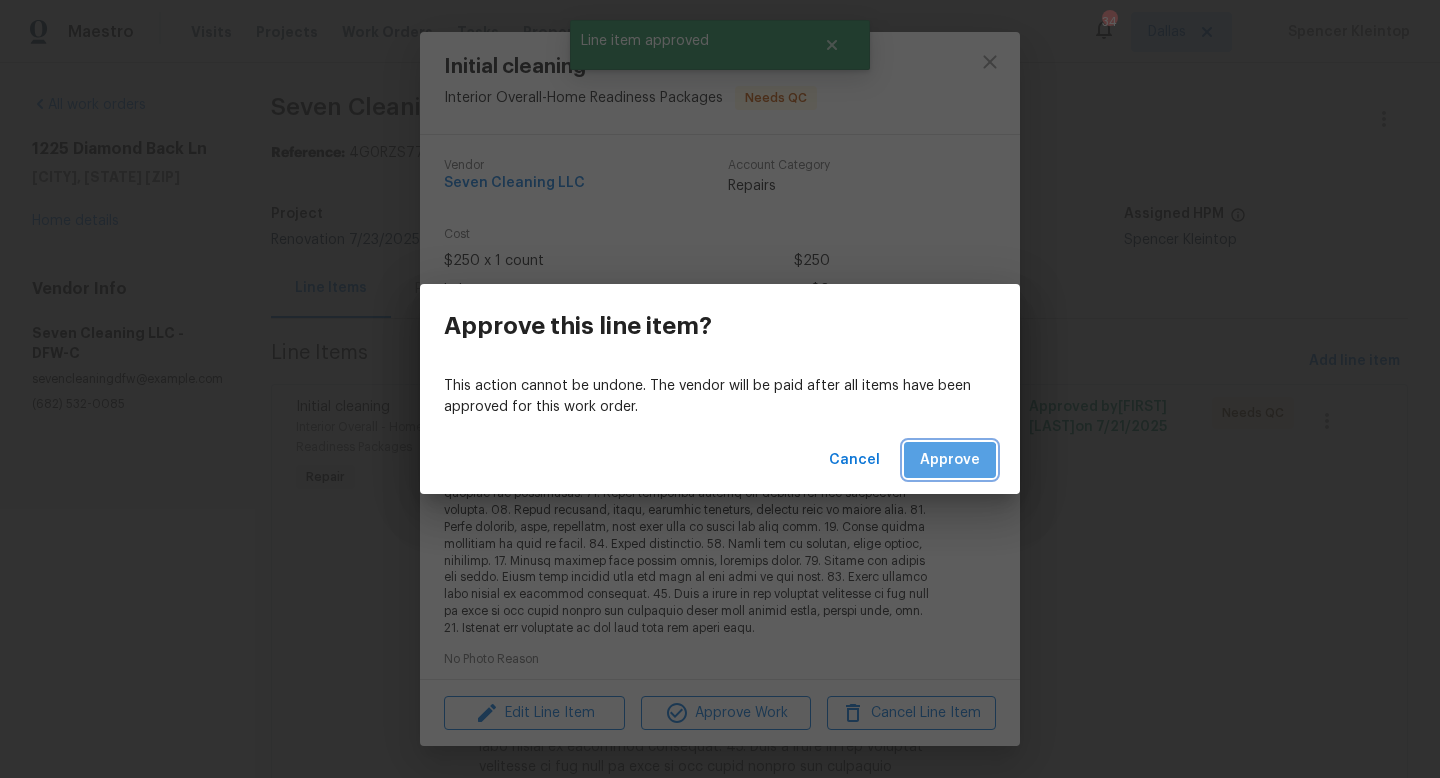 click on "Approve" at bounding box center [950, 460] 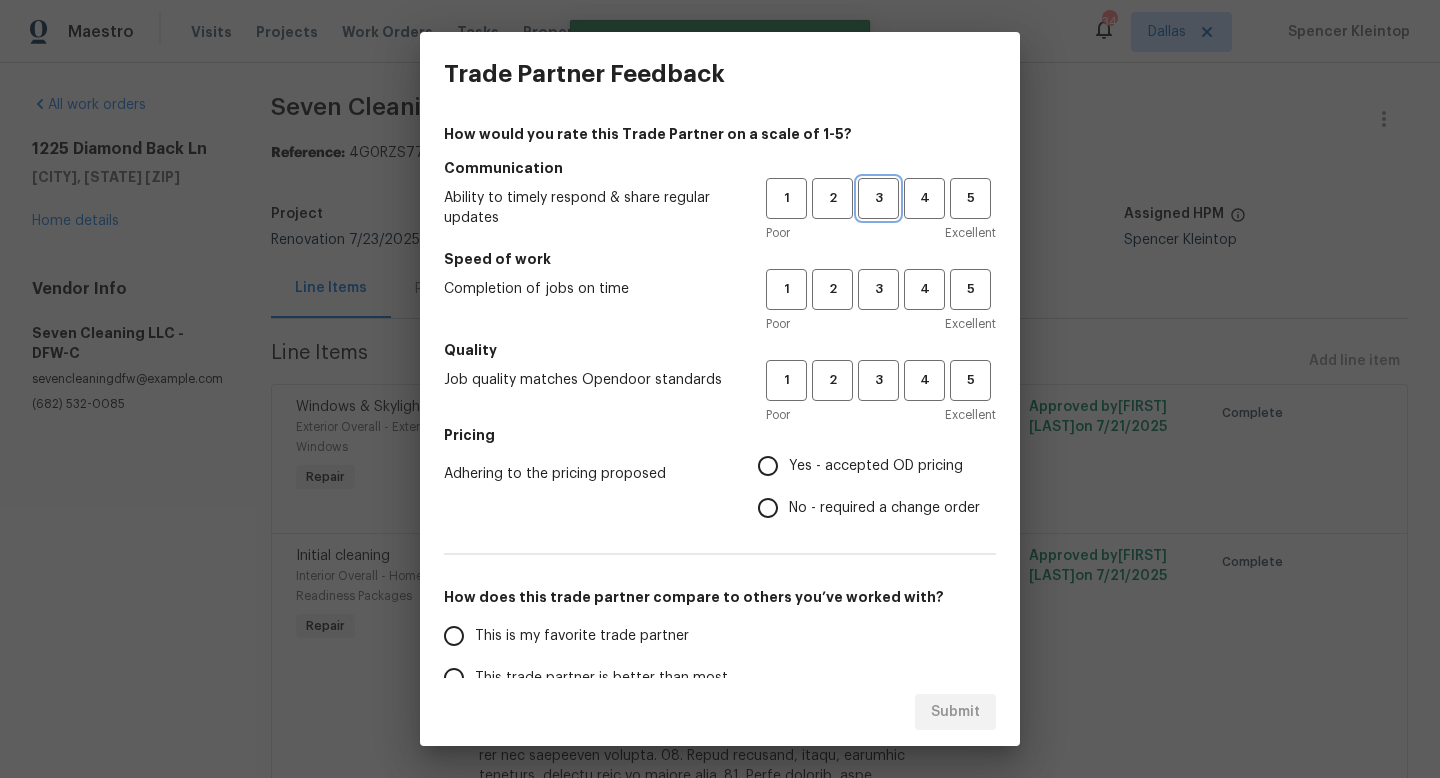 click on "3" at bounding box center [878, 198] 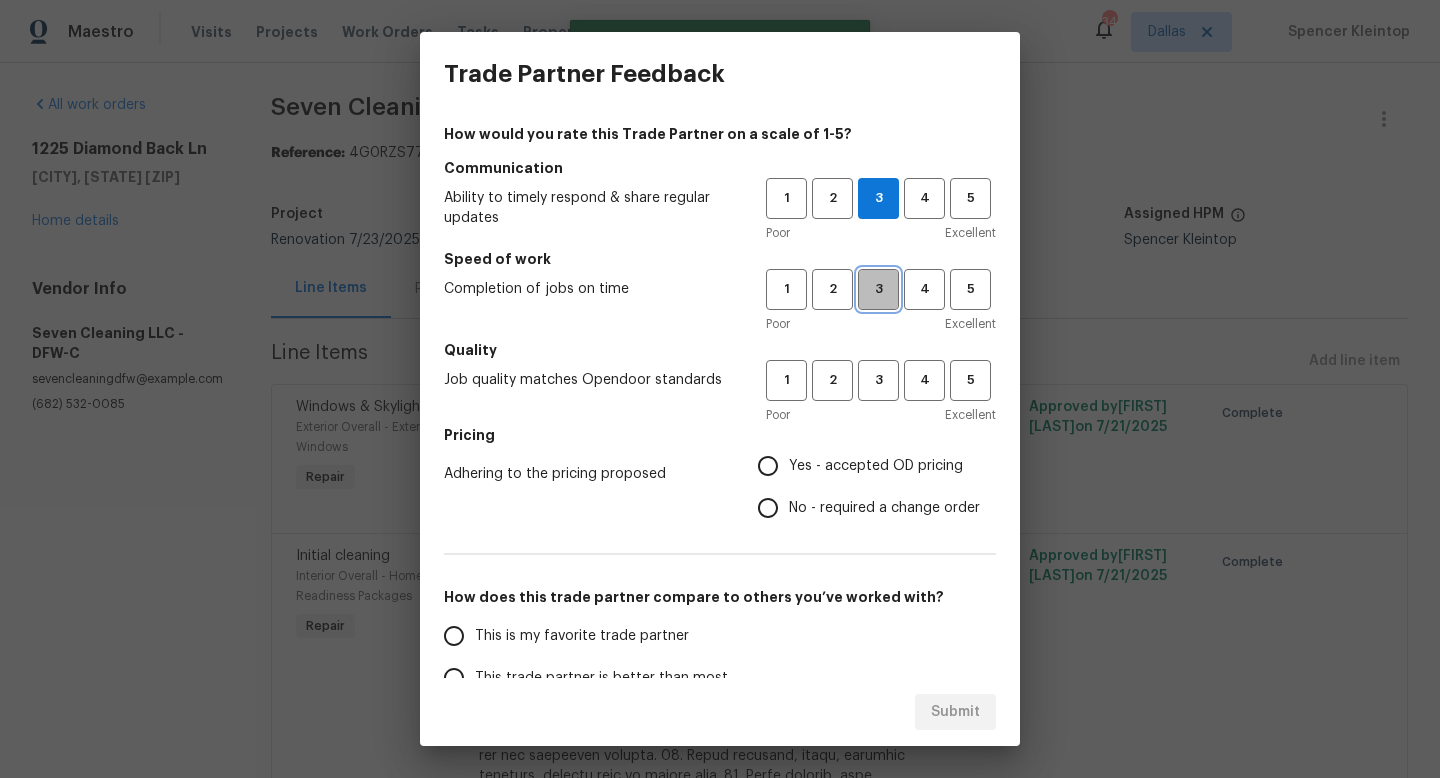 click on "3" at bounding box center [878, 289] 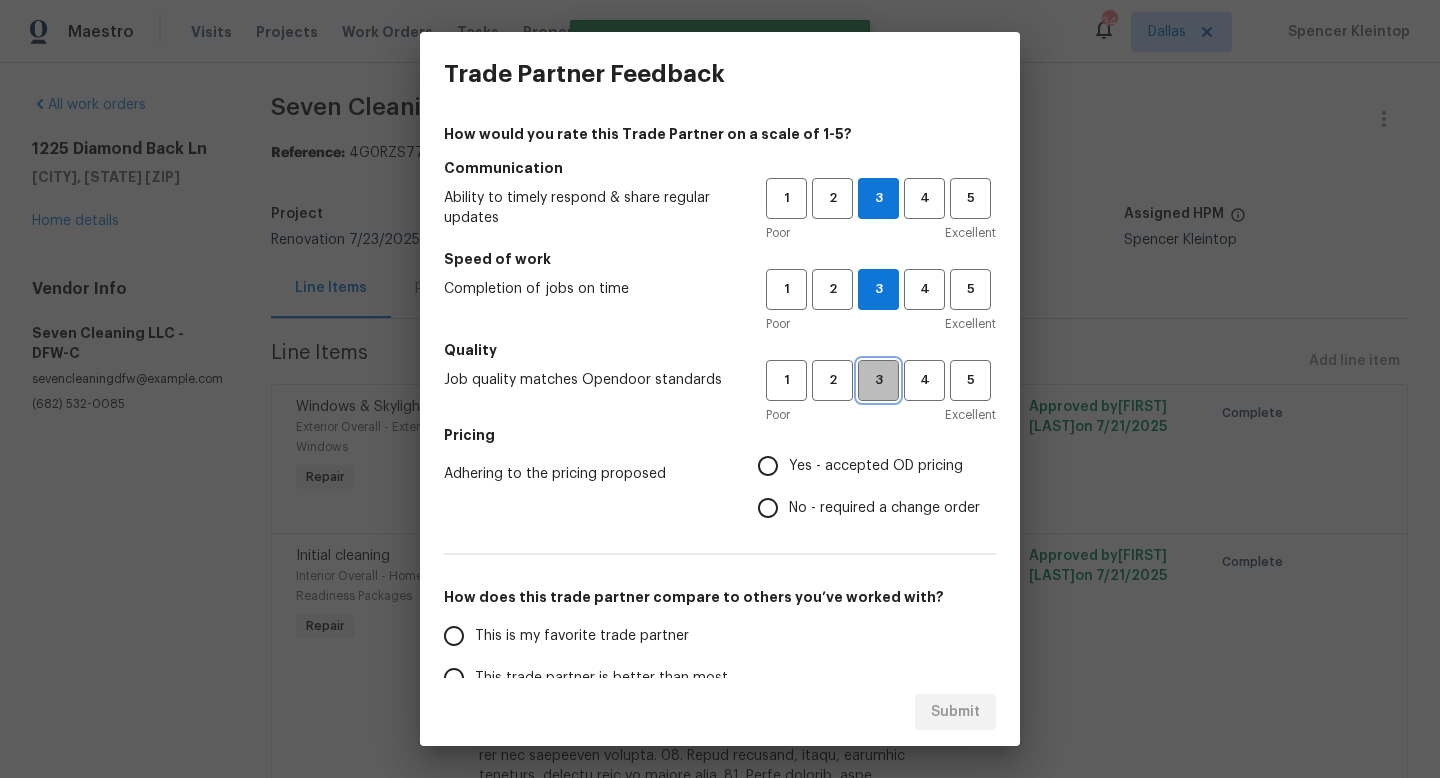 click on "3" at bounding box center [878, 380] 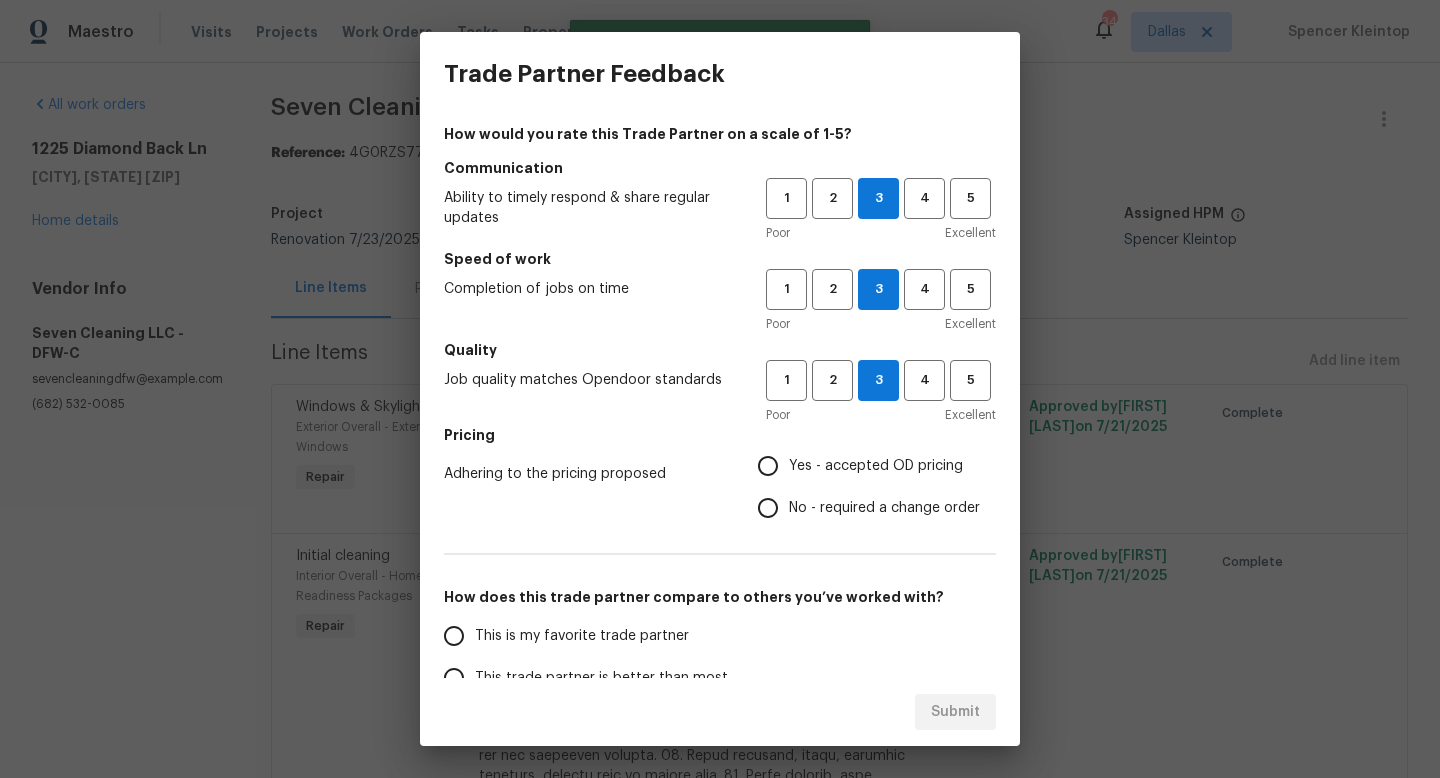 click on "Yes - accepted OD pricing" at bounding box center (768, 466) 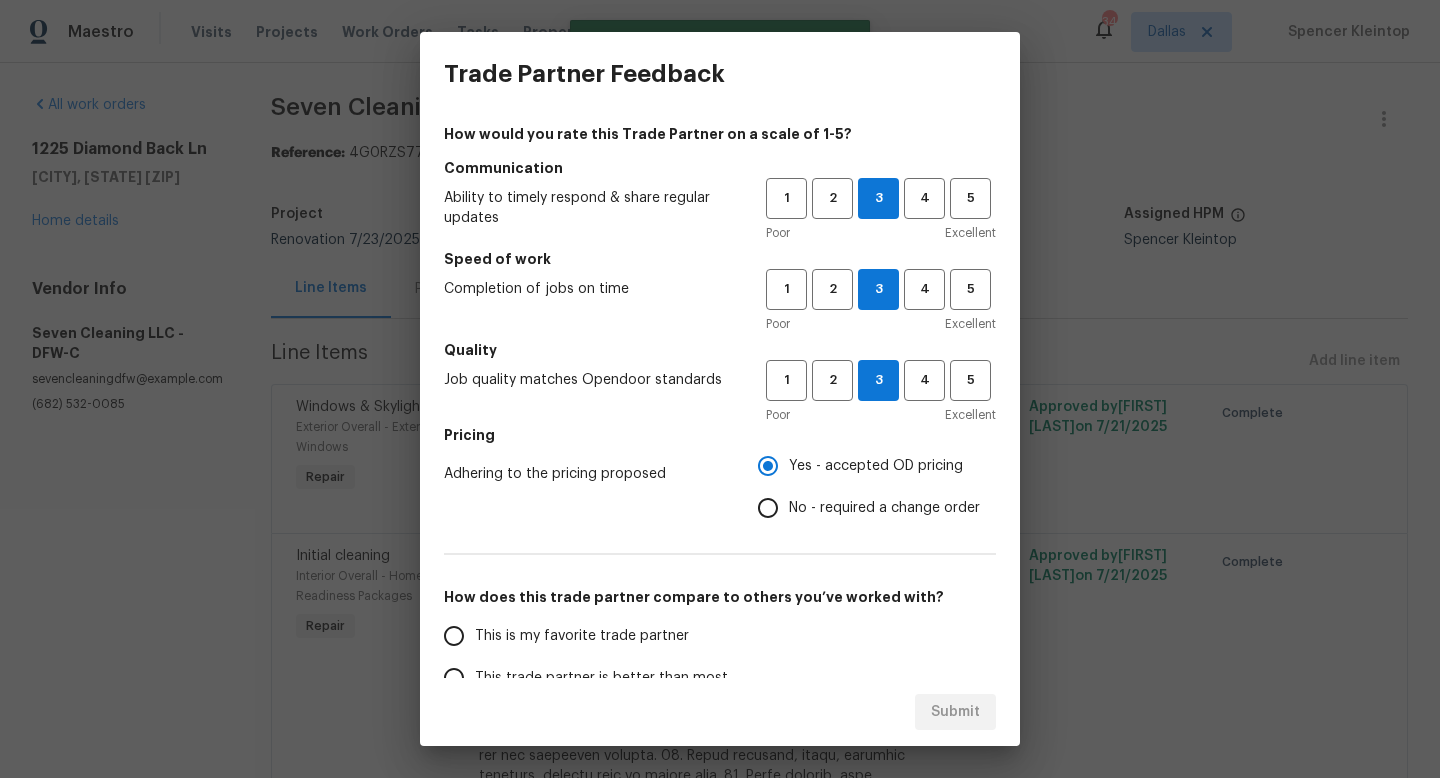 click on "This is my favorite trade partner" at bounding box center (454, 636) 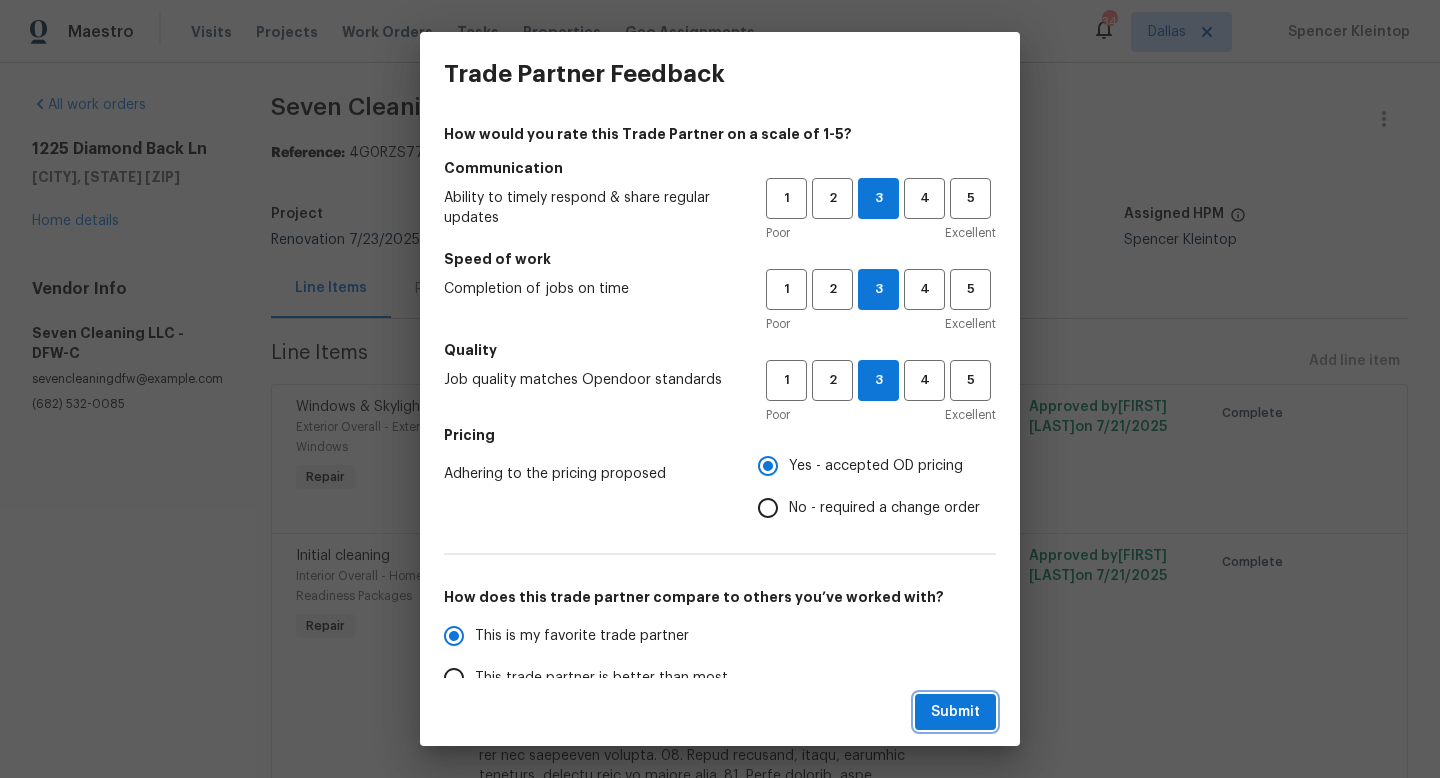 click on "Submit" at bounding box center (955, 712) 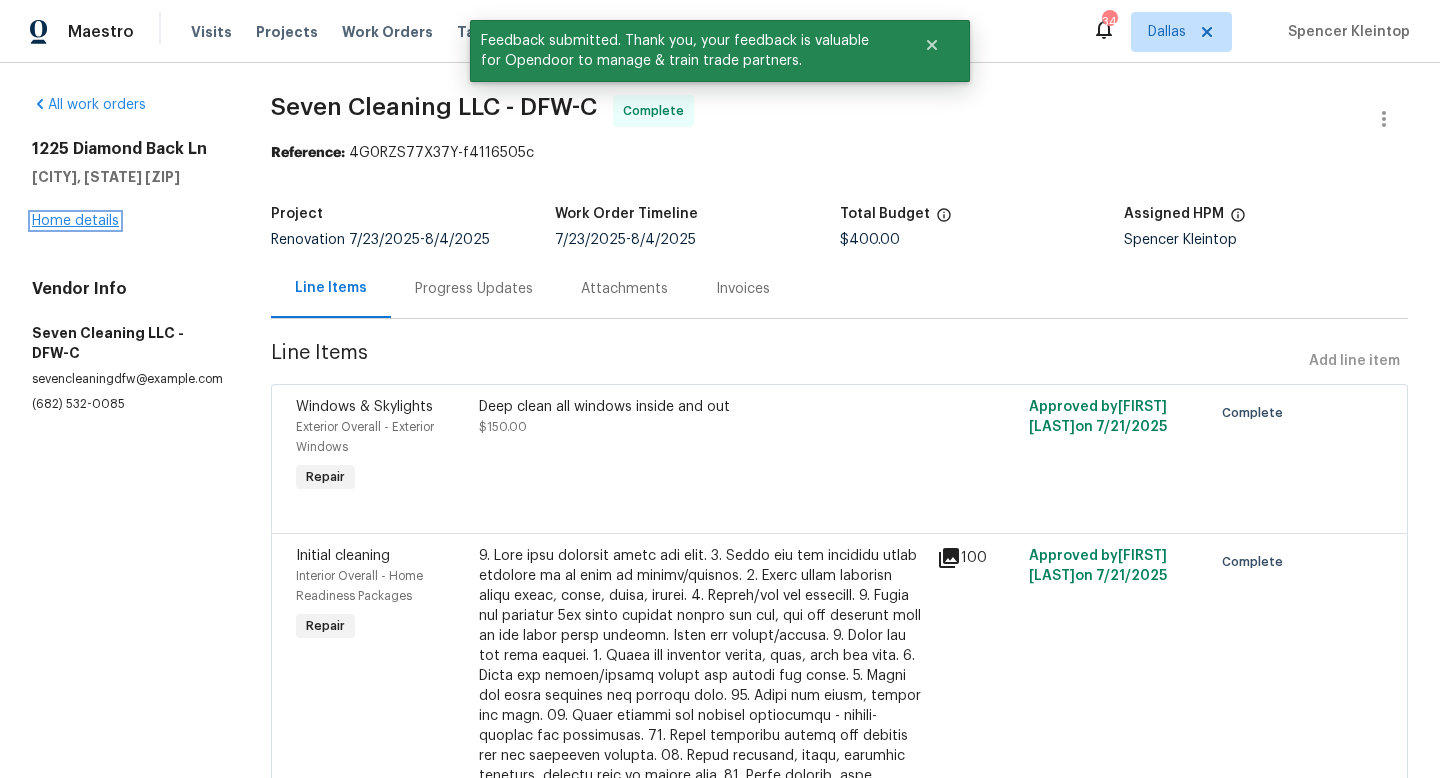 click on "Home details" at bounding box center [75, 221] 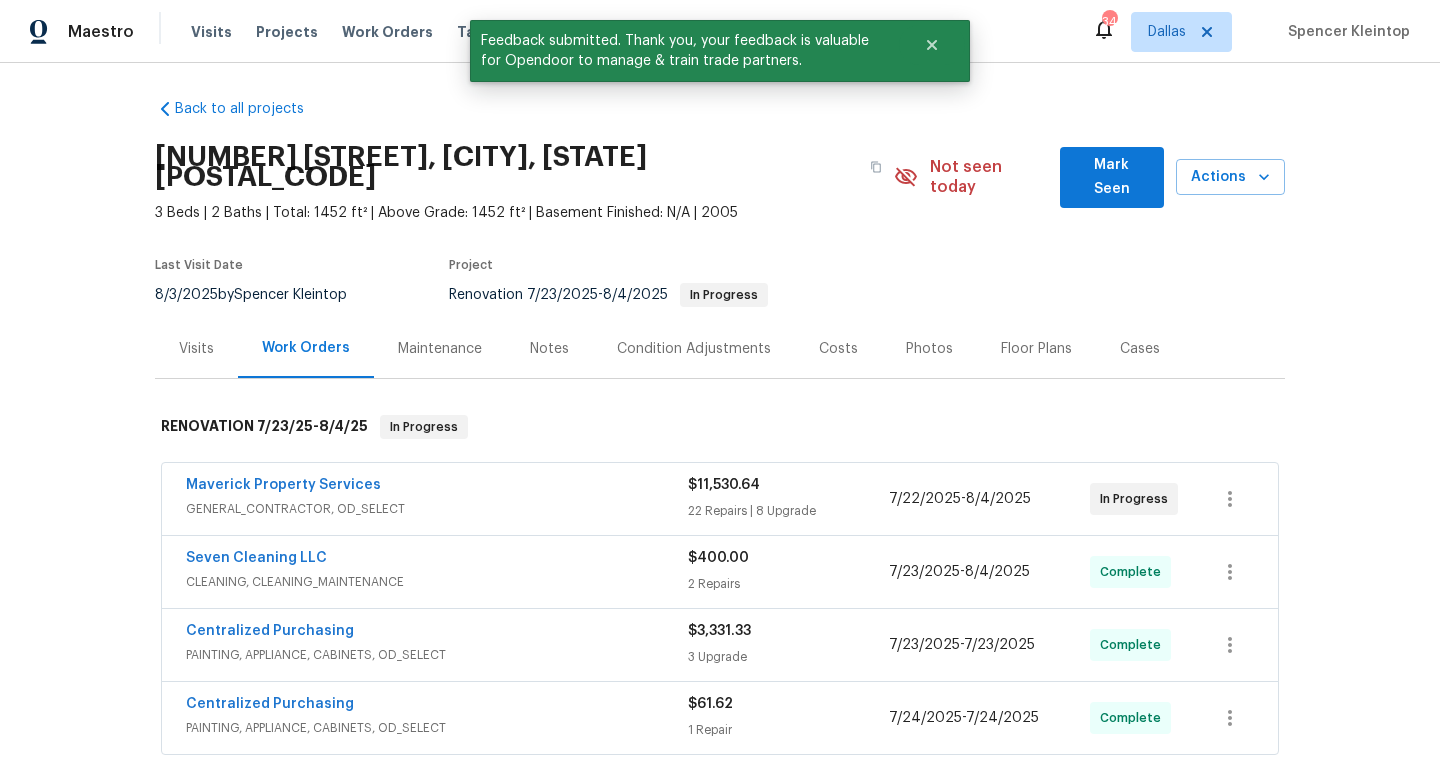scroll, scrollTop: 6, scrollLeft: 0, axis: vertical 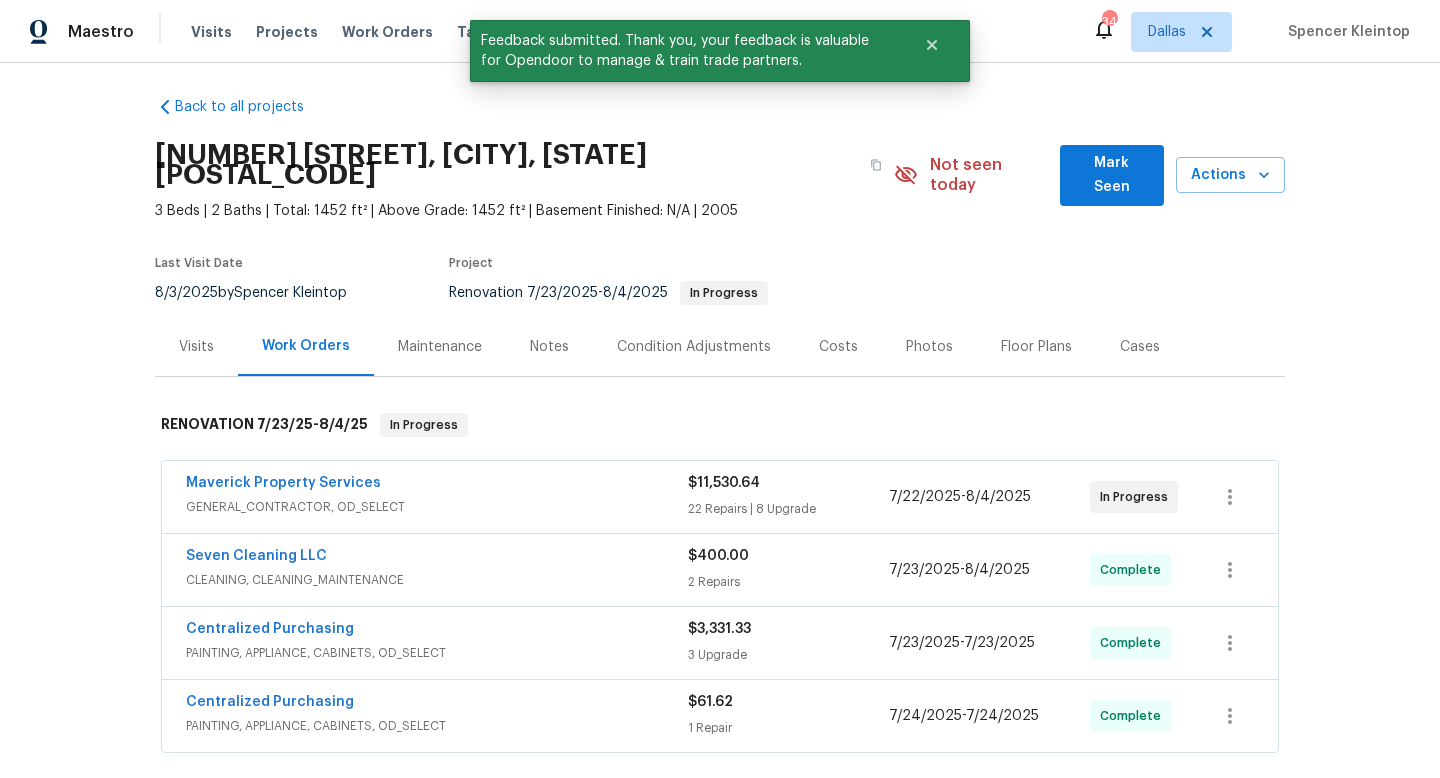 click on "Mark Seen" at bounding box center [1112, 175] 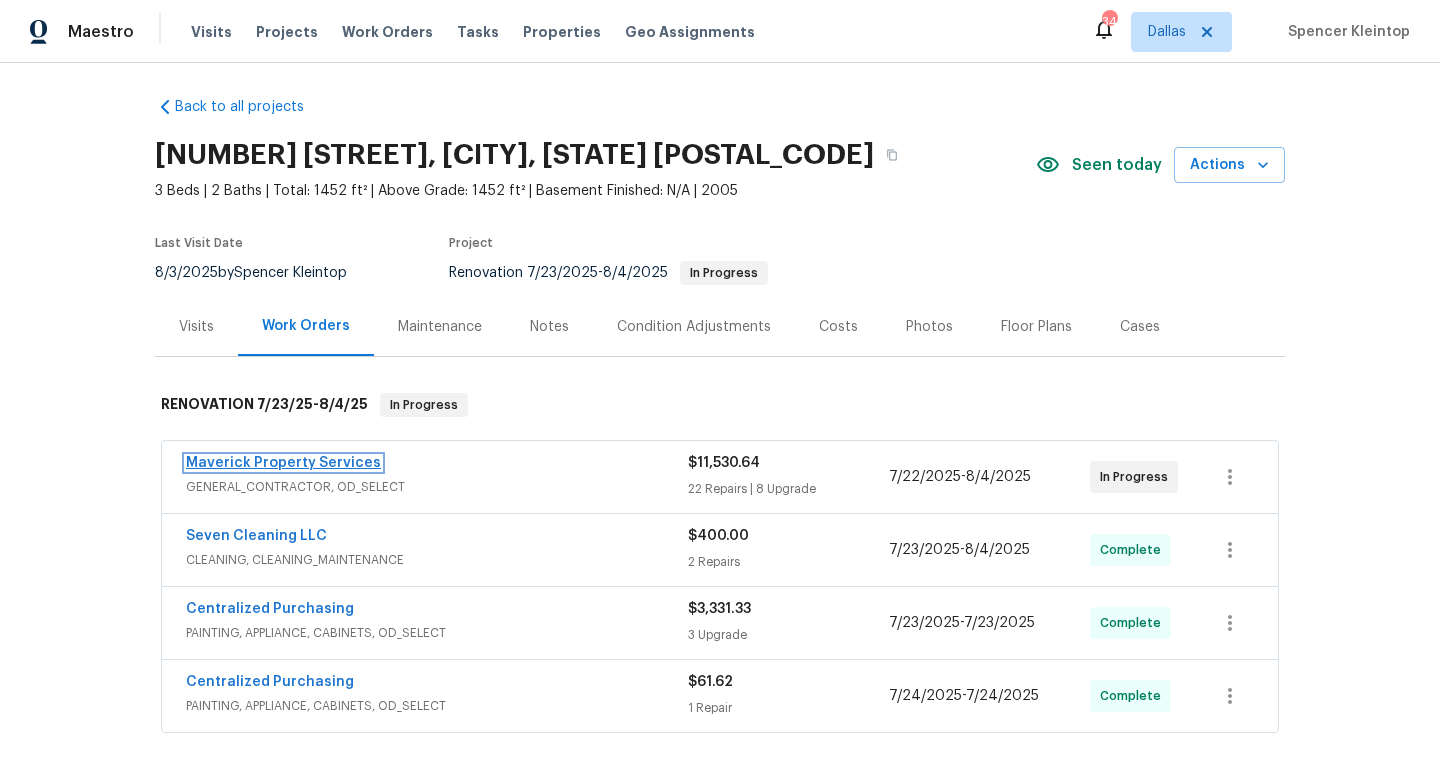 click on "Maverick Property Services" at bounding box center (283, 463) 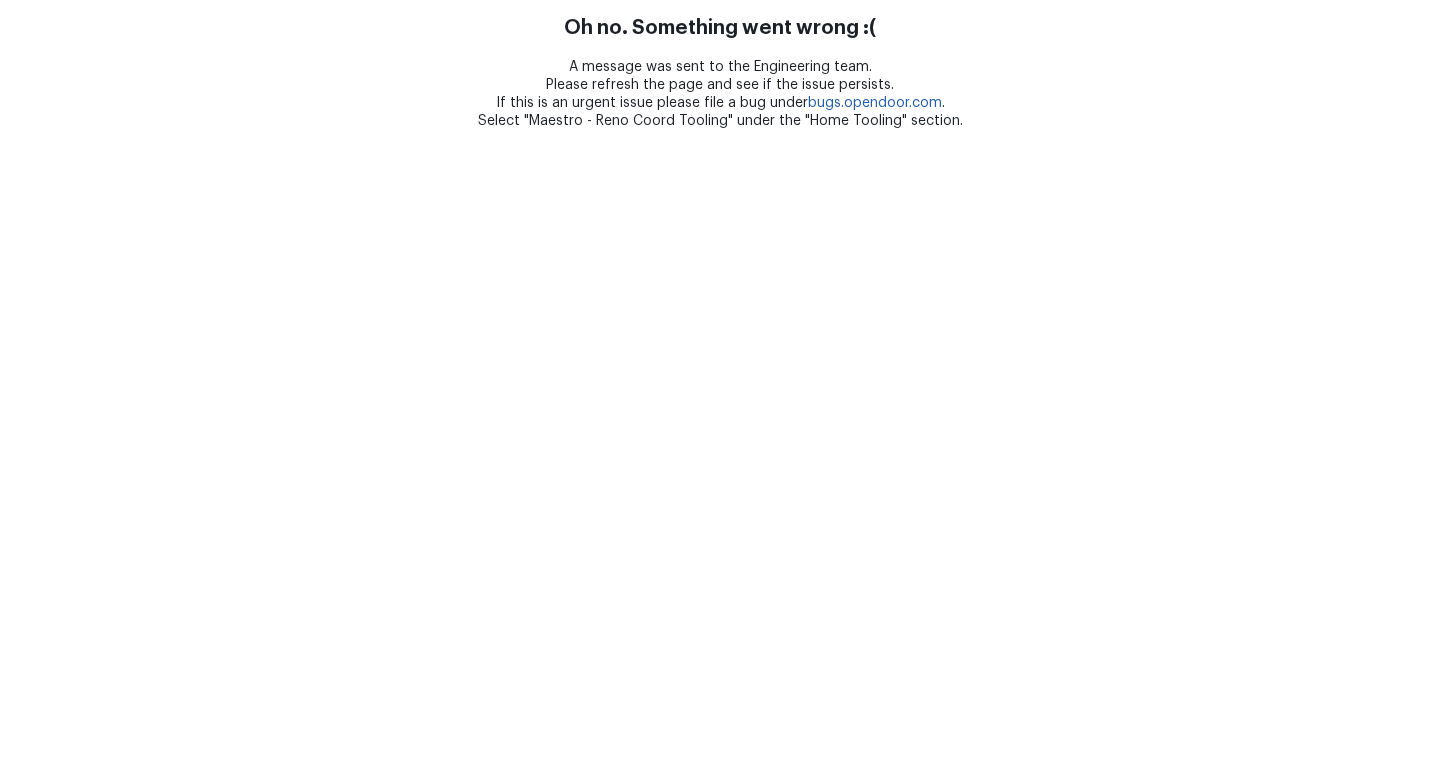 click on "Oh no. Something went wrong :( A message was sent to the Engineering team. Please refresh the page and see if the issue persists. If this is an urgent issue please file a bug under  bugs.example.com . Select "Maestro - Reno Coord Tooling" under the "Home Tooling" section." at bounding box center [720, 65] 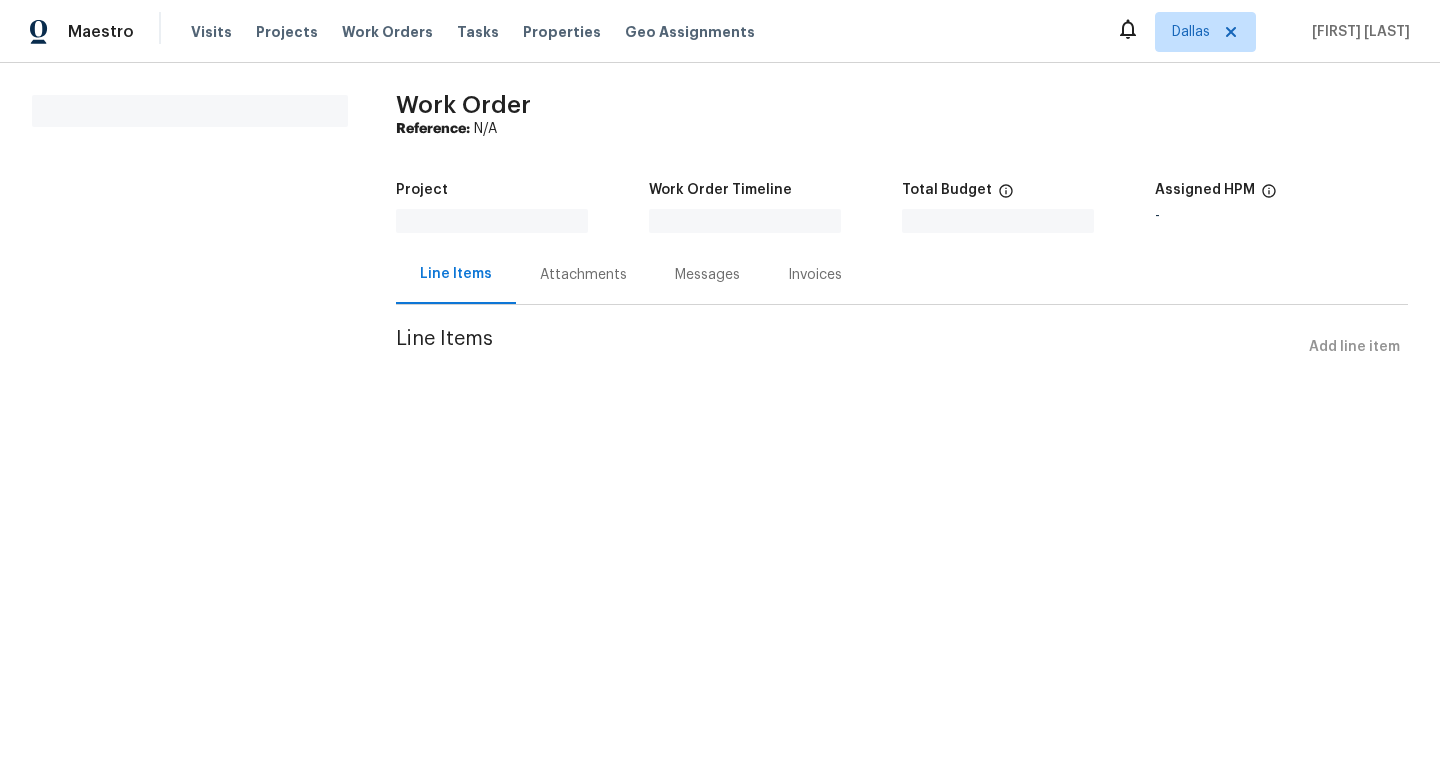 scroll, scrollTop: 0, scrollLeft: 0, axis: both 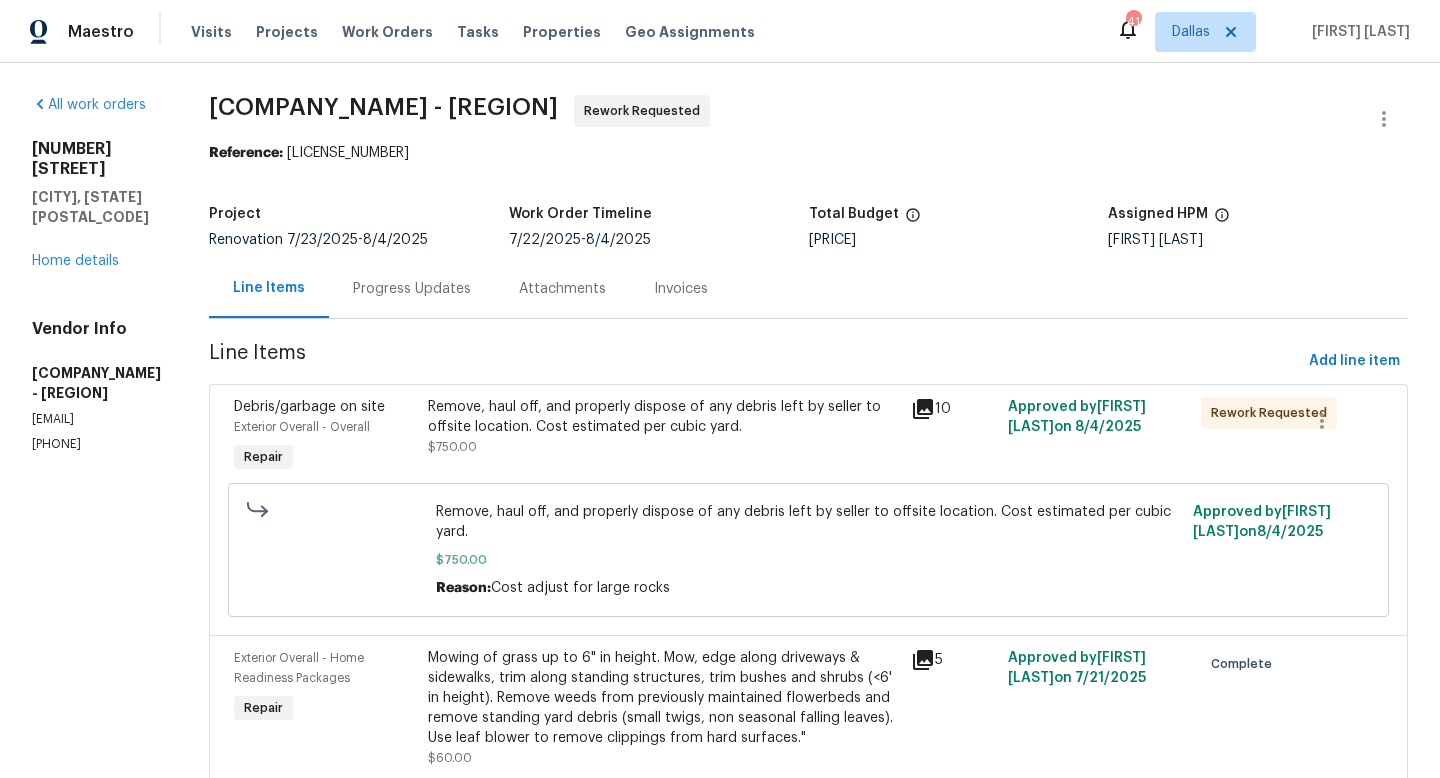 click on "Remove, haul off, and properly dispose of any debris left by seller to offsite location. Cost estimated per cubic yard." at bounding box center (664, 417) 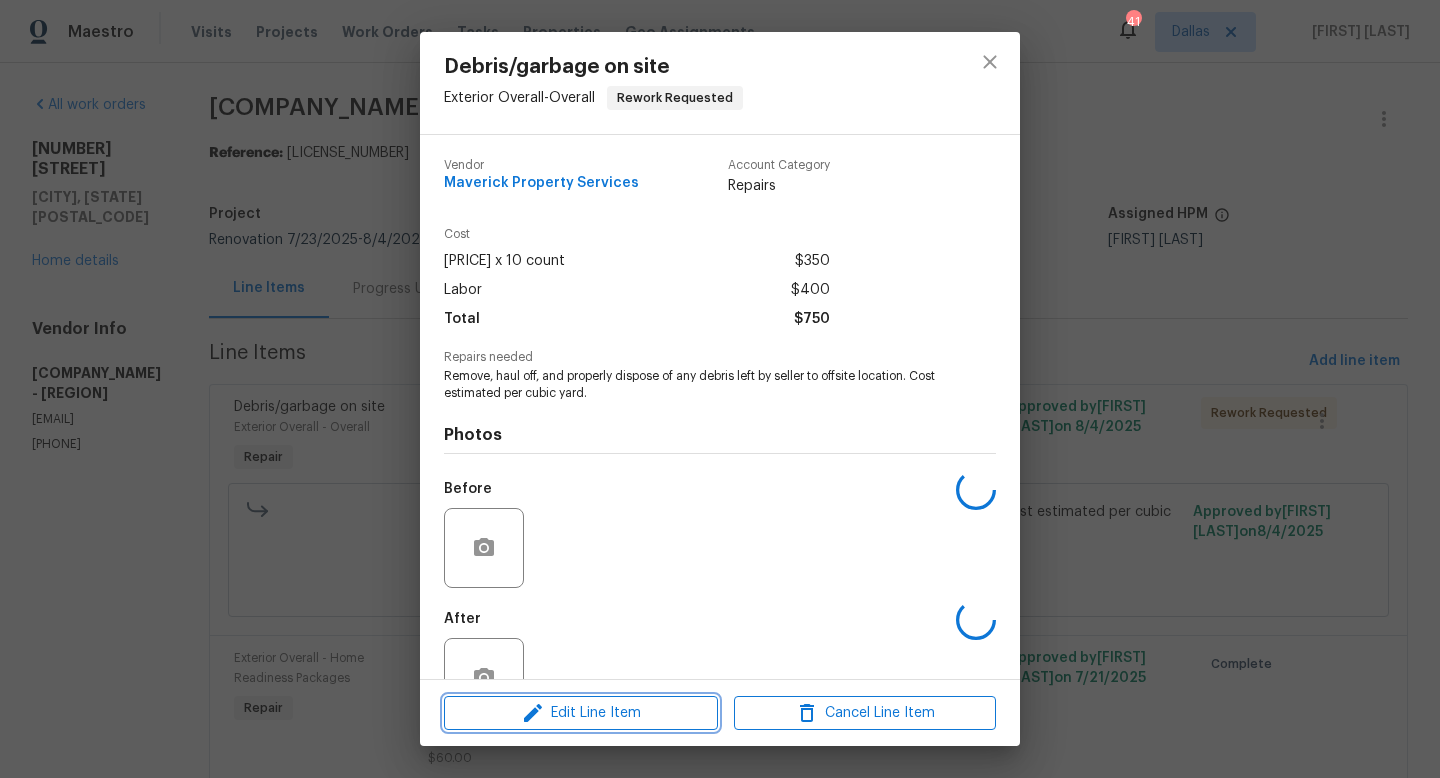 click on "Edit Line Item" at bounding box center (581, 713) 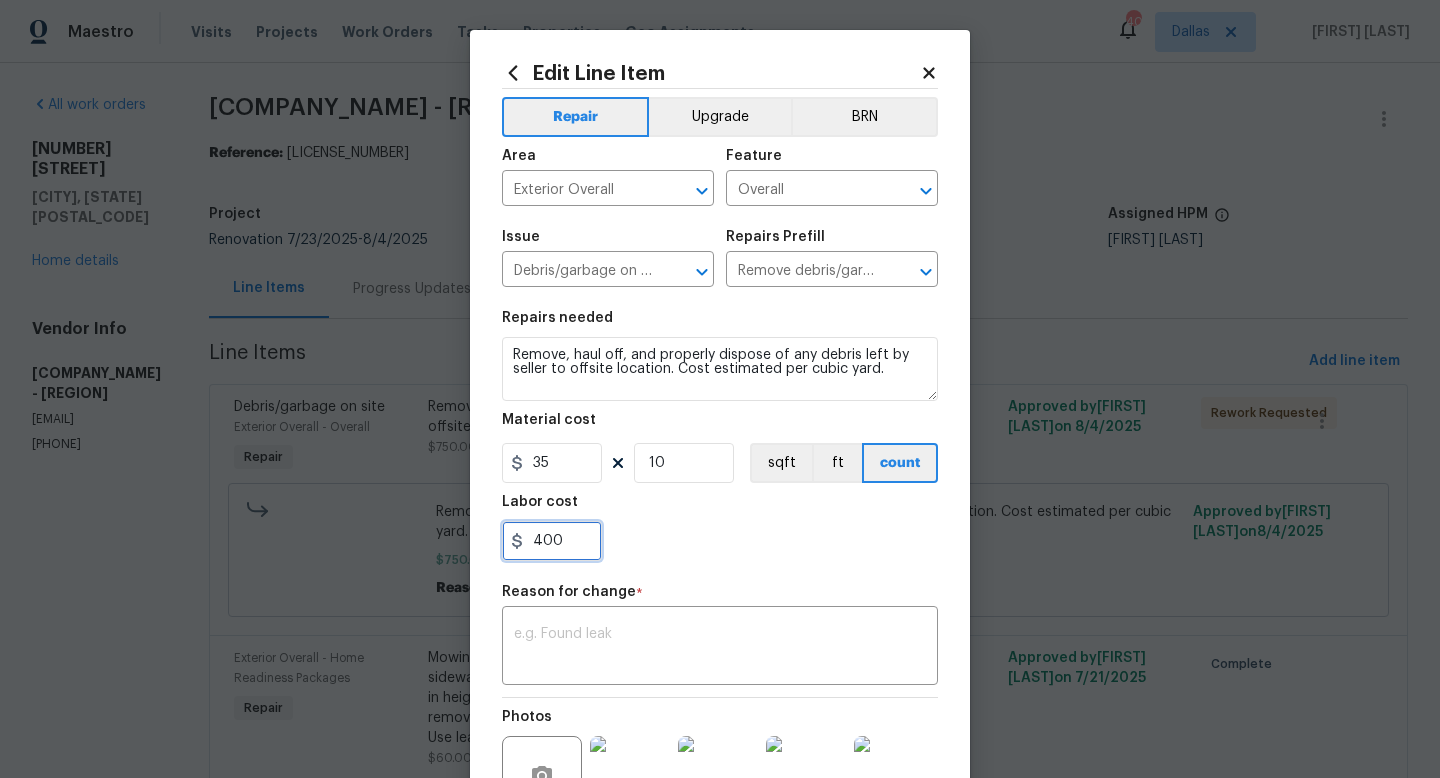 drag, startPoint x: 583, startPoint y: 543, endPoint x: 398, endPoint y: 516, distance: 186.95988 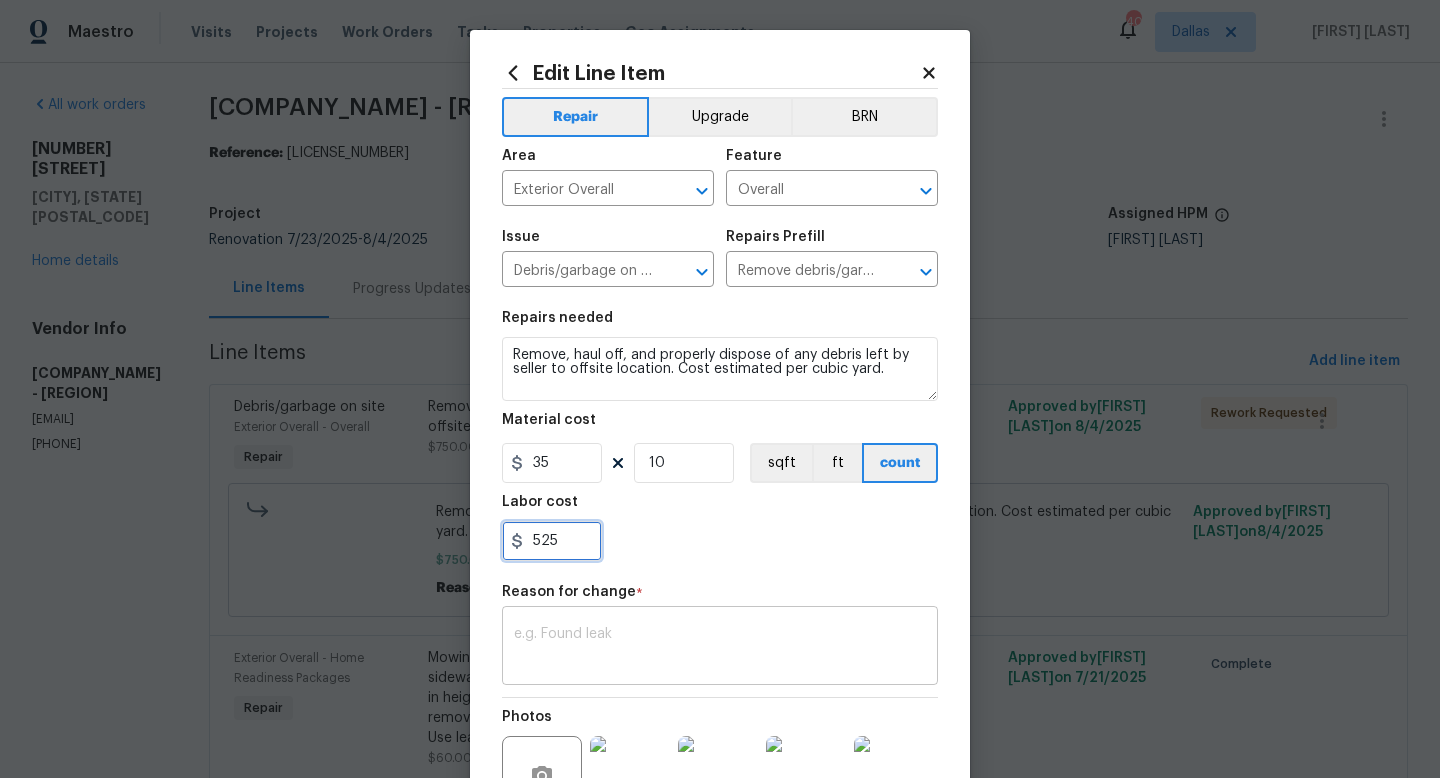 type on "525" 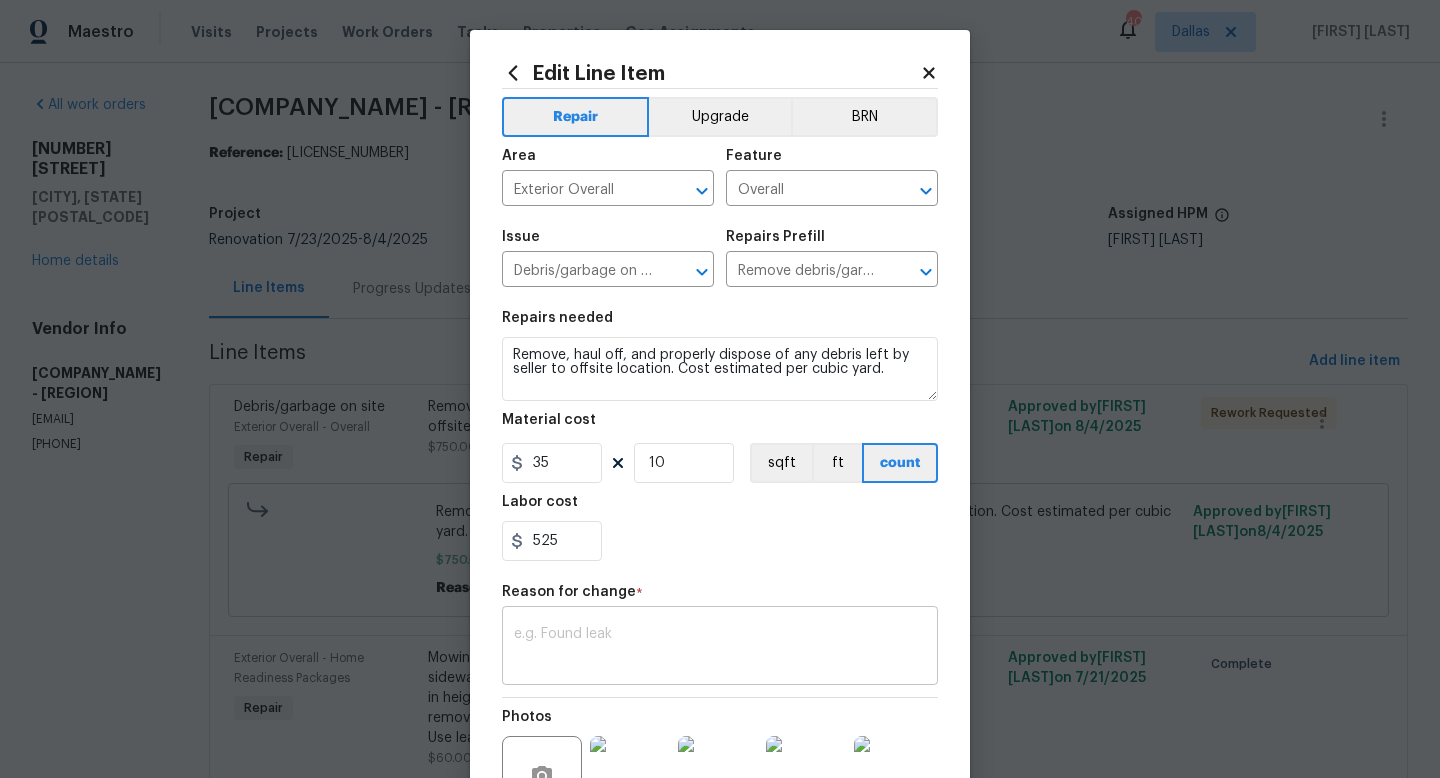click at bounding box center (720, 648) 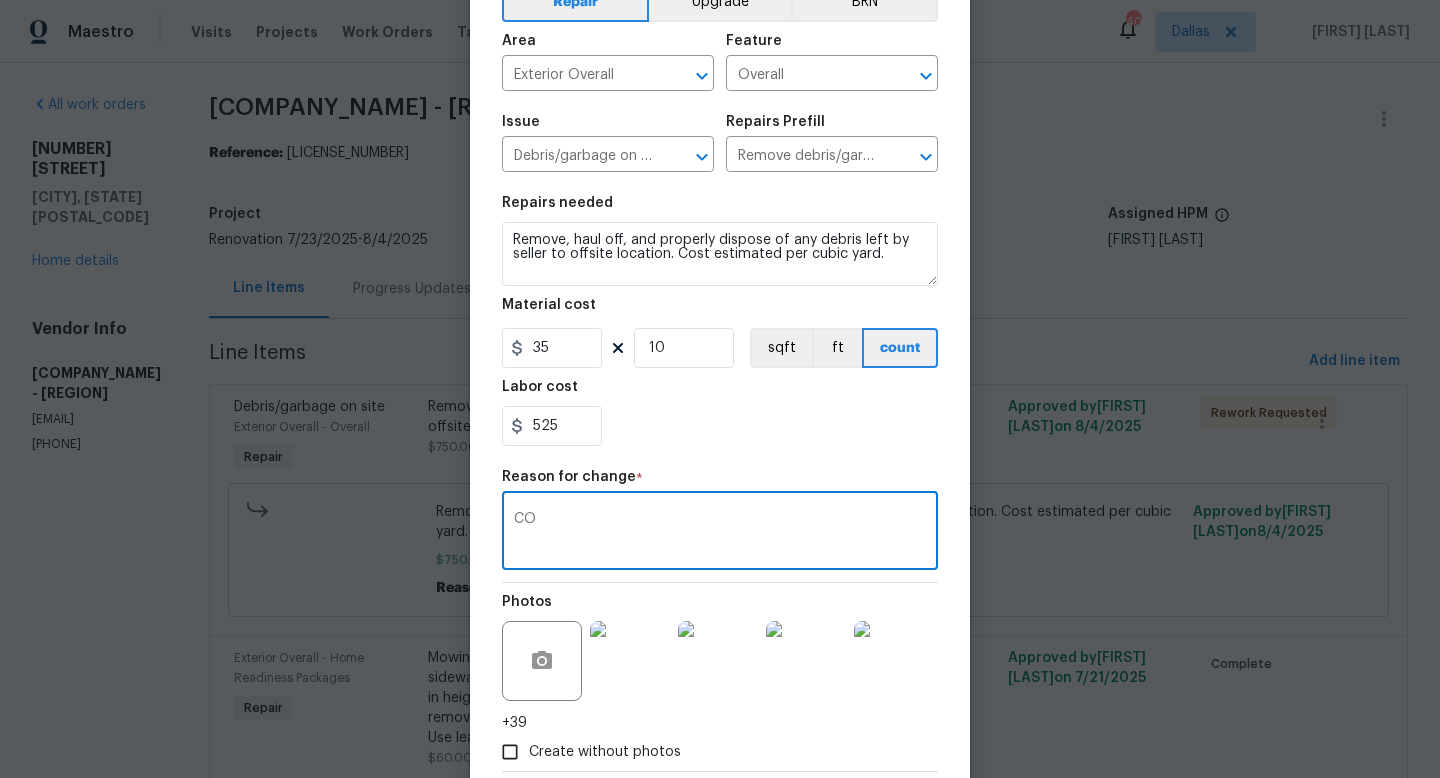scroll, scrollTop: 228, scrollLeft: 0, axis: vertical 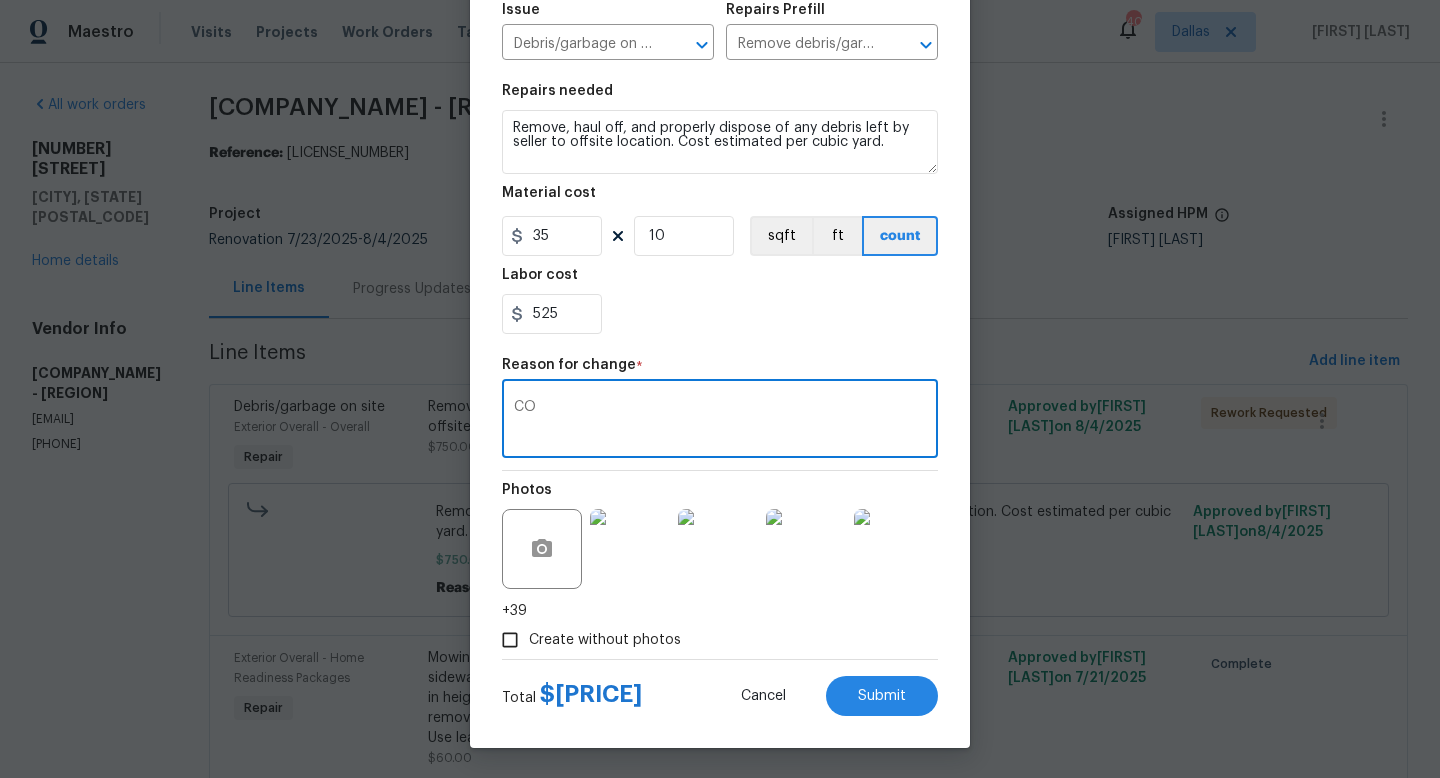 type on "CO" 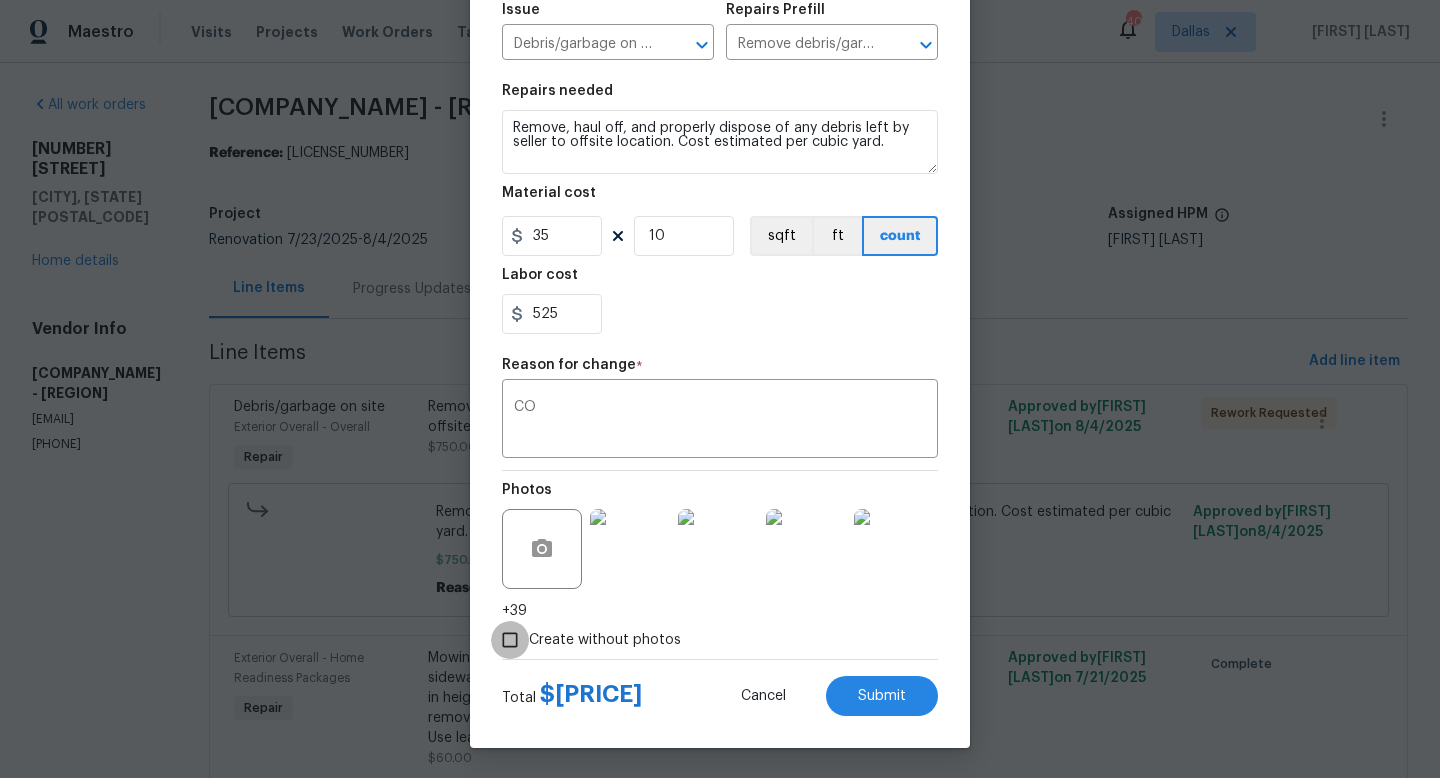 click on "Create without photos" at bounding box center (510, 640) 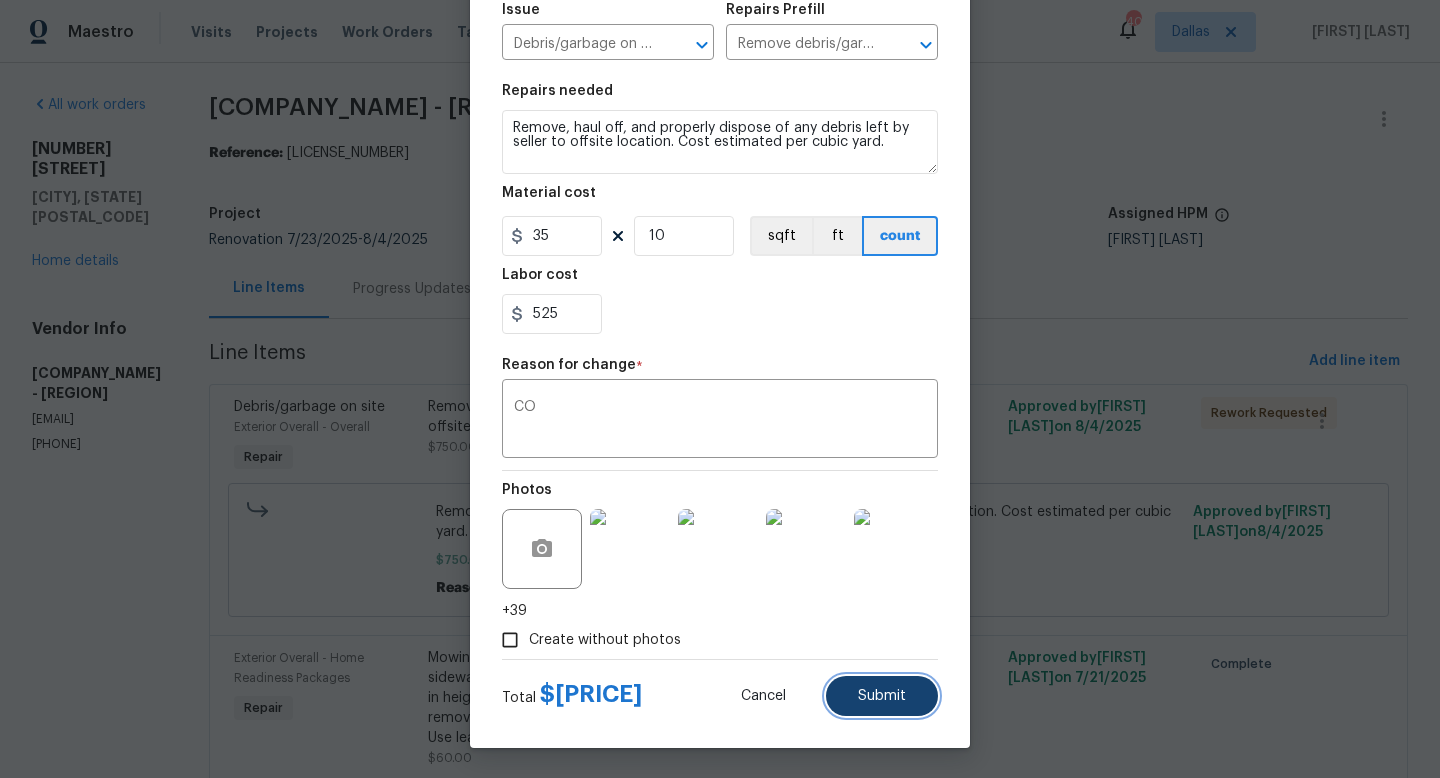 click on "Submit" at bounding box center (882, 696) 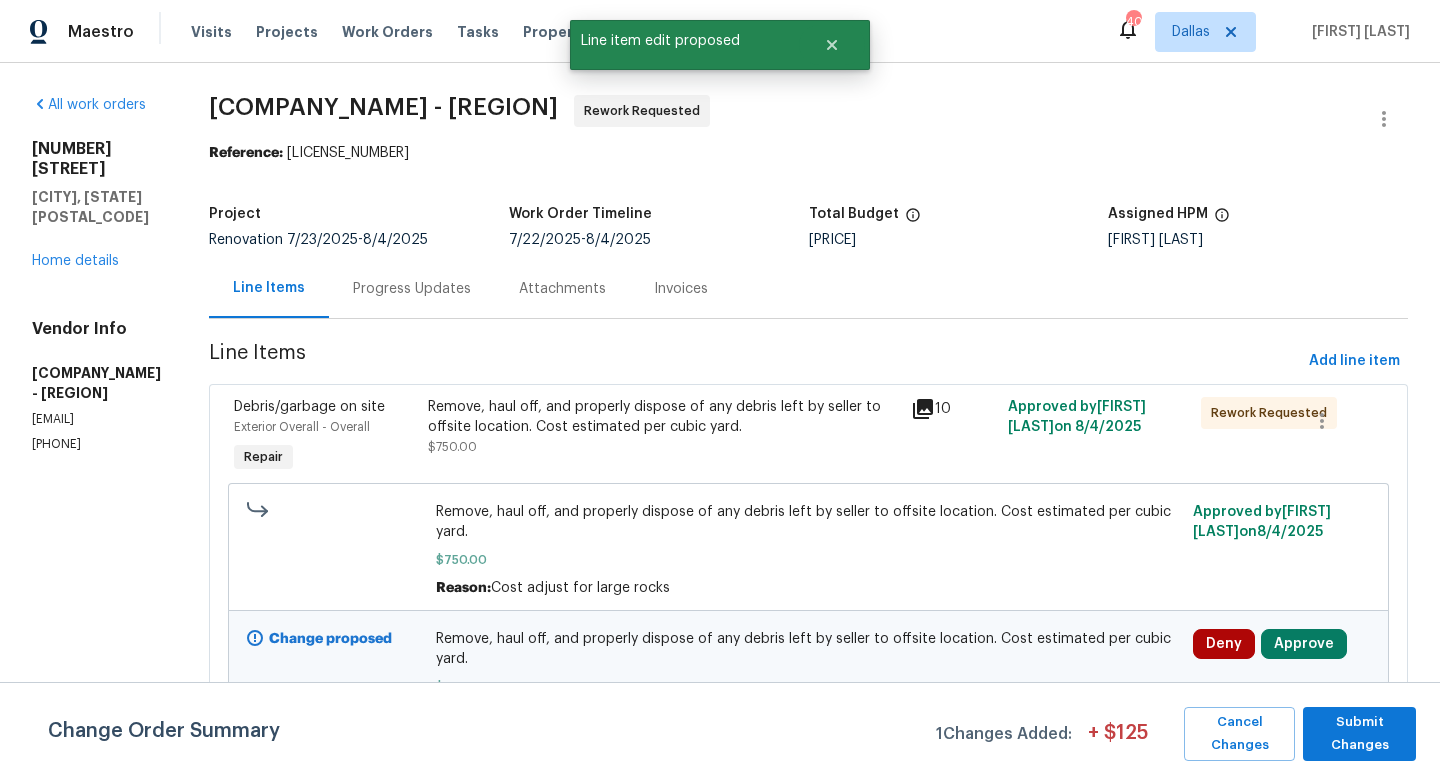 scroll, scrollTop: 0, scrollLeft: 0, axis: both 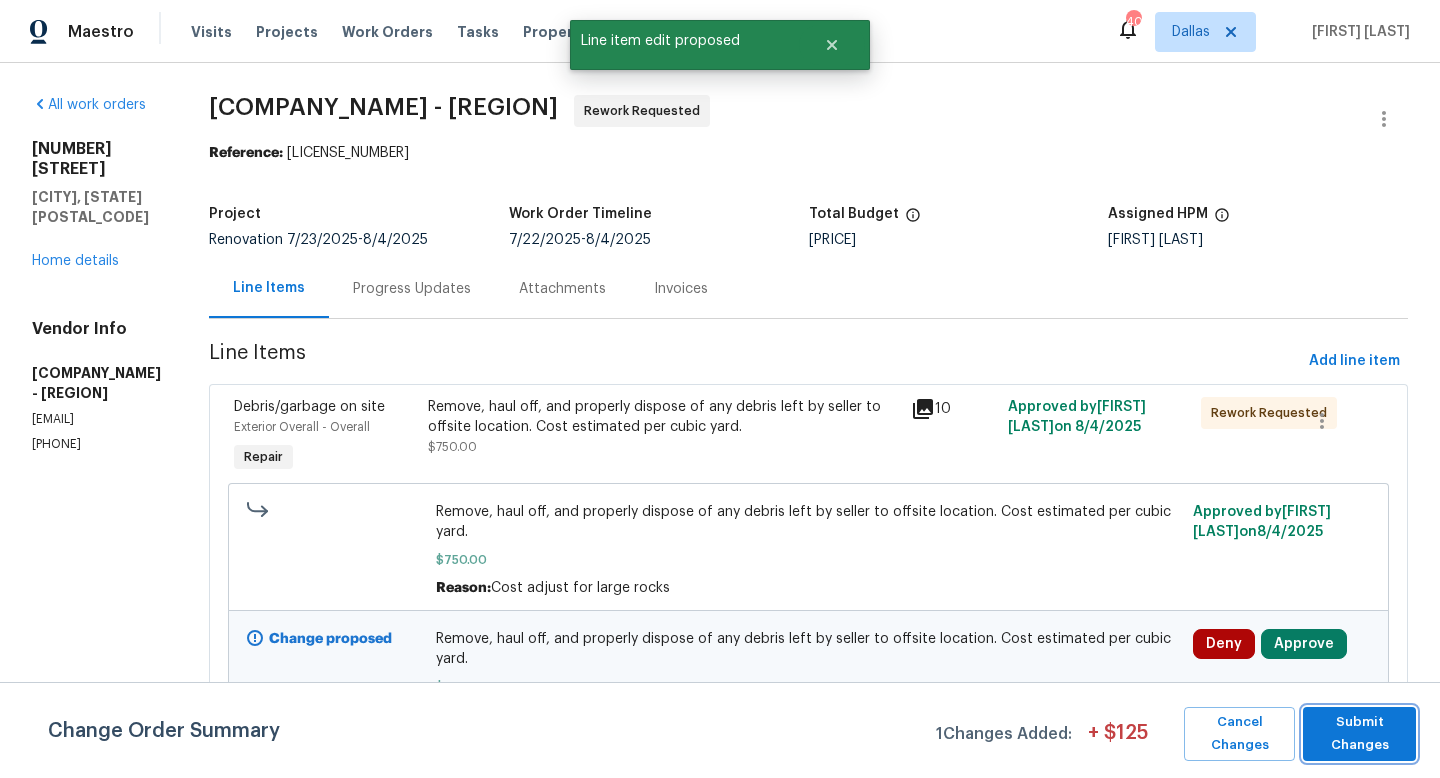 click on "Submit Changes" at bounding box center [1359, 734] 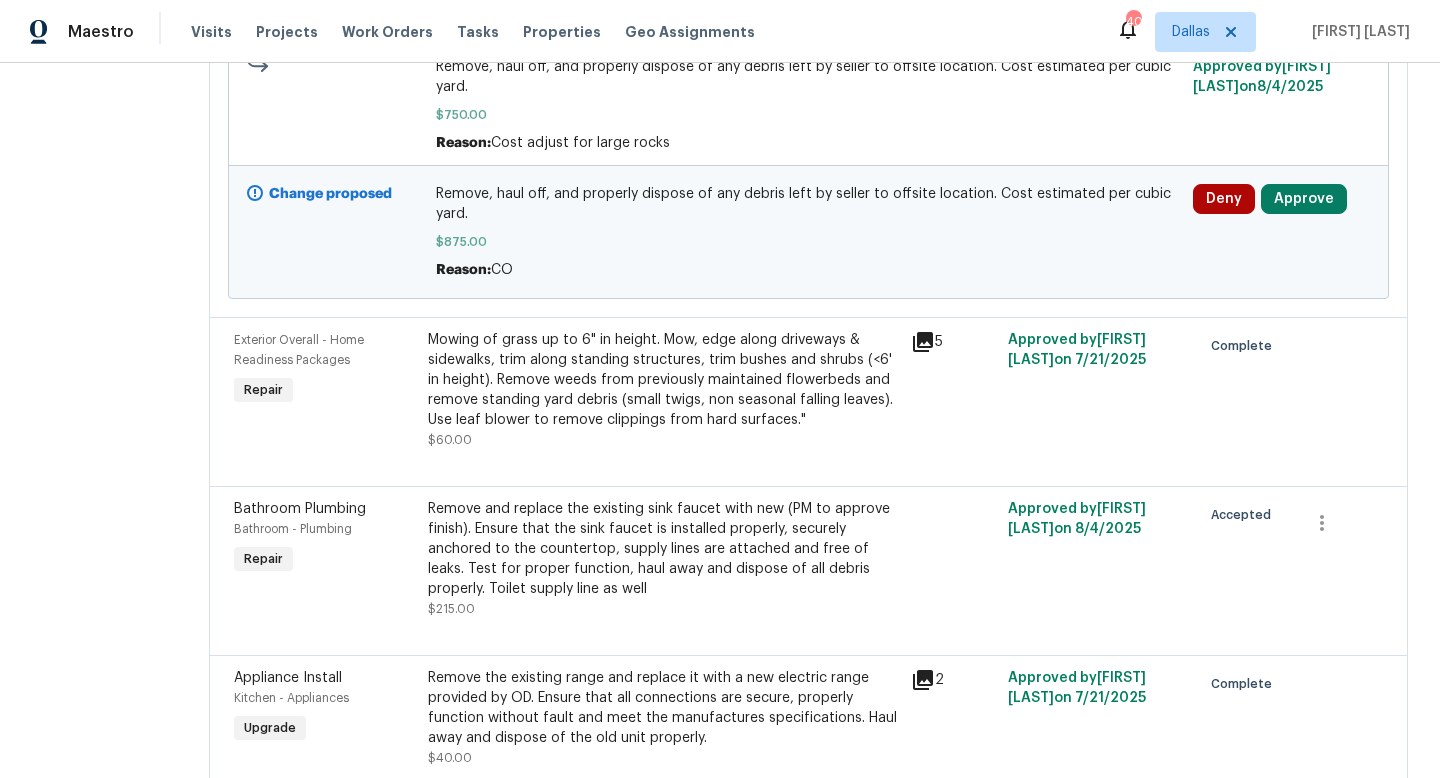 scroll, scrollTop: 0, scrollLeft: 0, axis: both 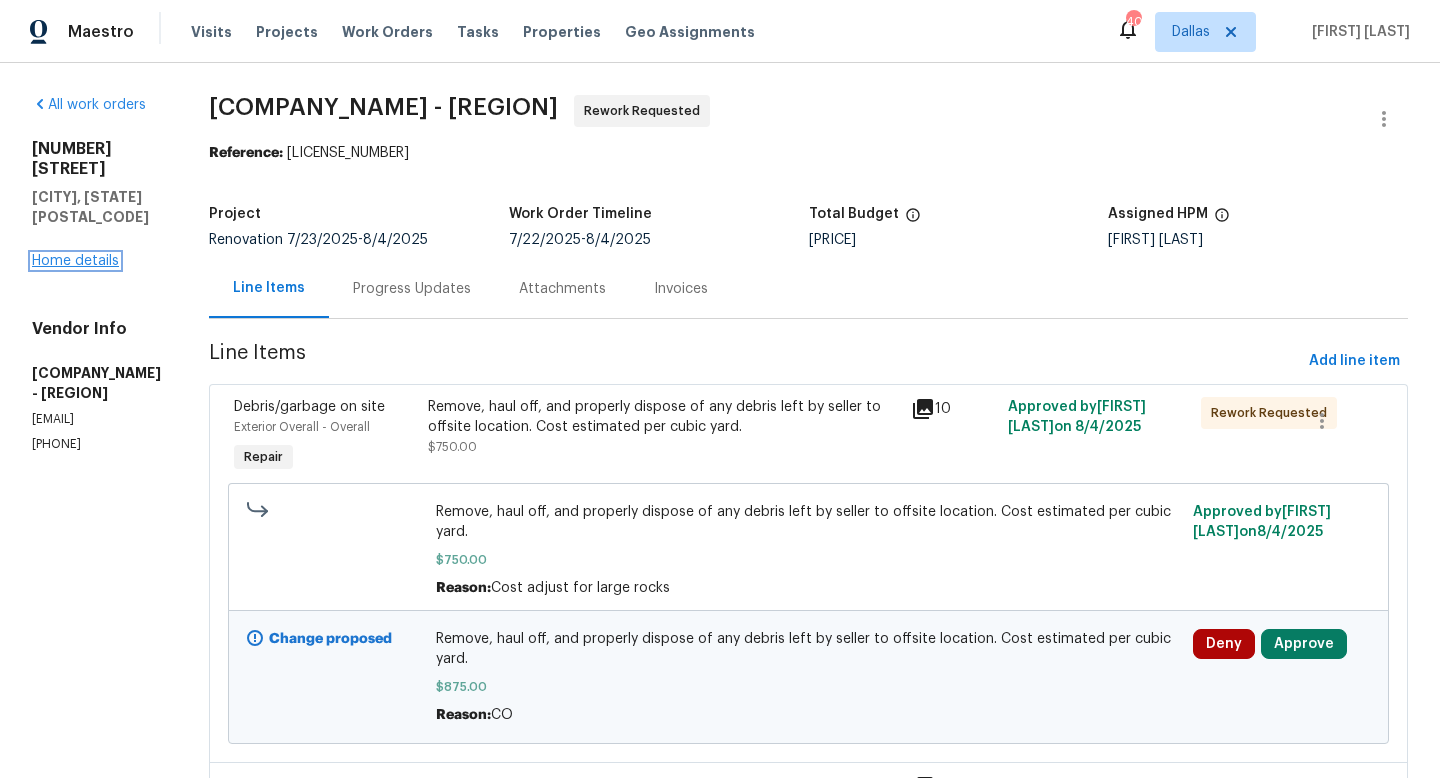 click on "Home details" at bounding box center [75, 261] 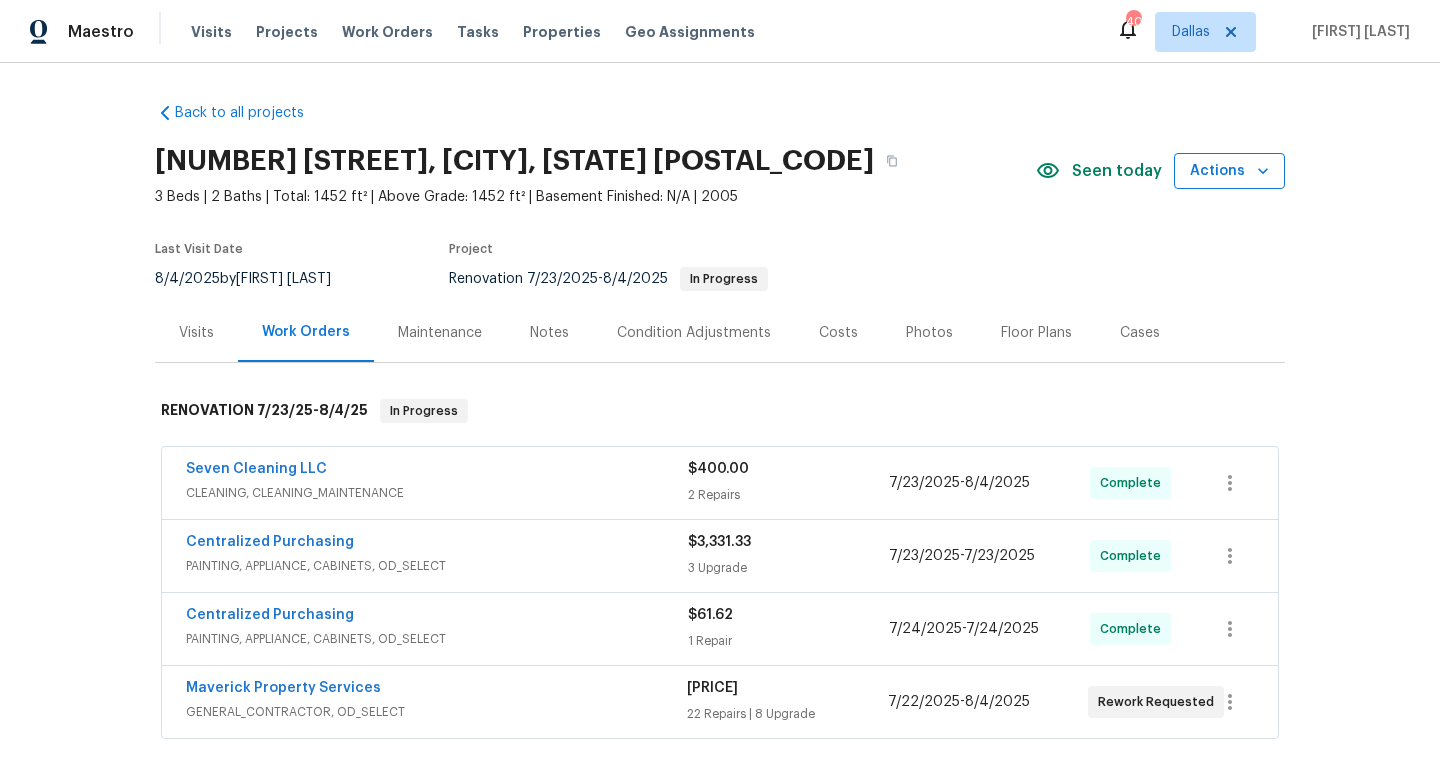 click 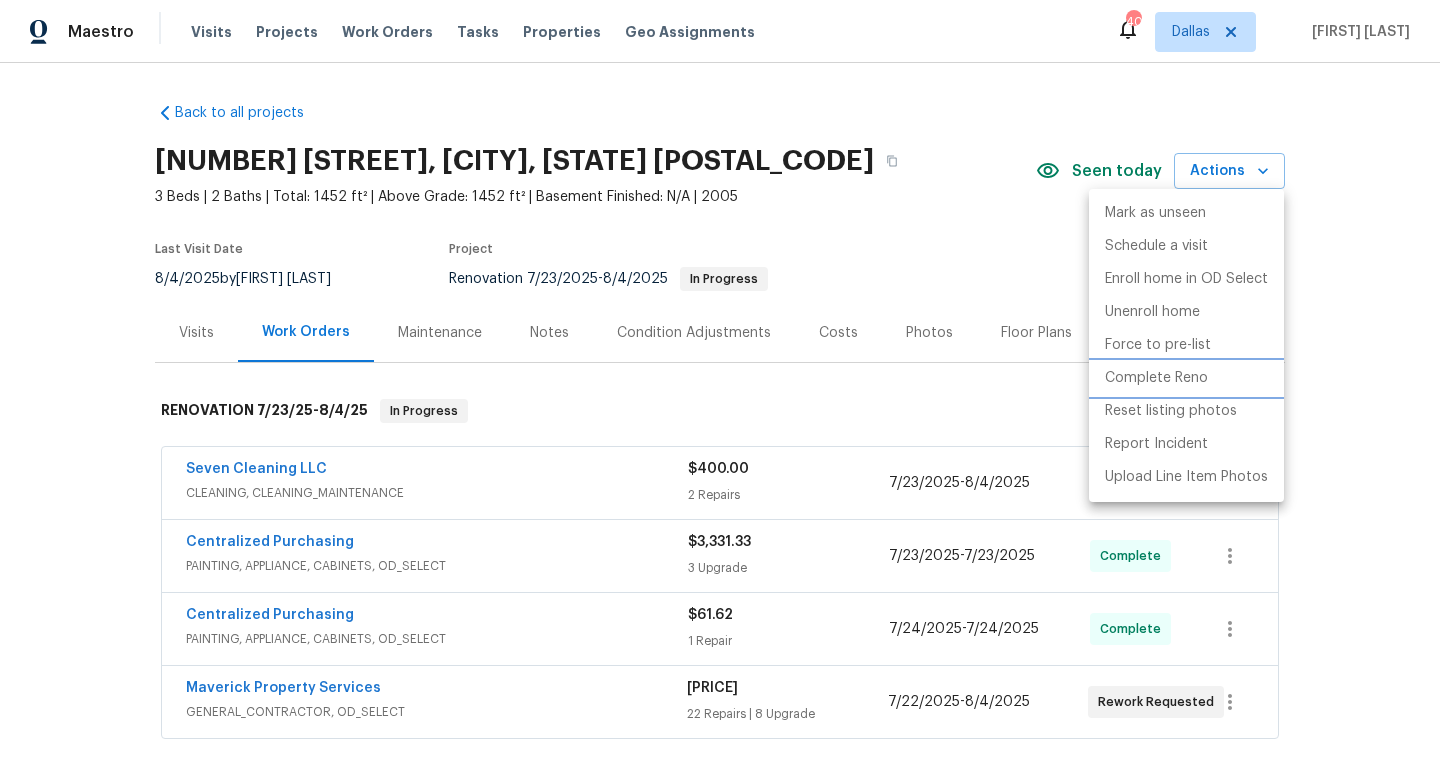 click on "Complete Reno" at bounding box center (1156, 378) 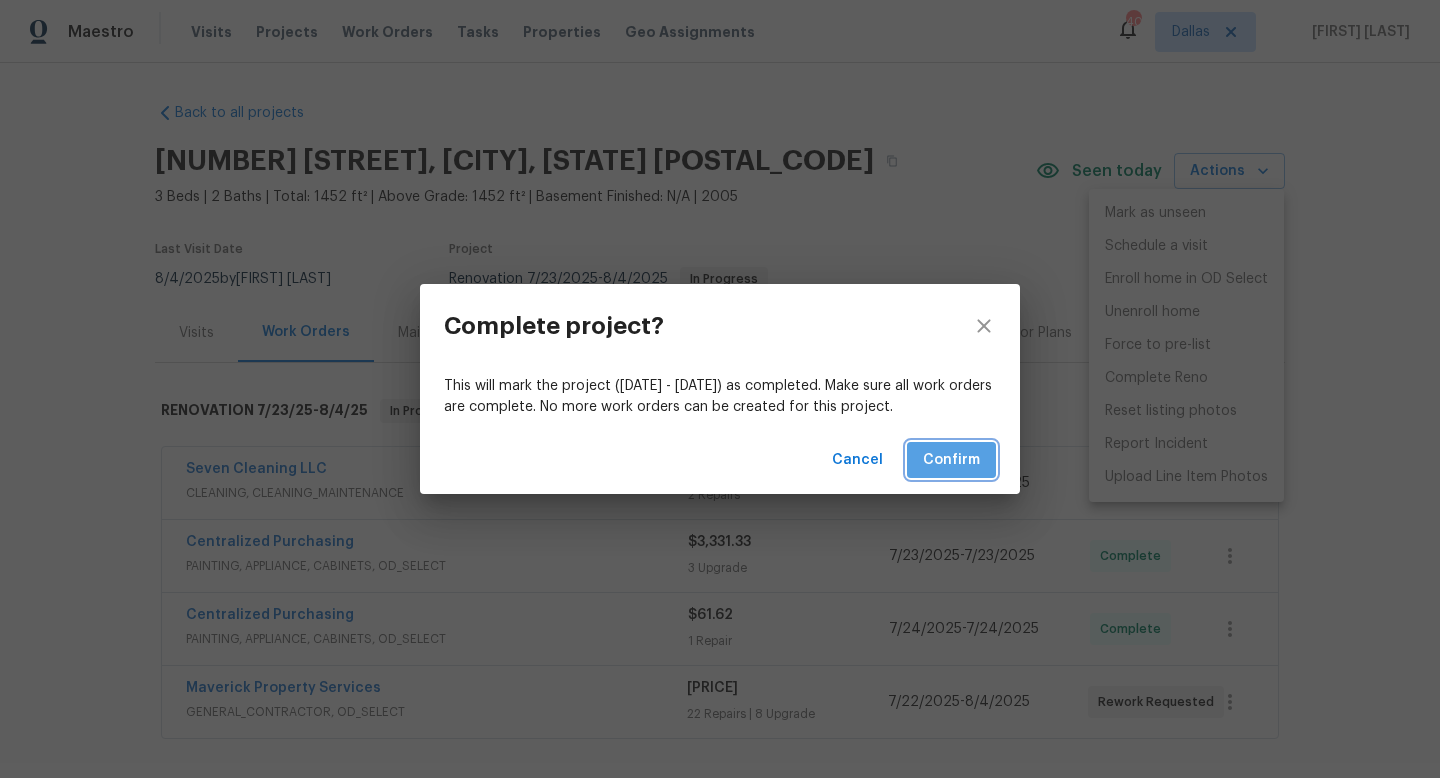 click on "Confirm" at bounding box center [951, 460] 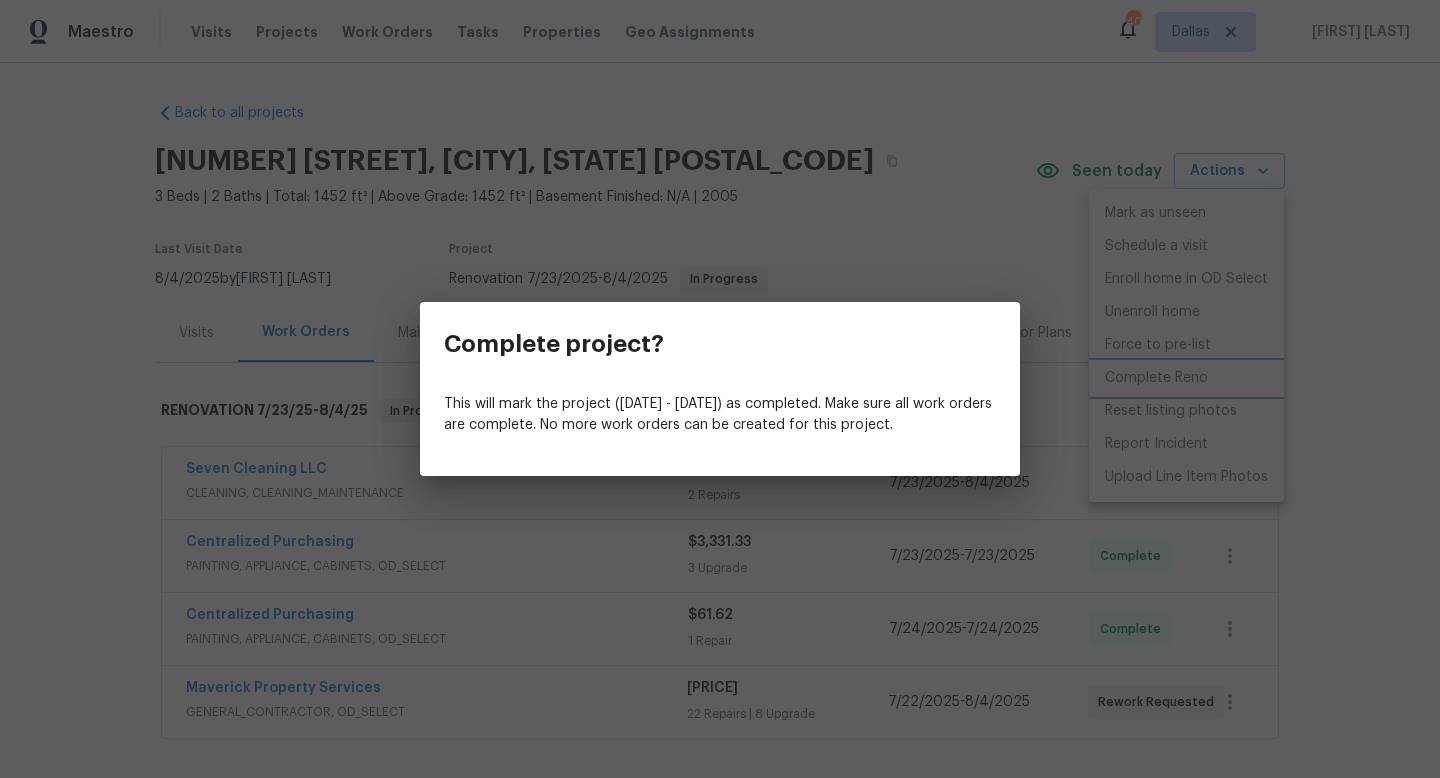 click on "Complete project? This will mark the project ([DATE] - [DATE]) as completed.
Make sure all work orders are complete.
No more work orders can be created for this project." at bounding box center [720, 389] 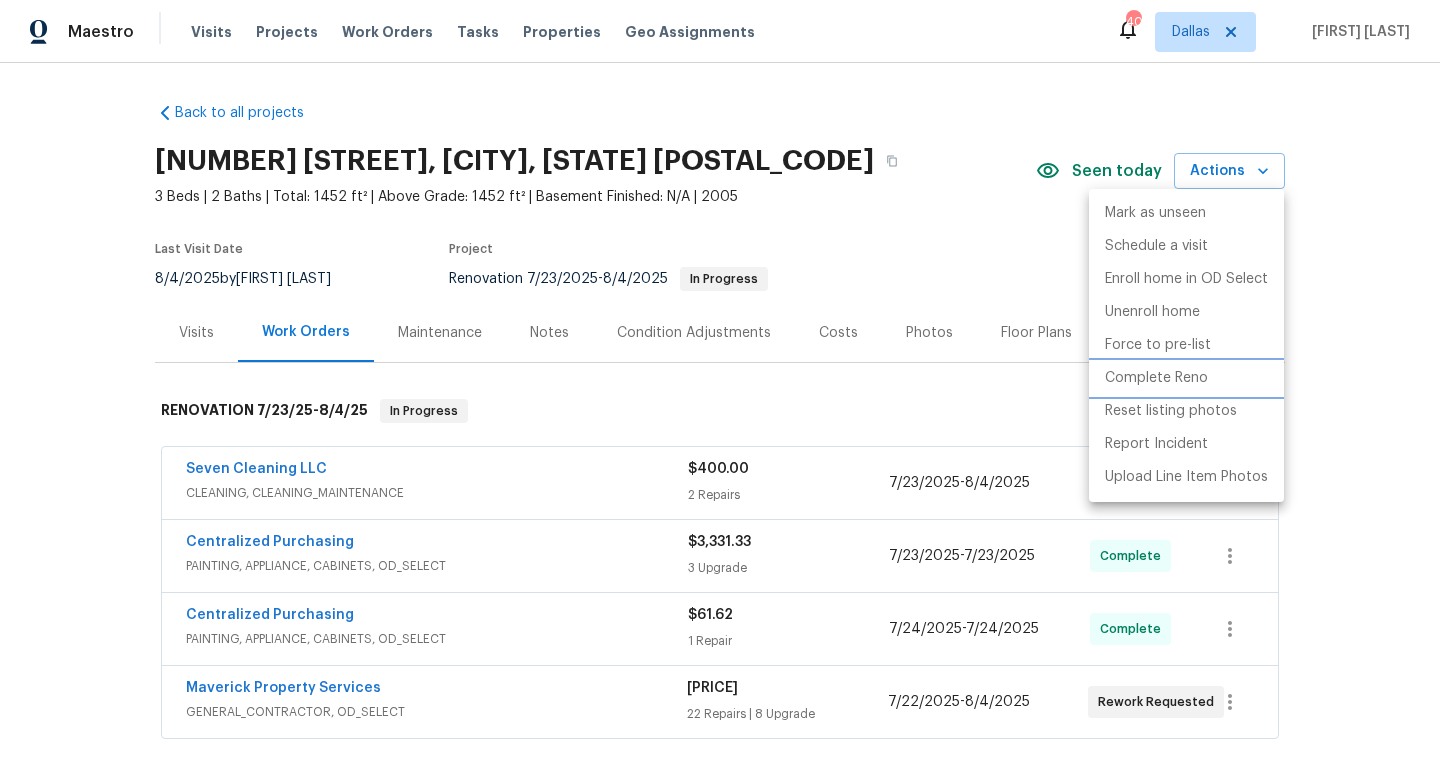 click on "Complete Reno" at bounding box center (1156, 378) 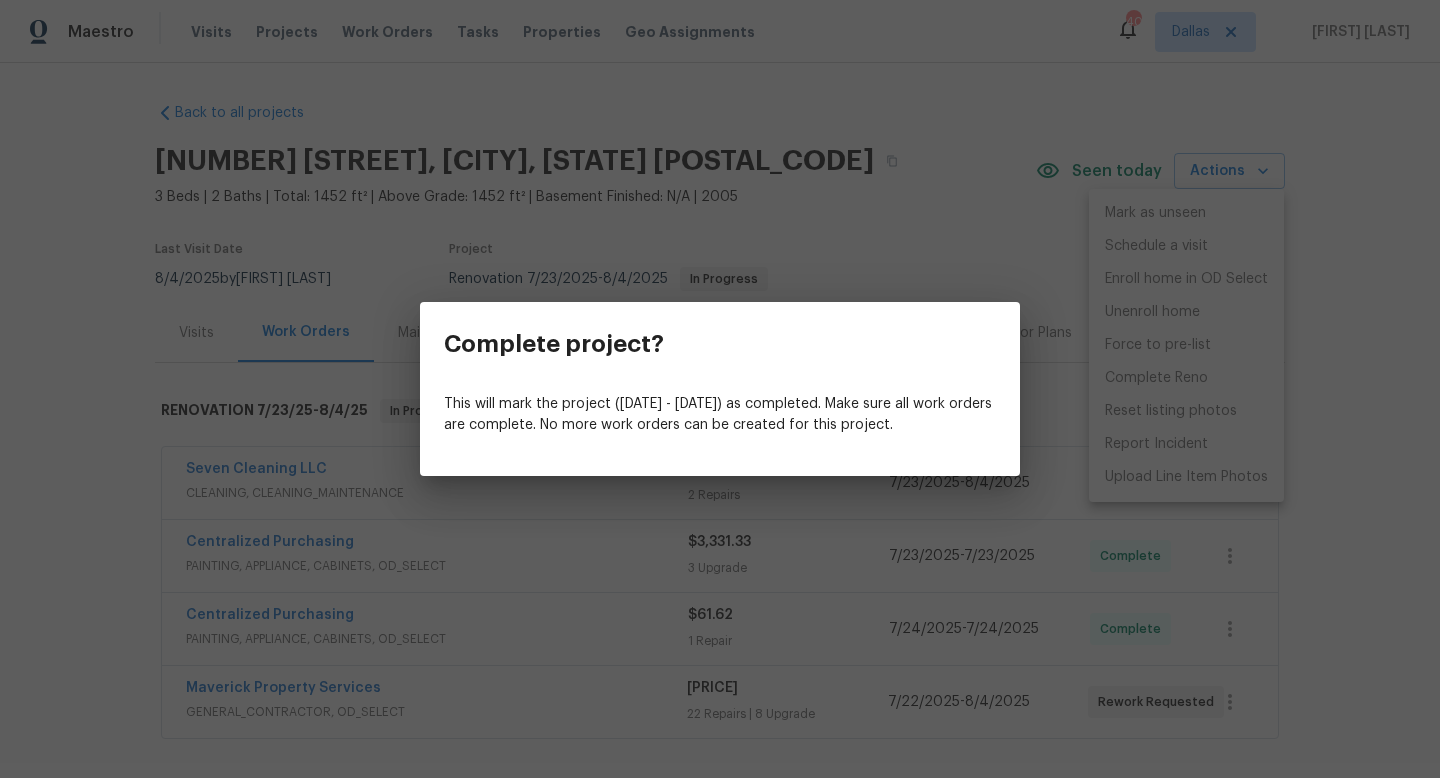 click at bounding box center [720, 460] 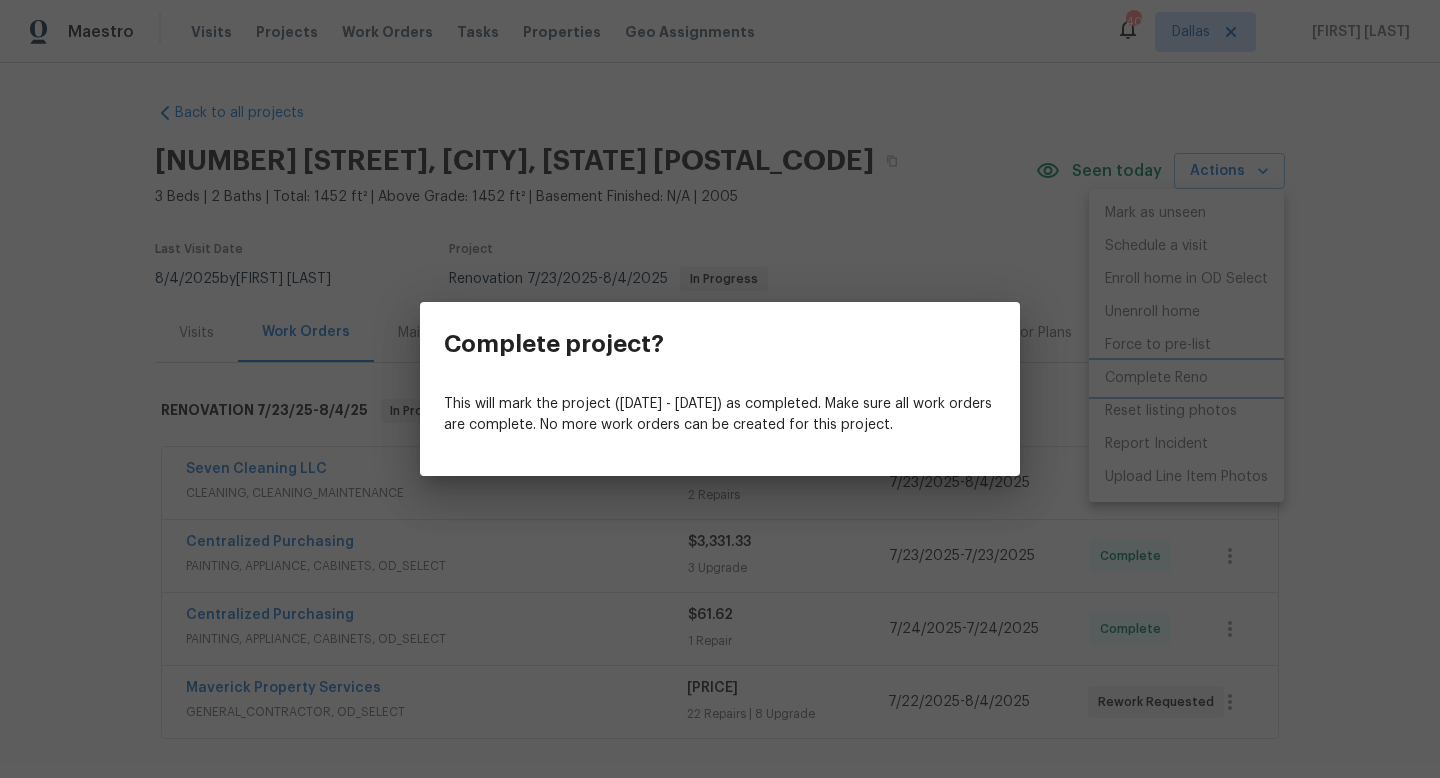 click on "Complete project? This will mark the project (Wed, Jul 23 - Mon, Aug 04) as completed.
Make sure all work orders are complete.
No more work orders can be created for this project." at bounding box center (720, 389) 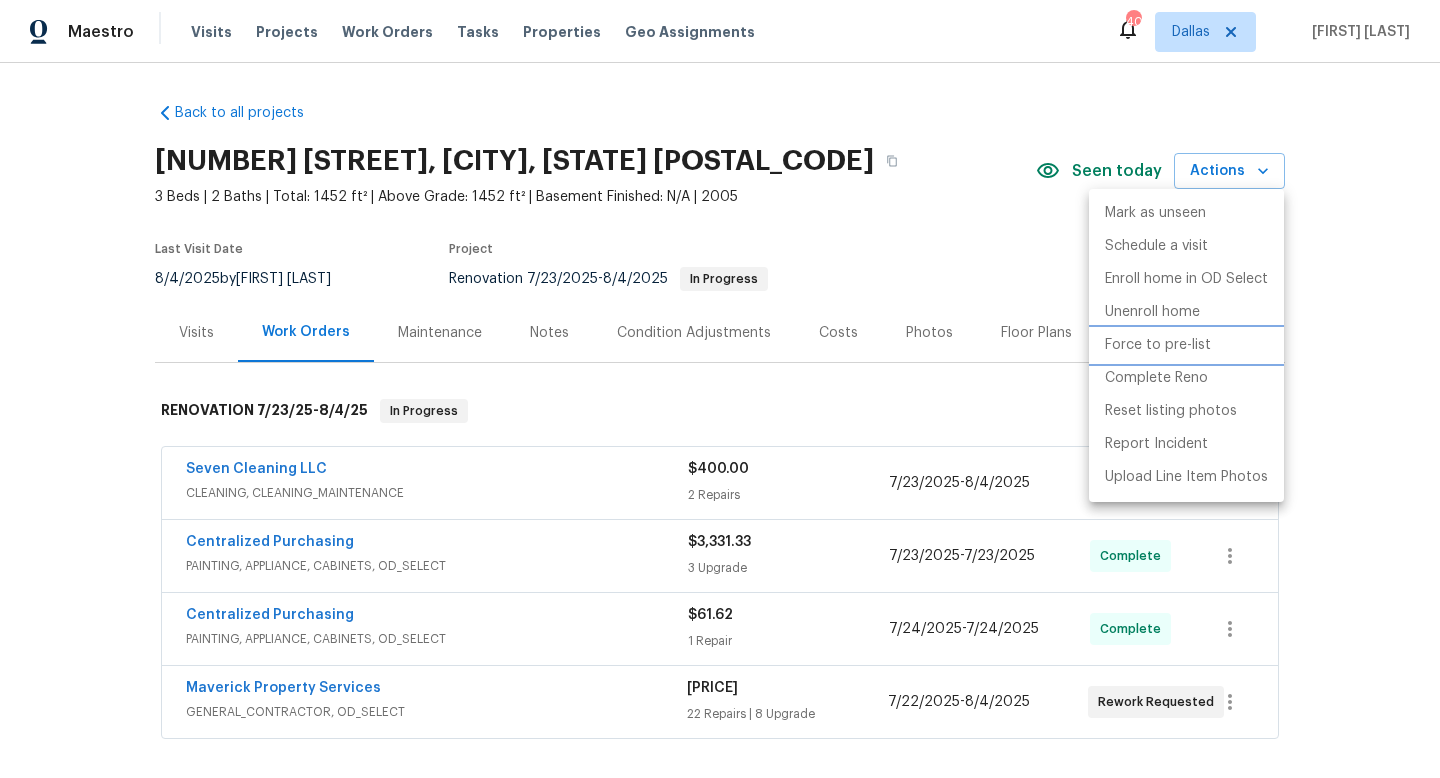 click on "Force to pre-list" at bounding box center (1158, 345) 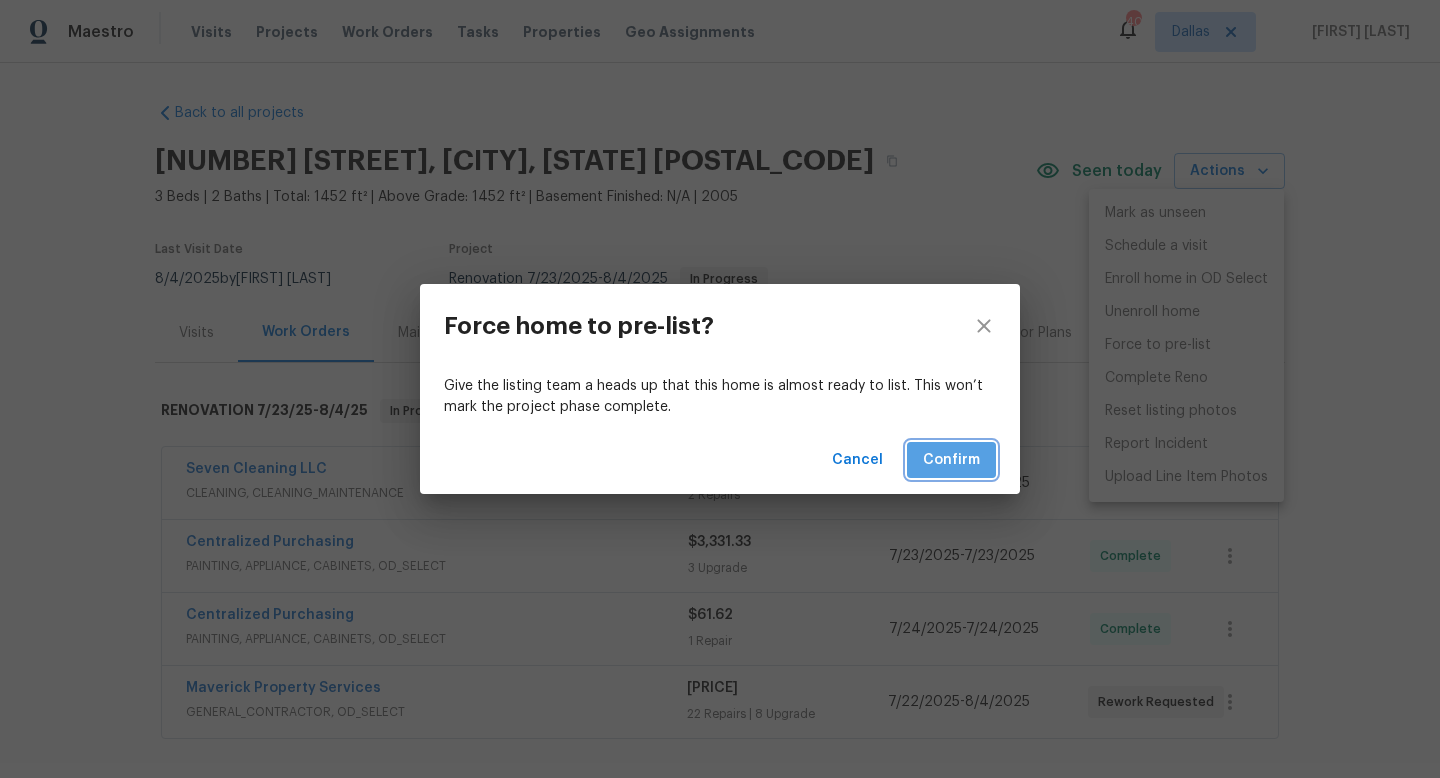 click on "Confirm" at bounding box center (951, 460) 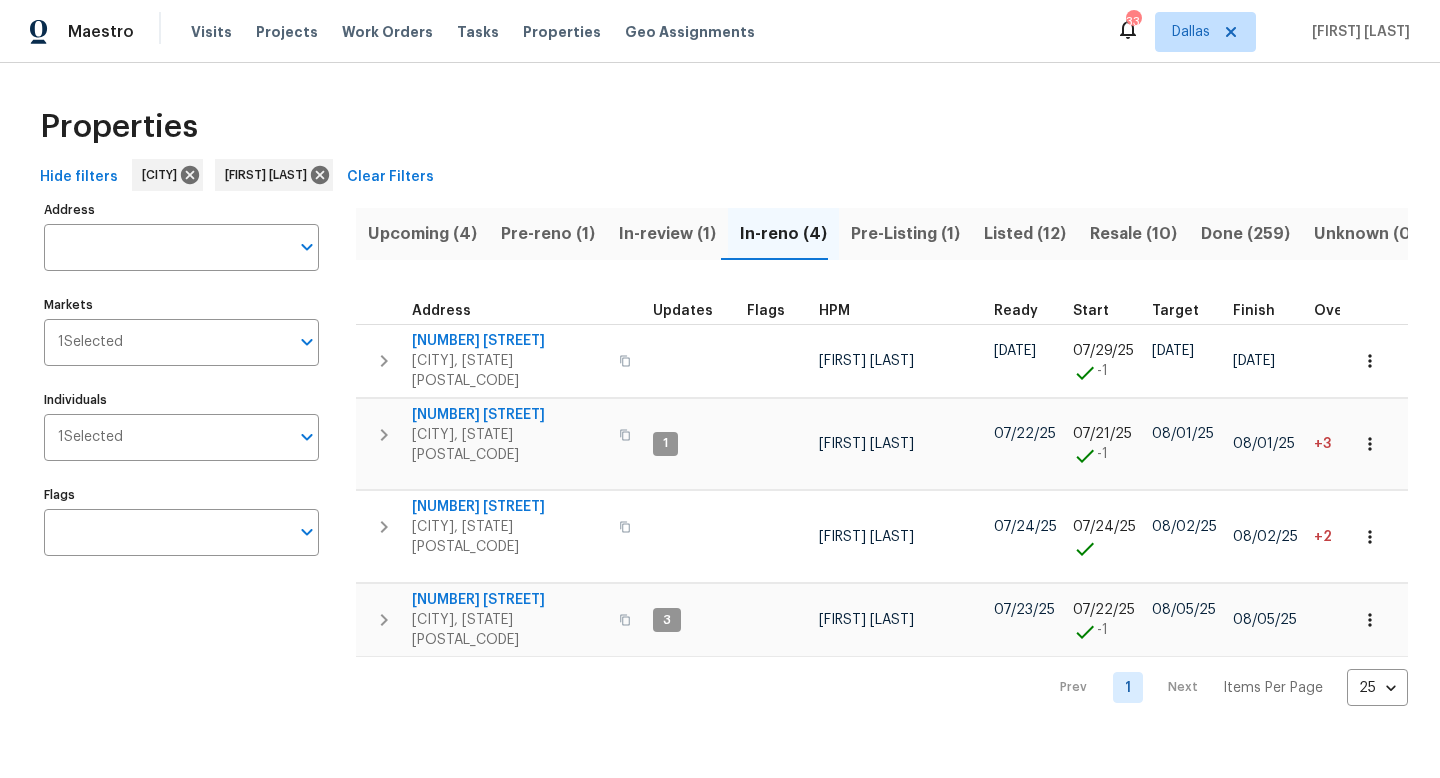 scroll, scrollTop: 0, scrollLeft: 0, axis: both 